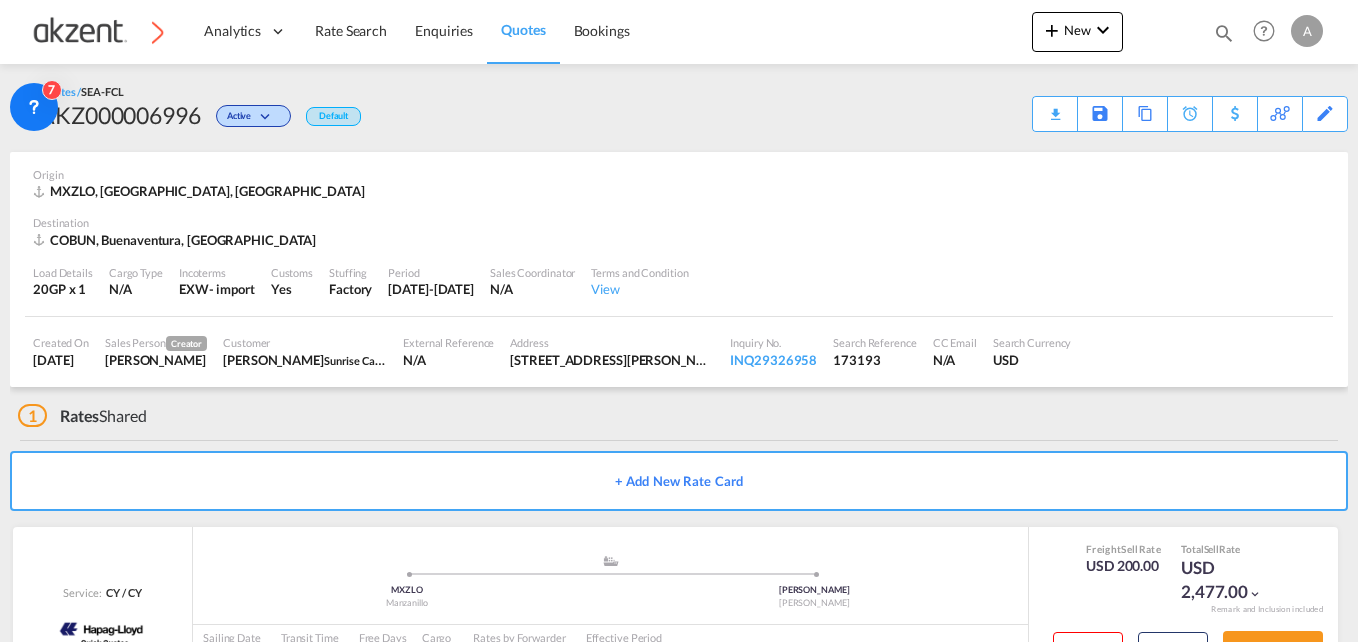 scroll, scrollTop: 0, scrollLeft: 0, axis: both 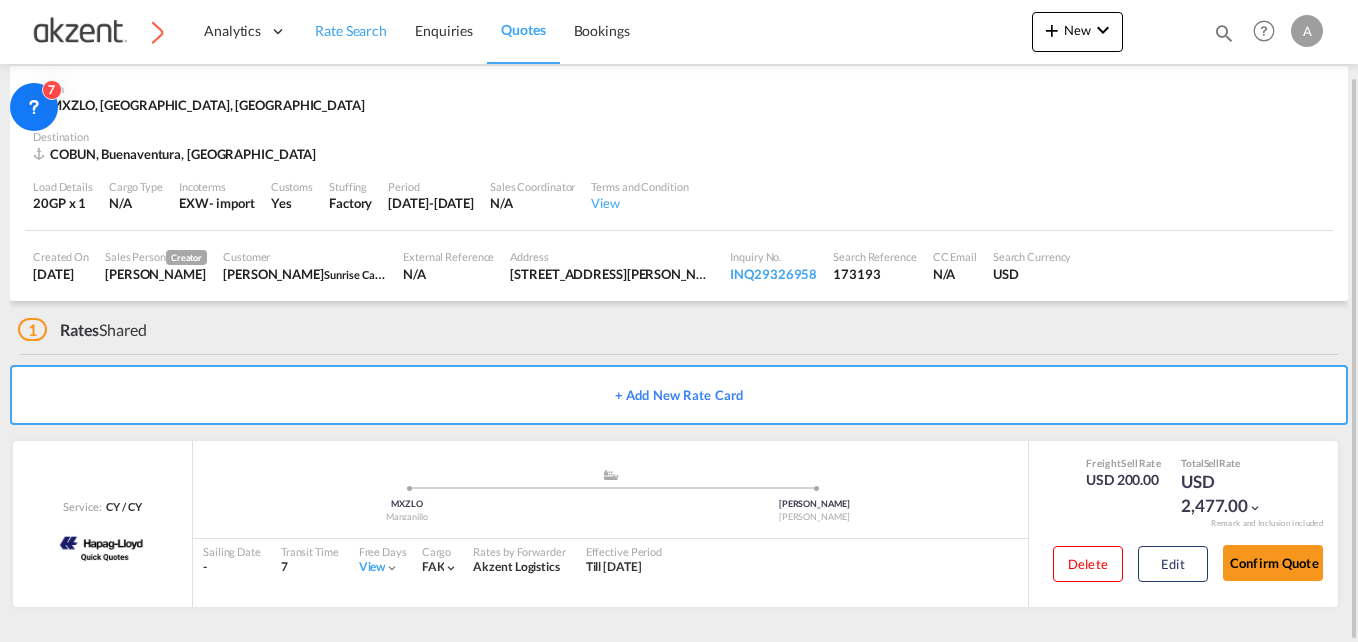 click on "Rate Search" at bounding box center [351, 30] 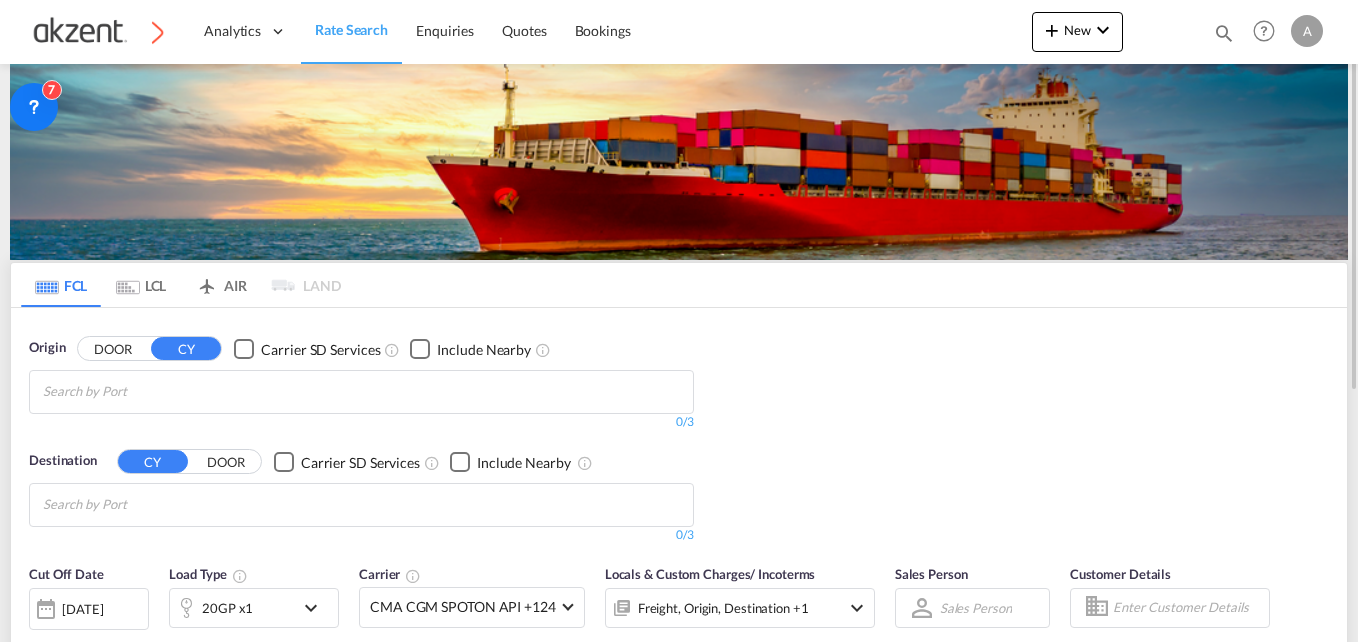 scroll, scrollTop: 0, scrollLeft: 0, axis: both 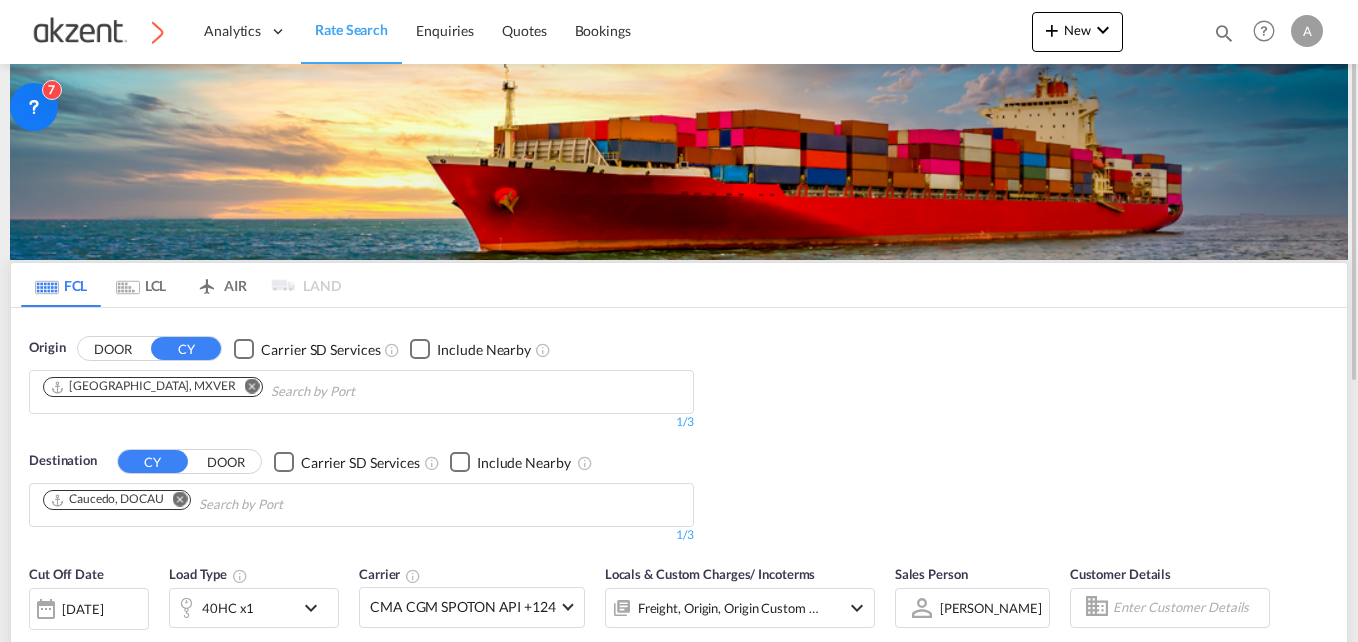 click on "LCL" at bounding box center (141, 285) 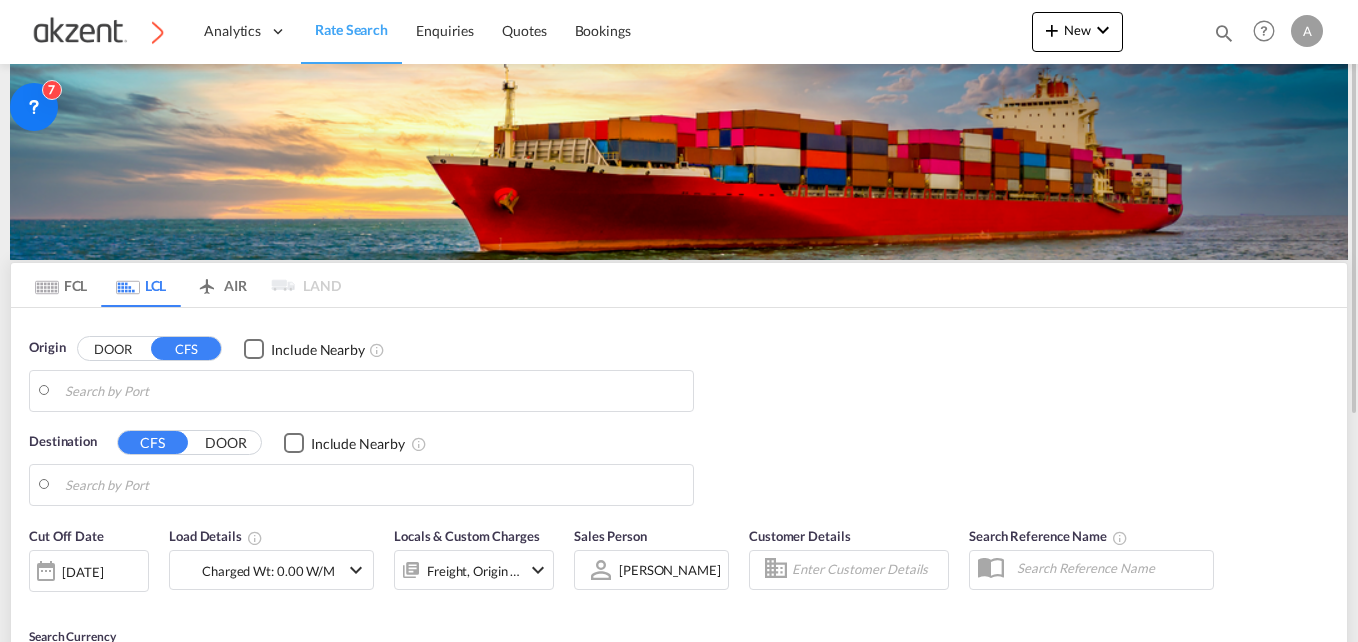 type on "Manzanillo, MXZLO" 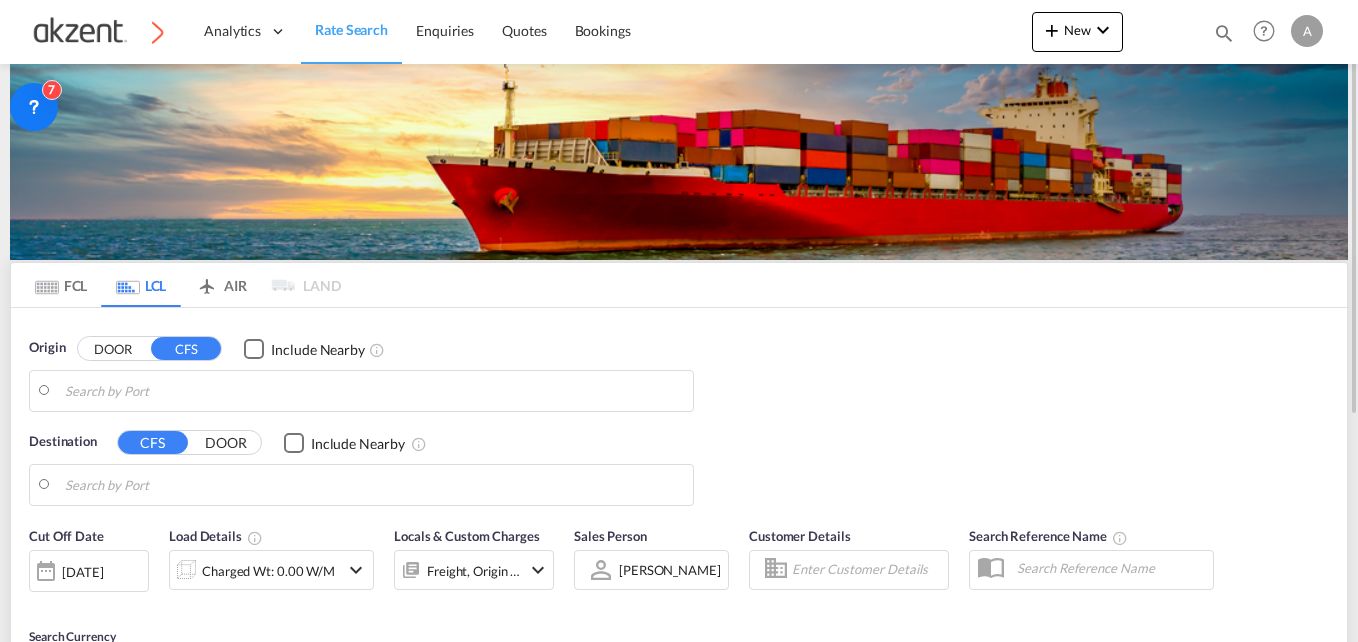 type on "Callao, PECLL" 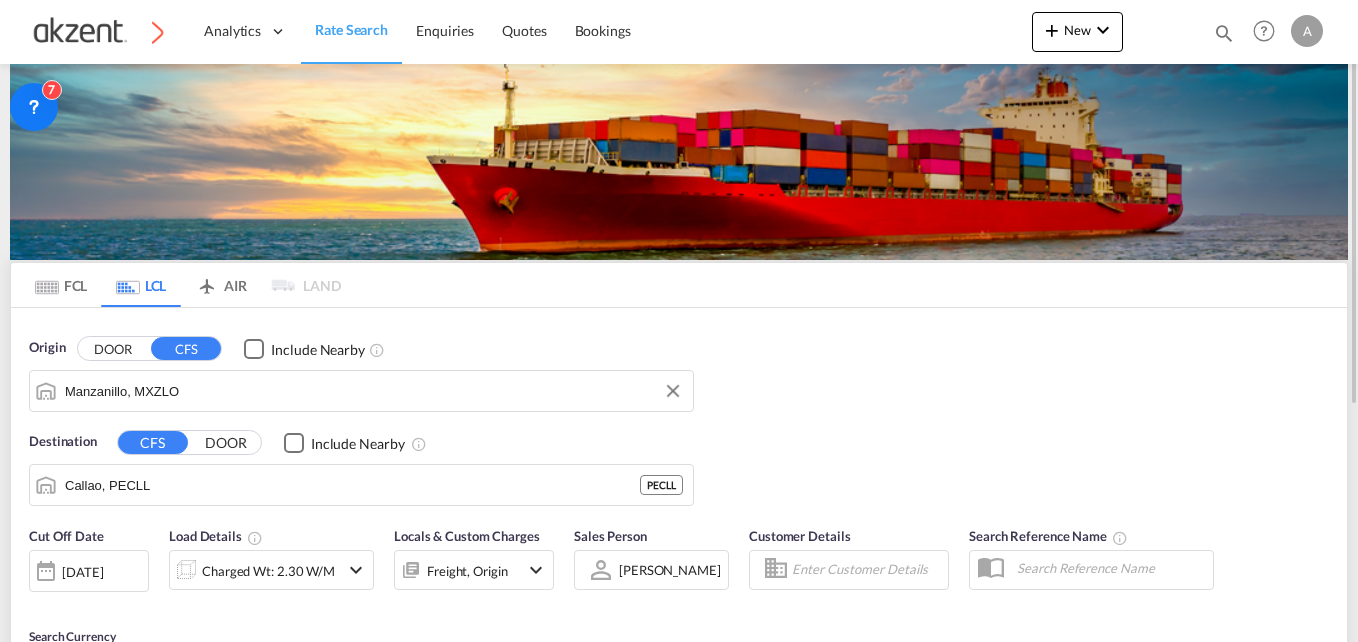 click on "Manzanillo, MXZLO" at bounding box center [361, 391] 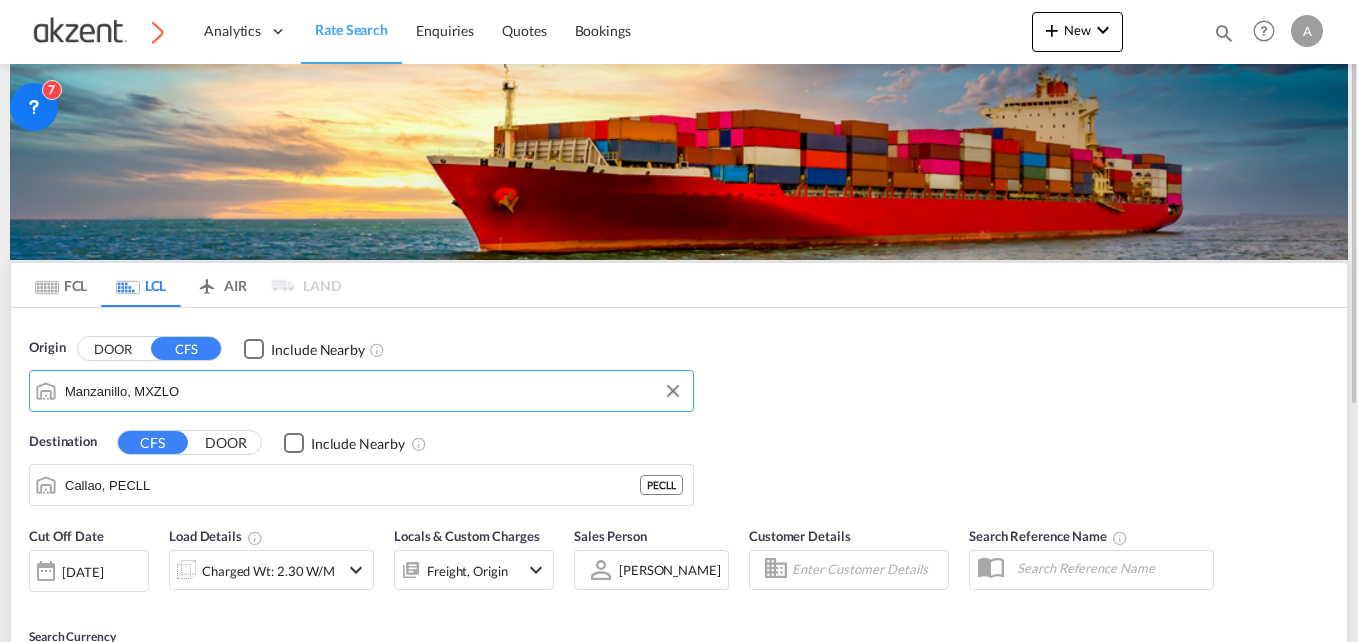 click on "Manzanillo, MXZLO" at bounding box center [374, 391] 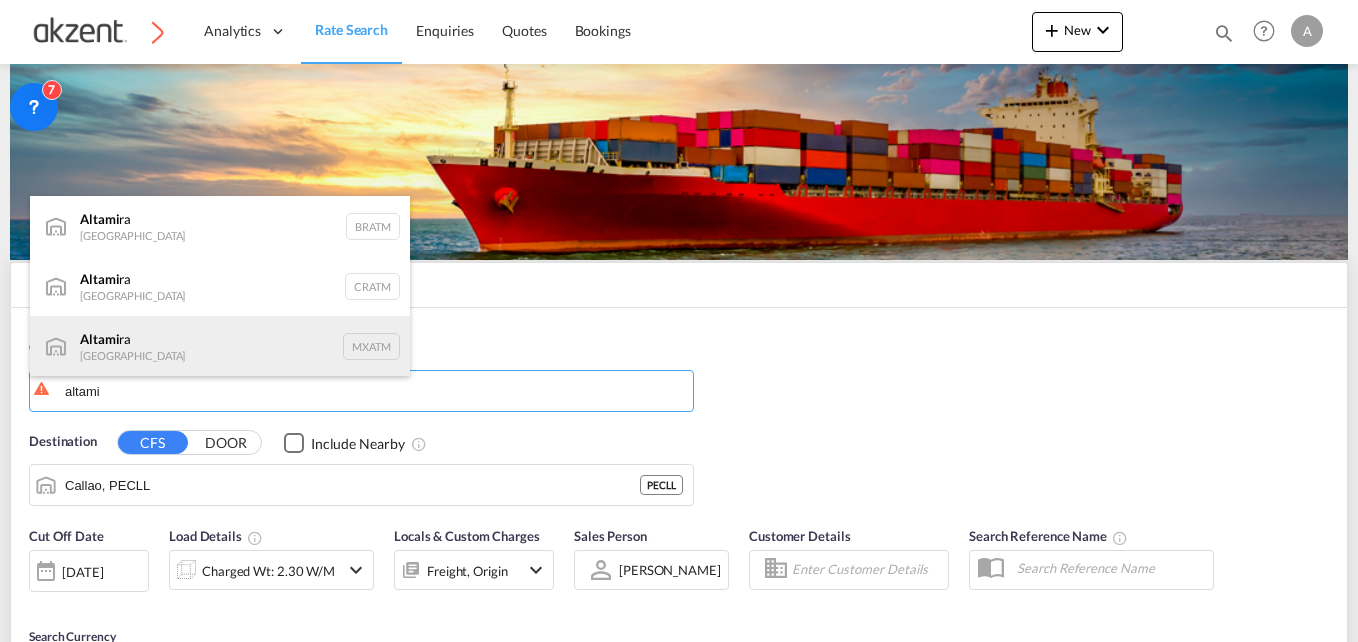 click on "Altami ra Mexico
MXATM" at bounding box center [220, 346] 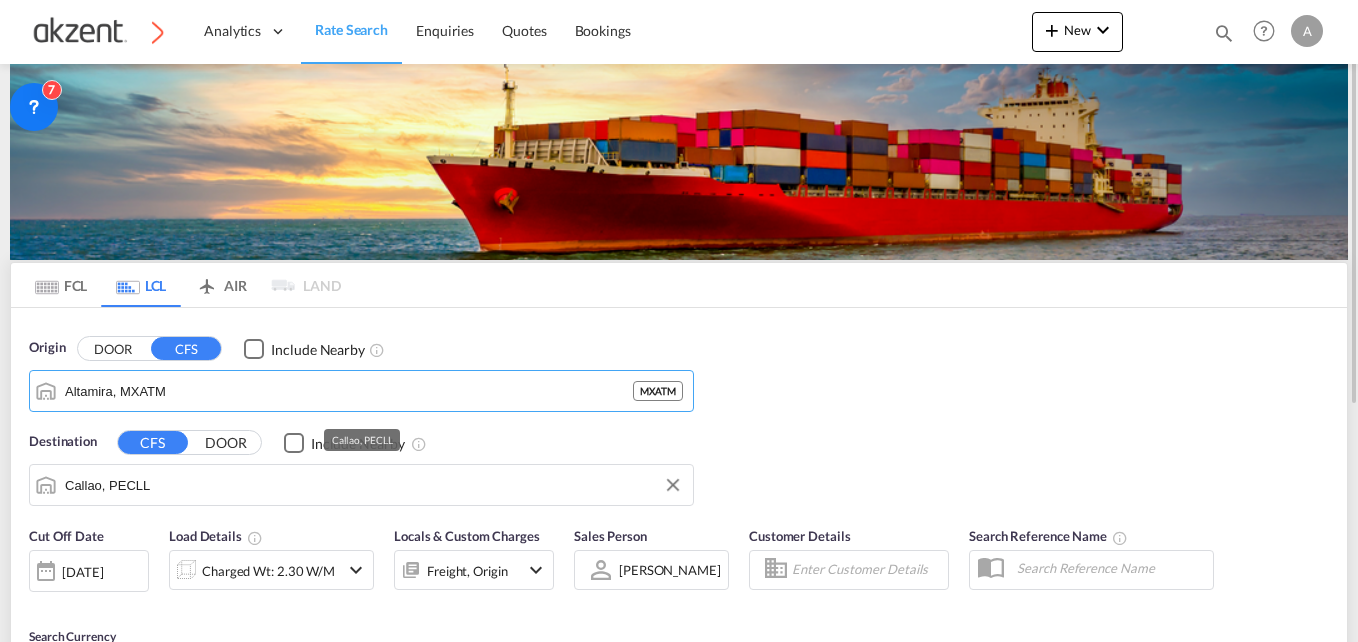 click on "Callao, PECLL" at bounding box center [374, 485] 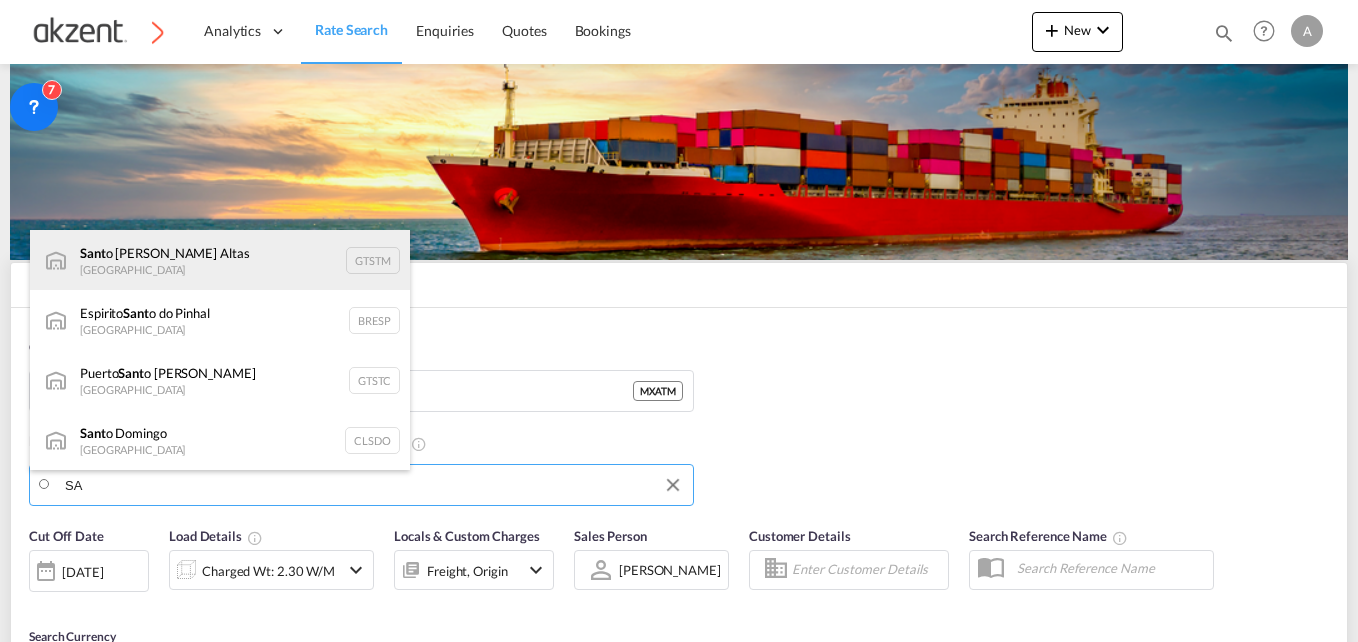 type on "S" 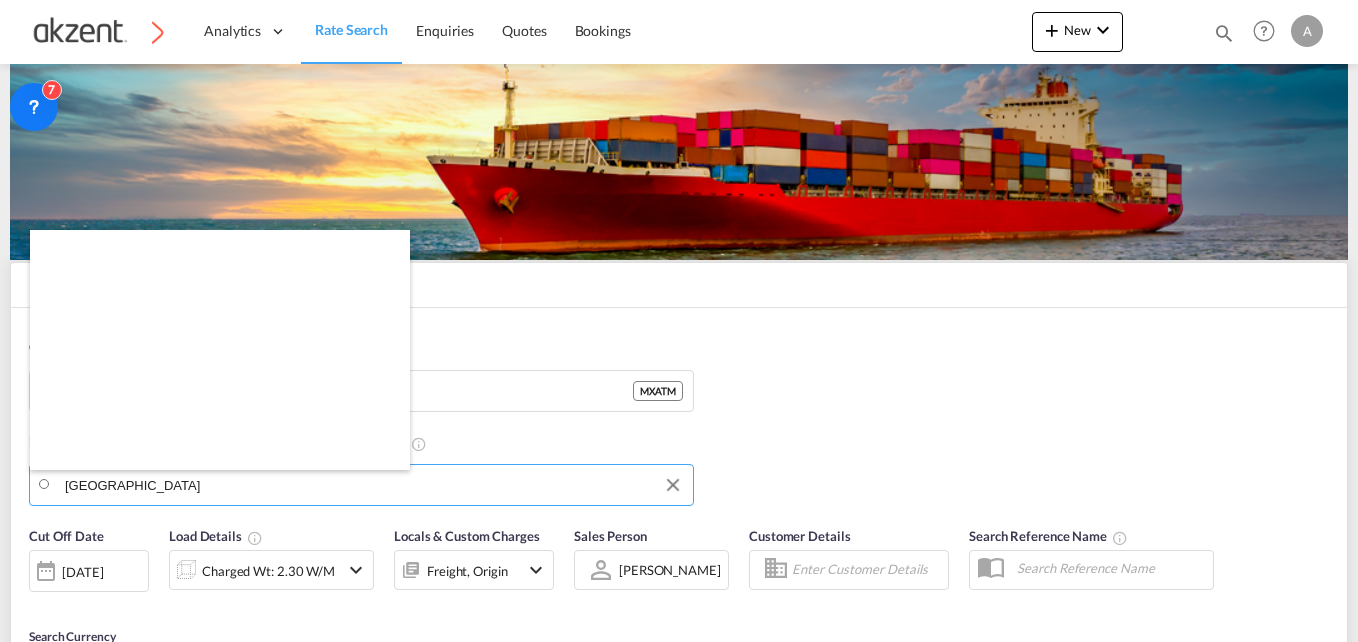 scroll, scrollTop: 0, scrollLeft: 0, axis: both 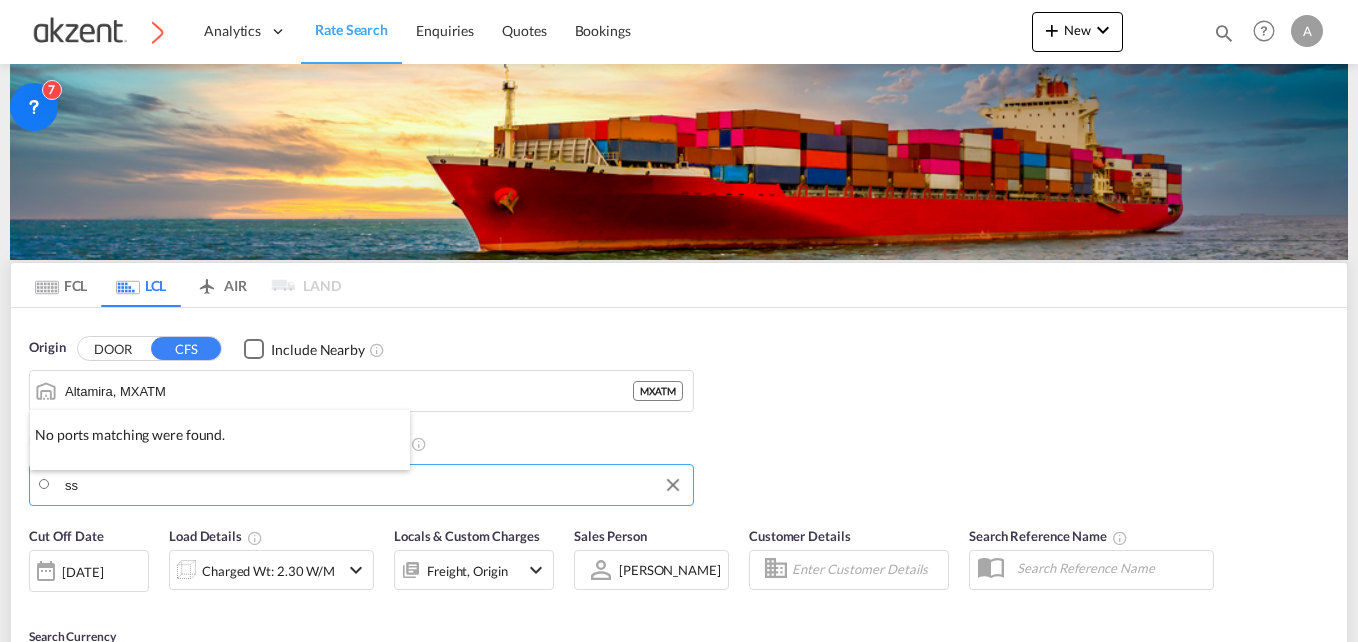 type on "s" 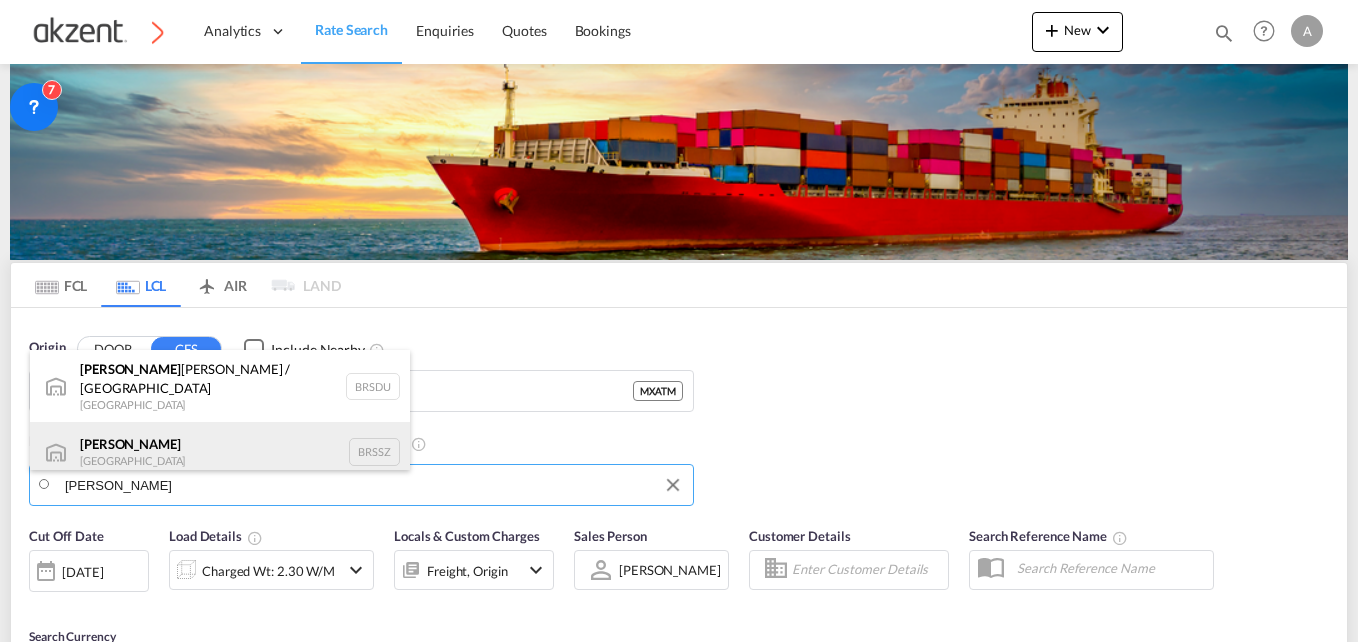 click on "[PERSON_NAME]
[GEOGRAPHIC_DATA]
BRSSZ" at bounding box center [220, 452] 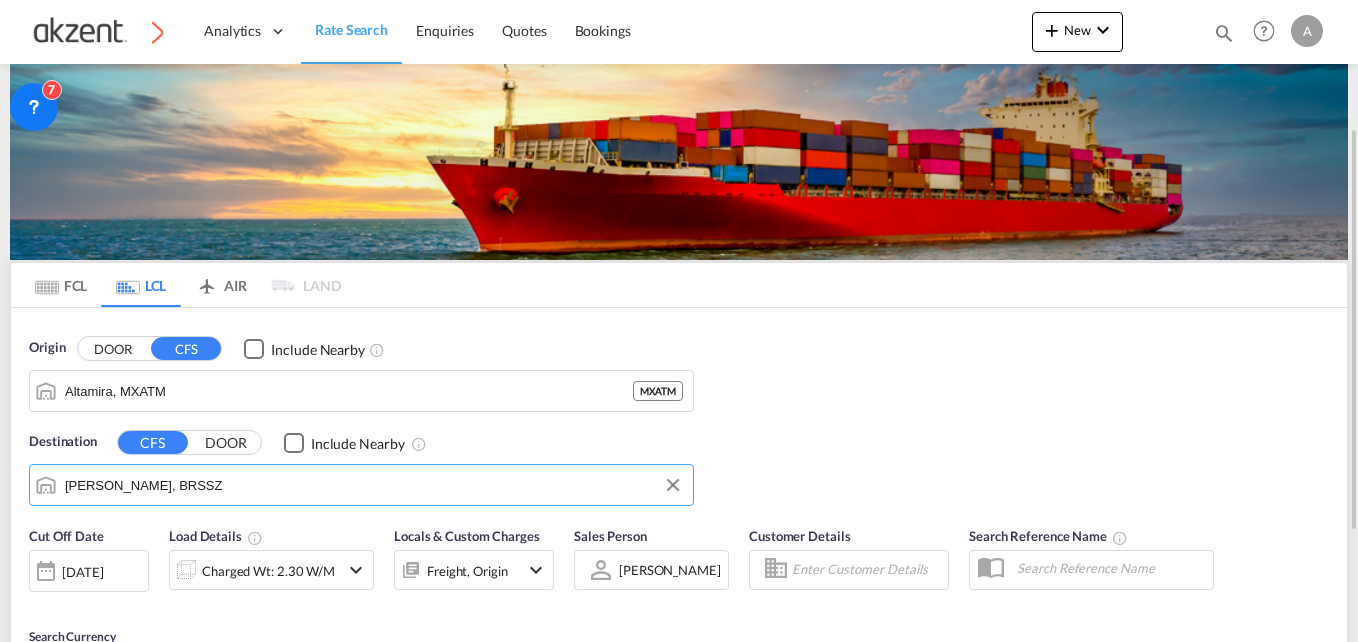 scroll, scrollTop: 210, scrollLeft: 0, axis: vertical 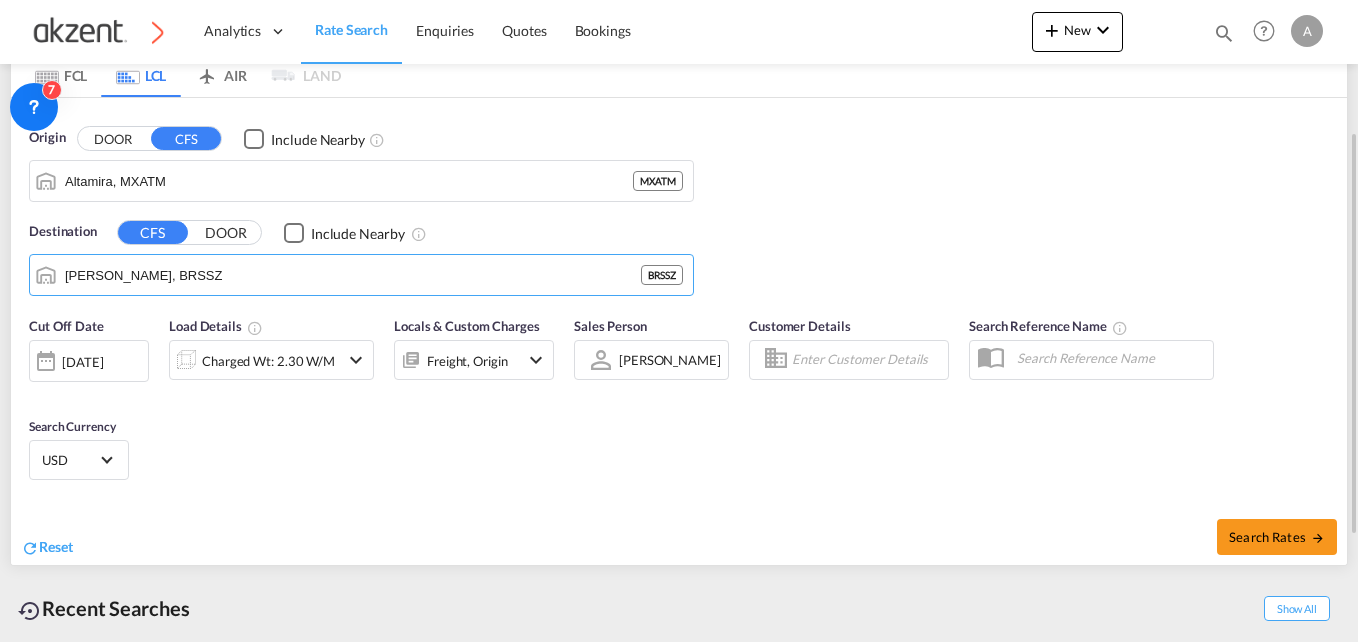 click at bounding box center [356, 360] 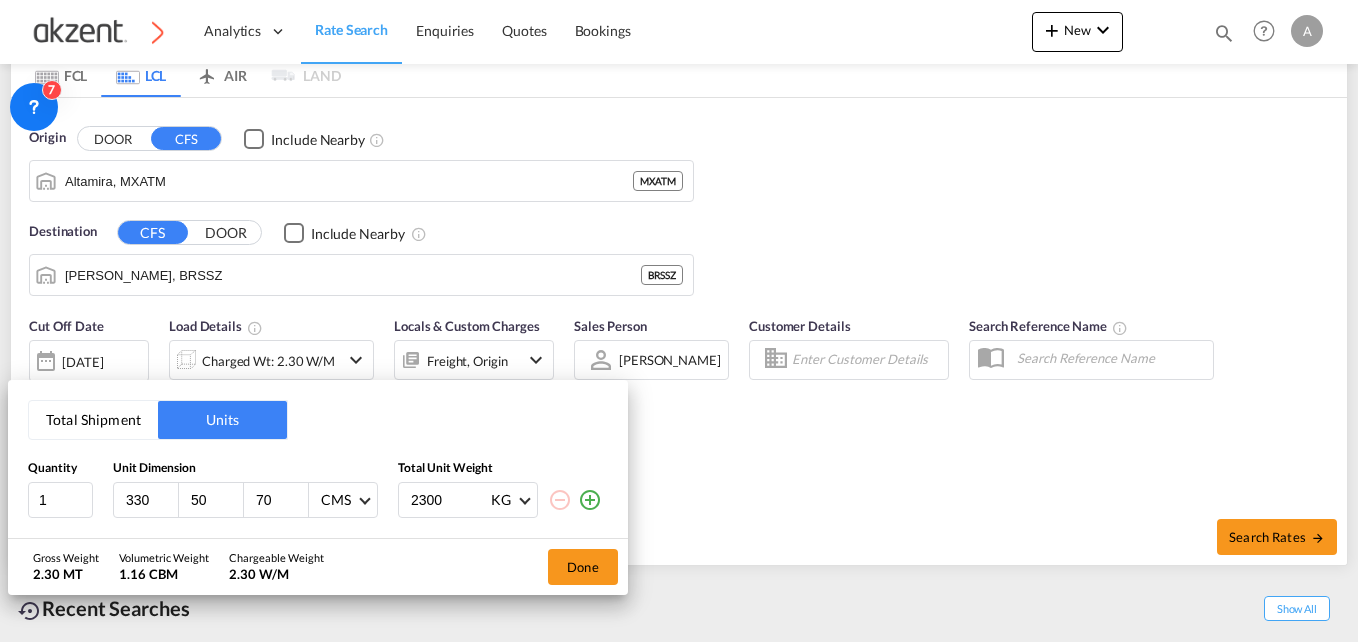 click at bounding box center [590, 500] 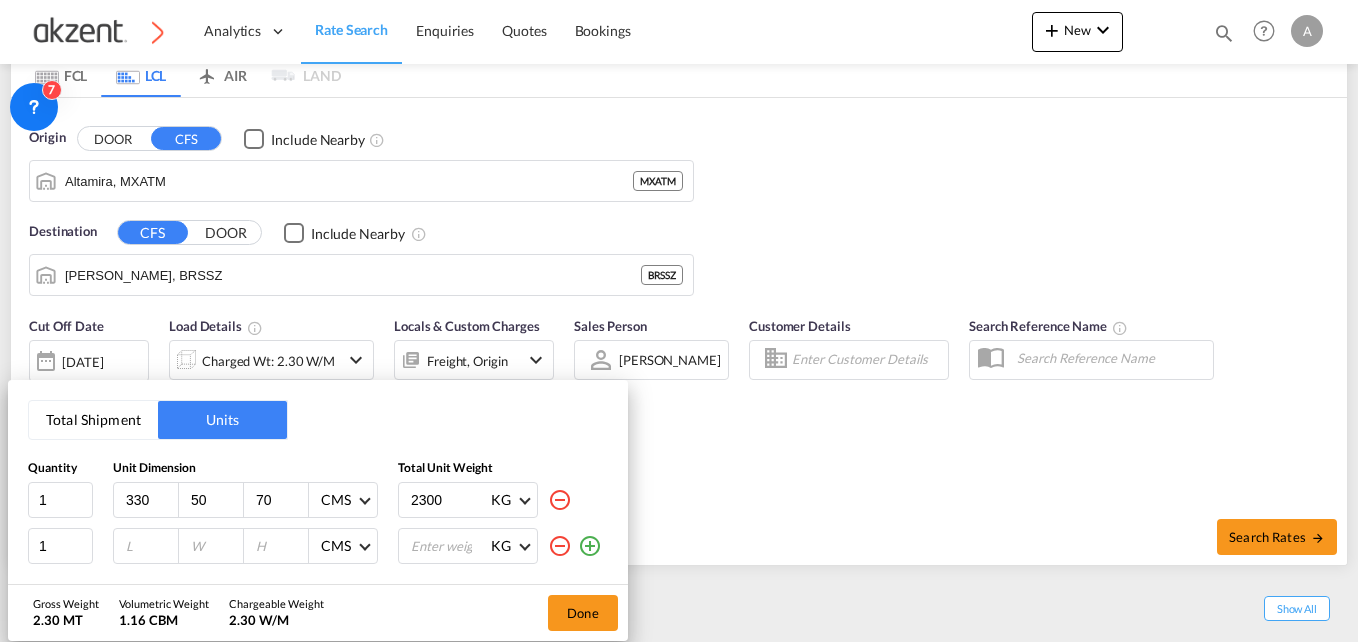 click at bounding box center (590, 546) 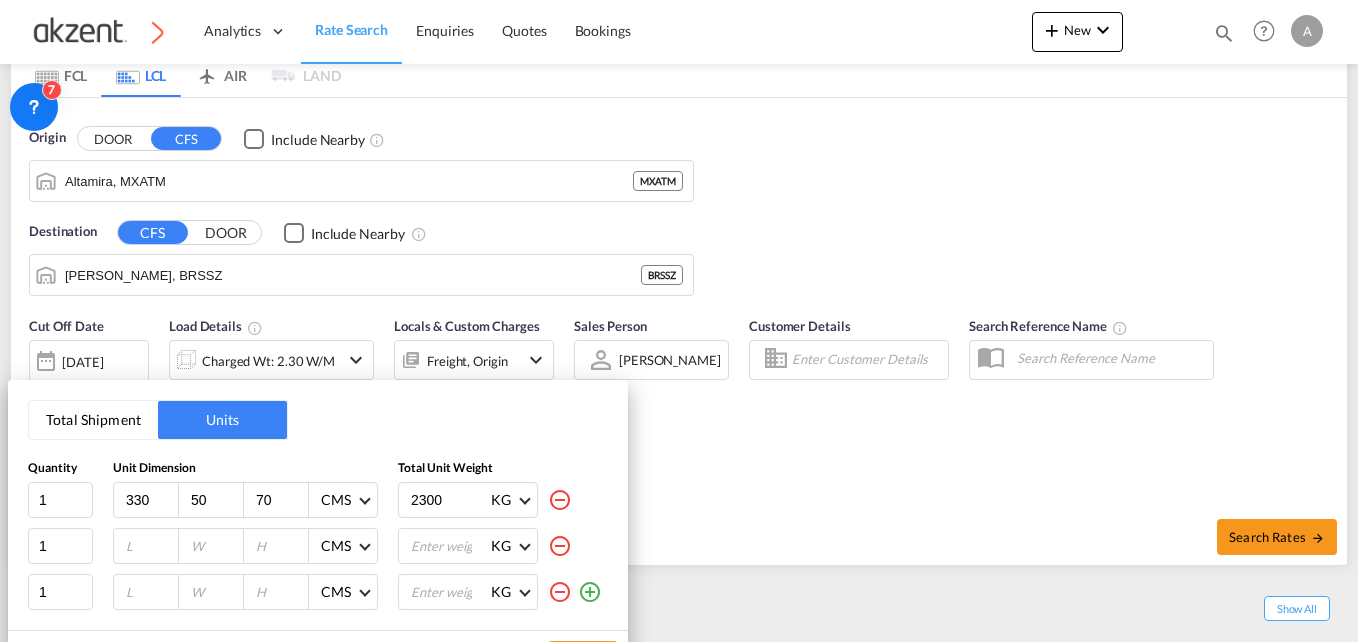 click on "330" at bounding box center (151, 500) 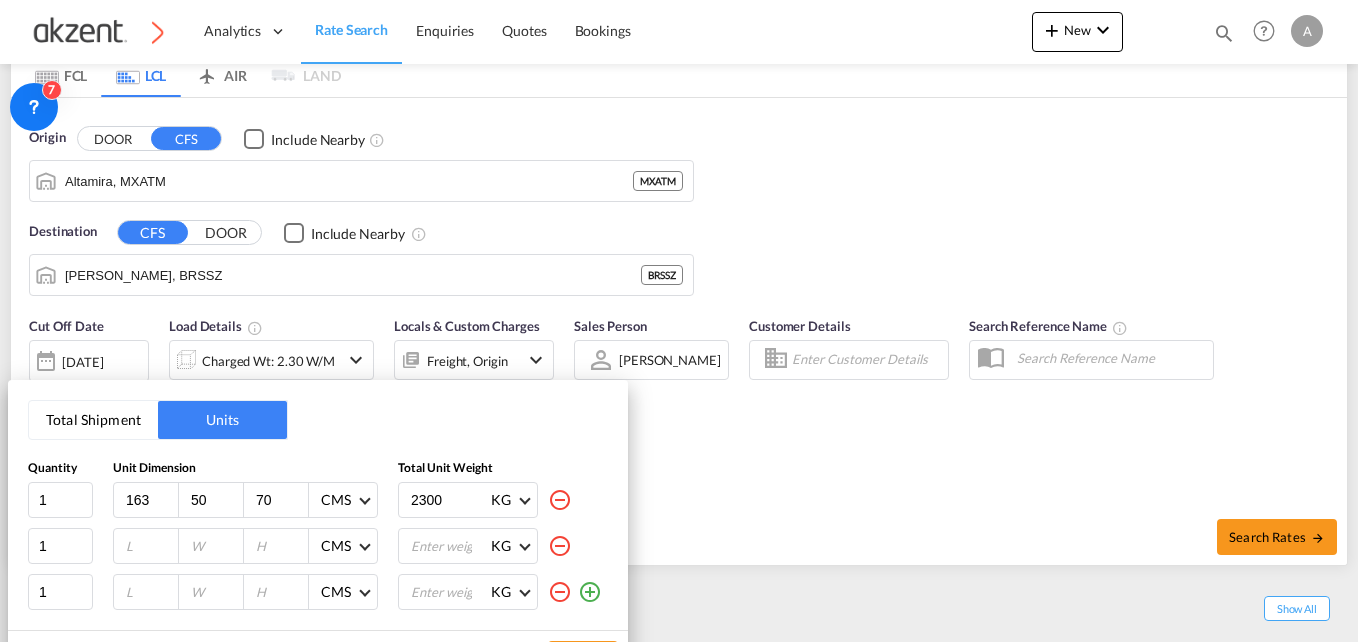 type on "163" 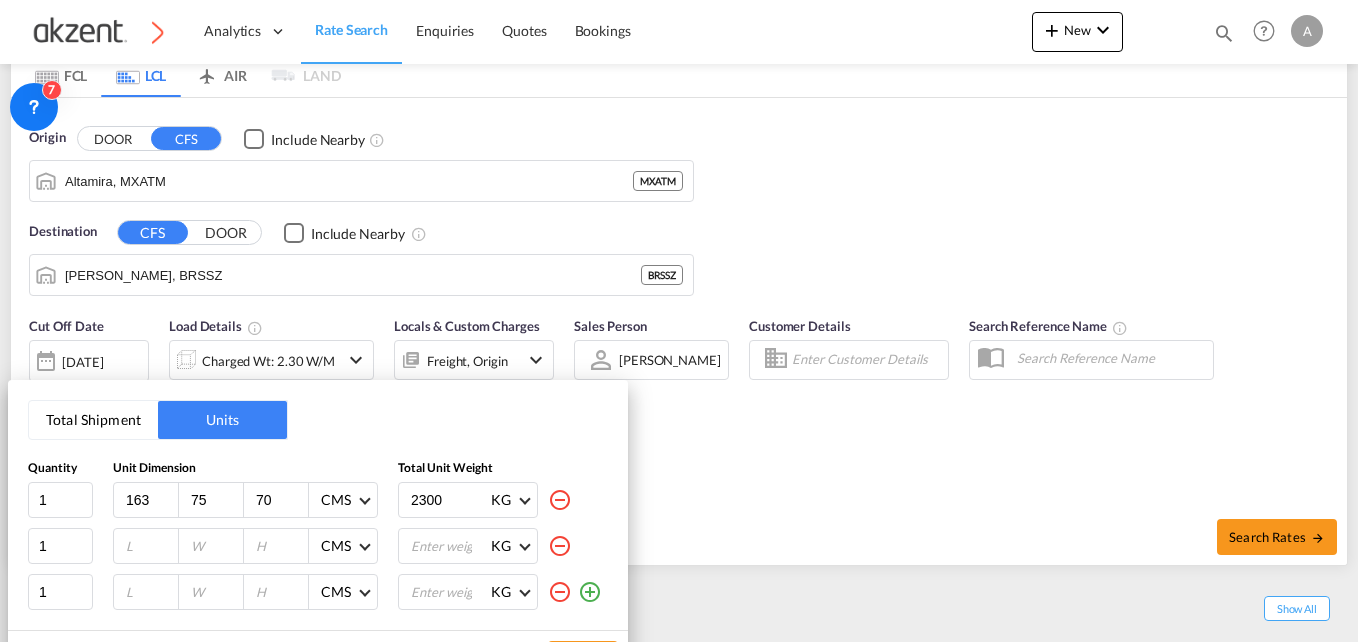 type on "75" 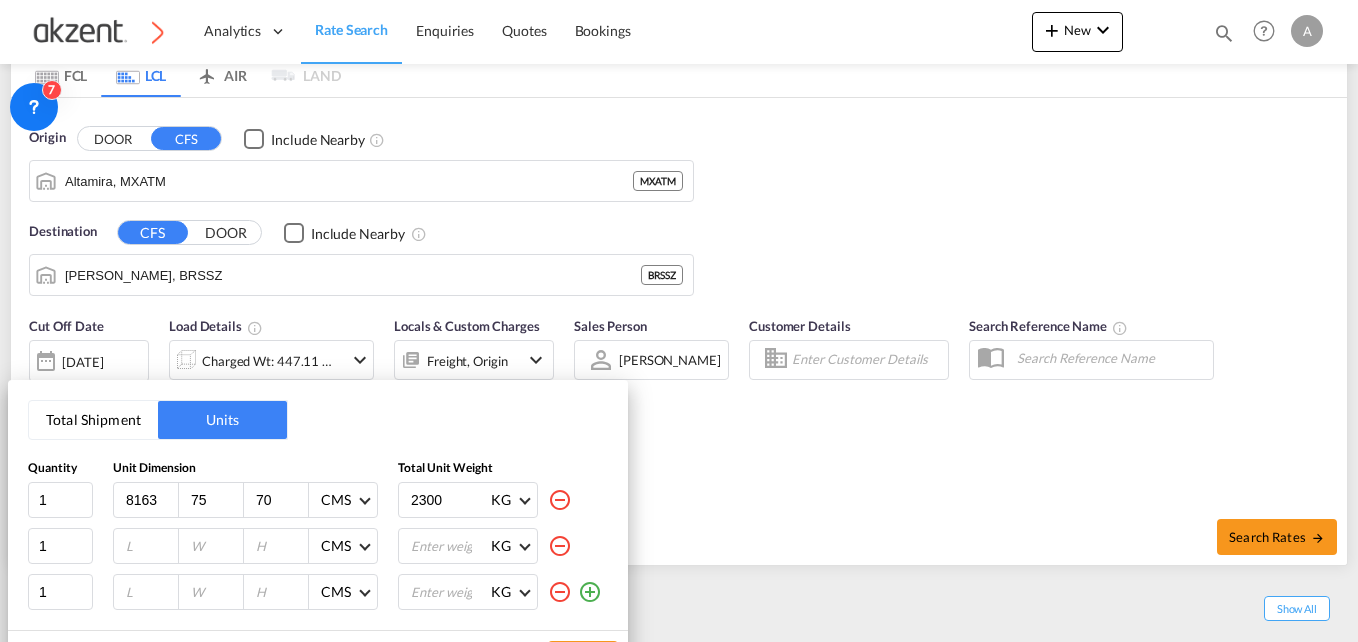 type on "163" 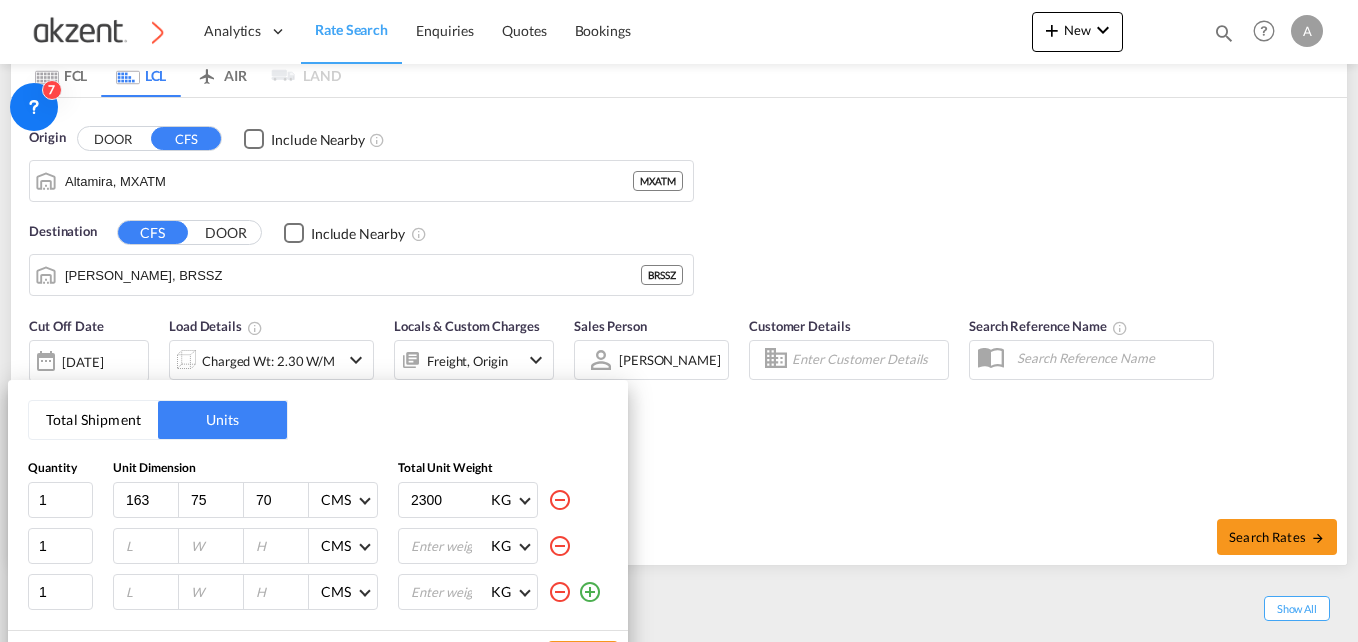 click on "70" at bounding box center [281, 500] 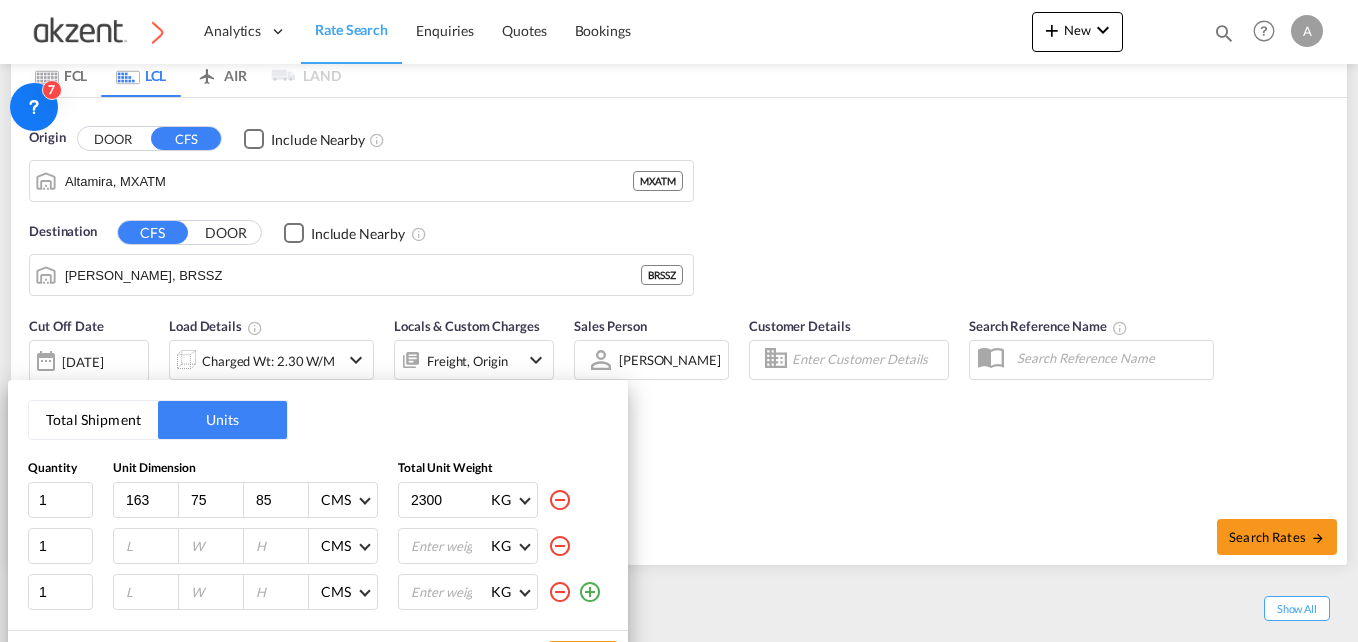 type on "85" 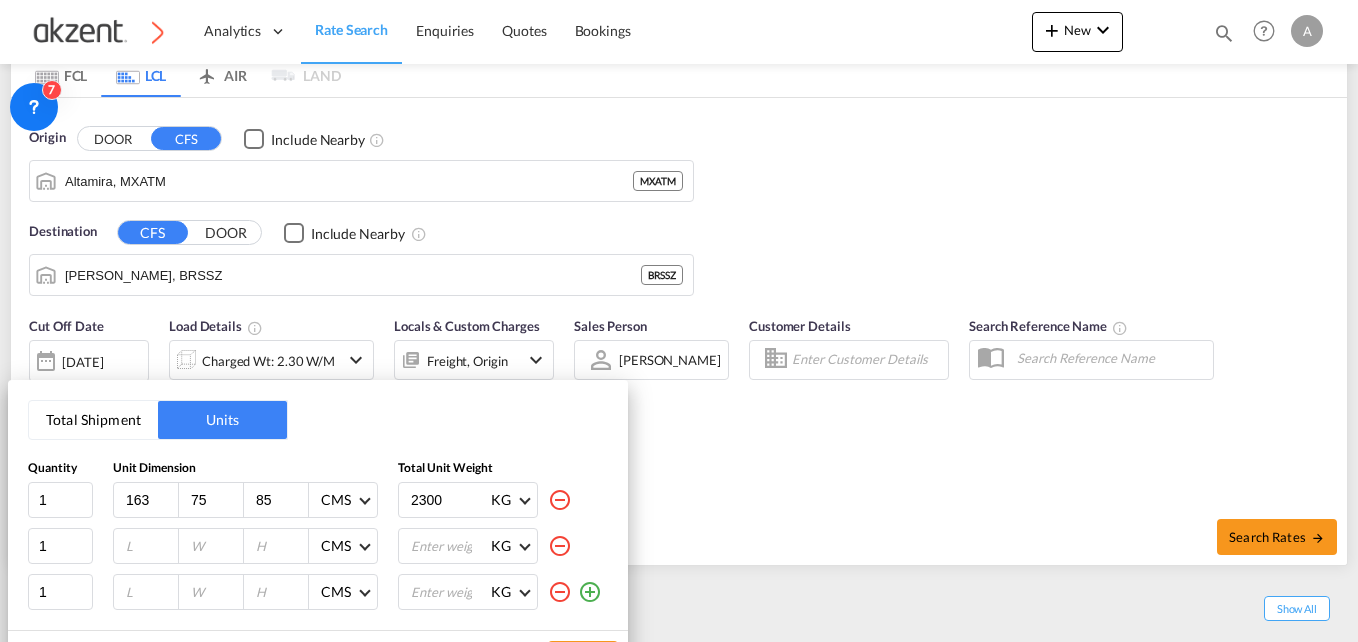 click at bounding box center [281, 546] 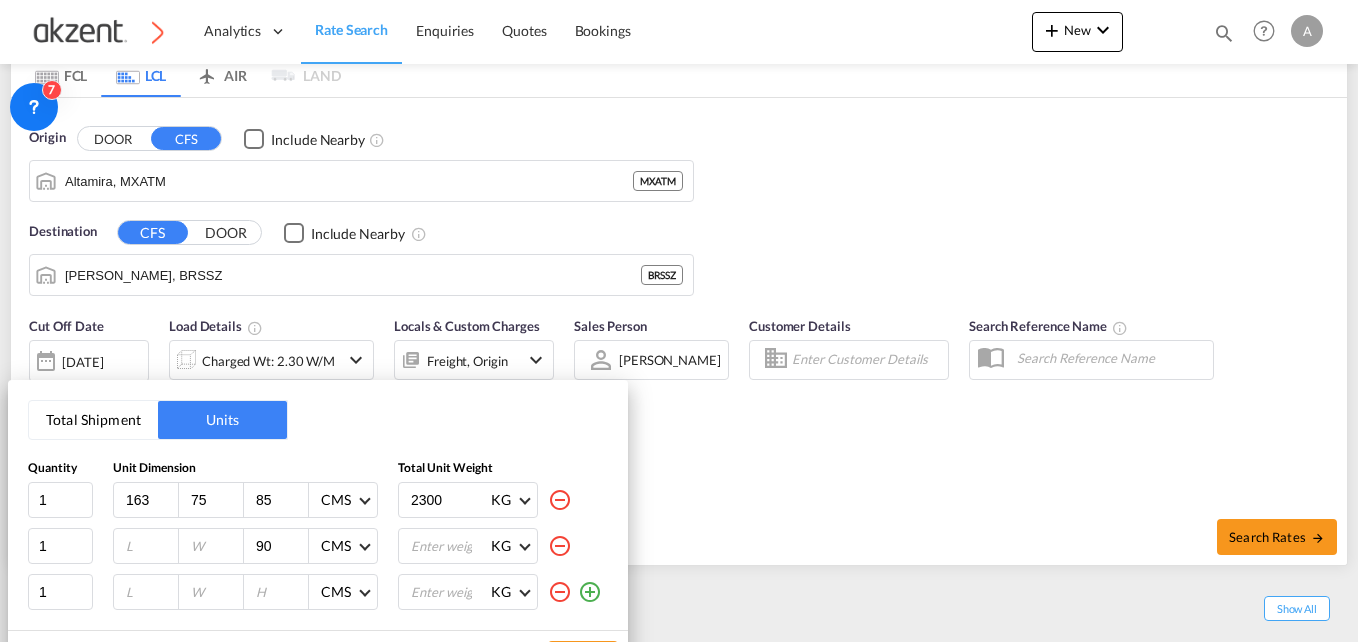 type on "90" 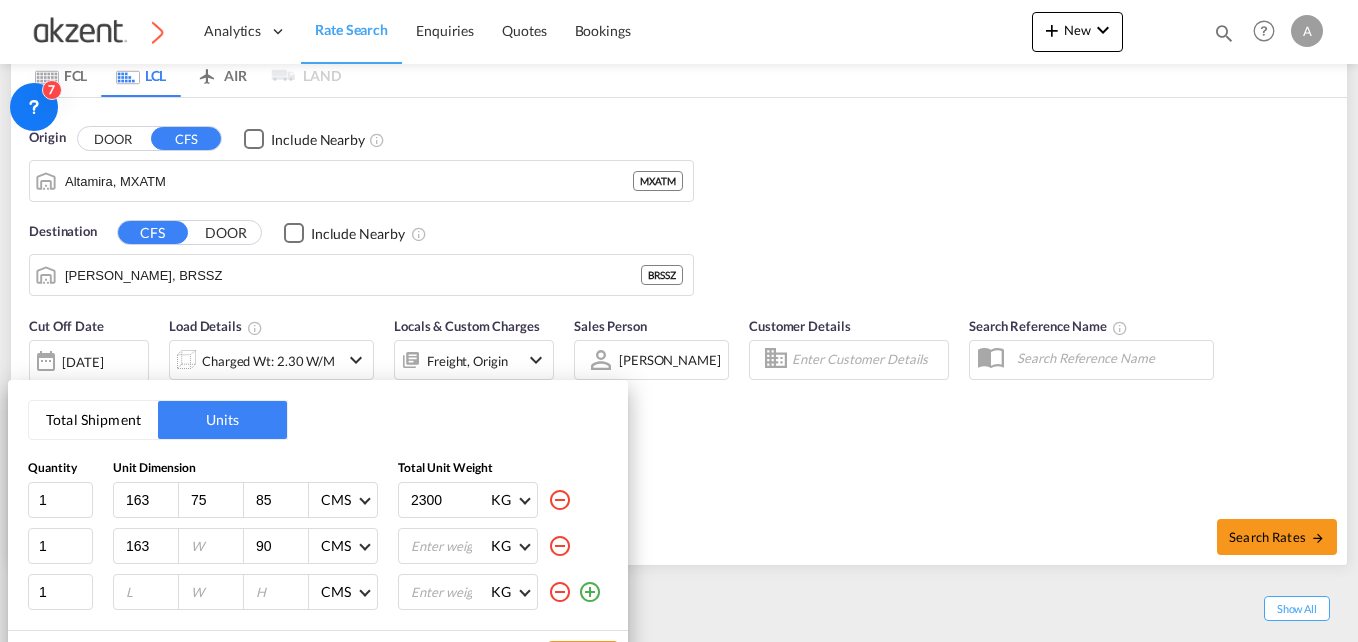 type on "163" 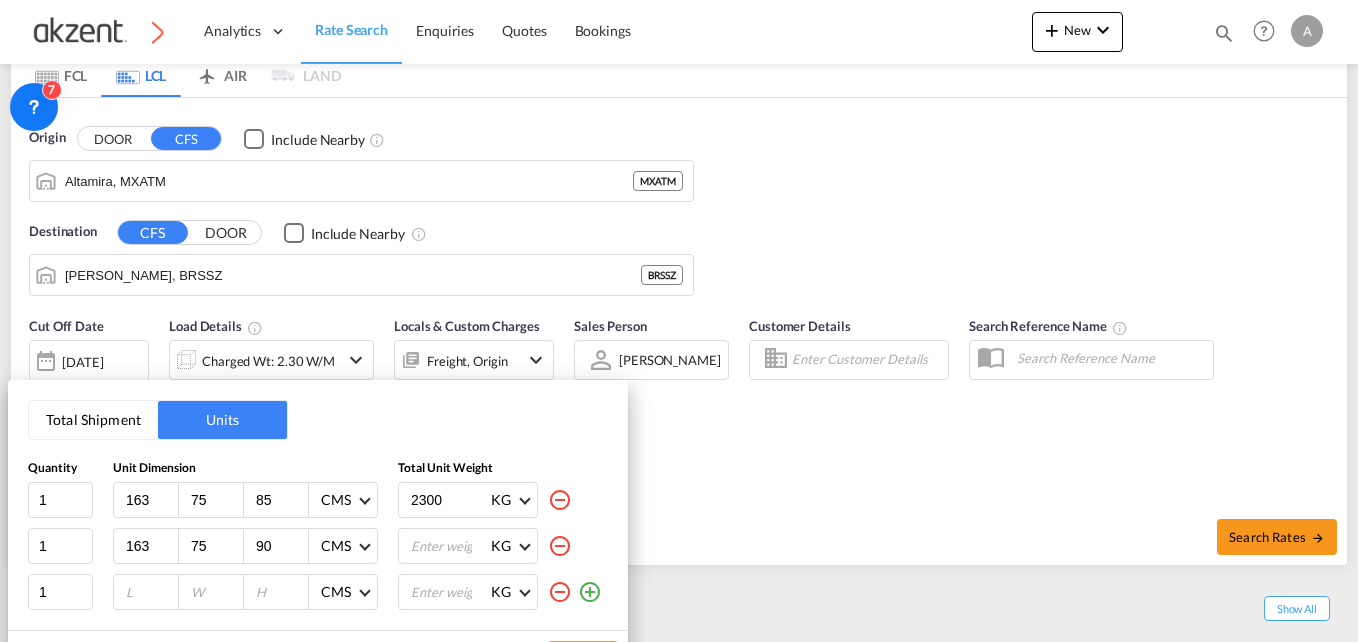 type on "75" 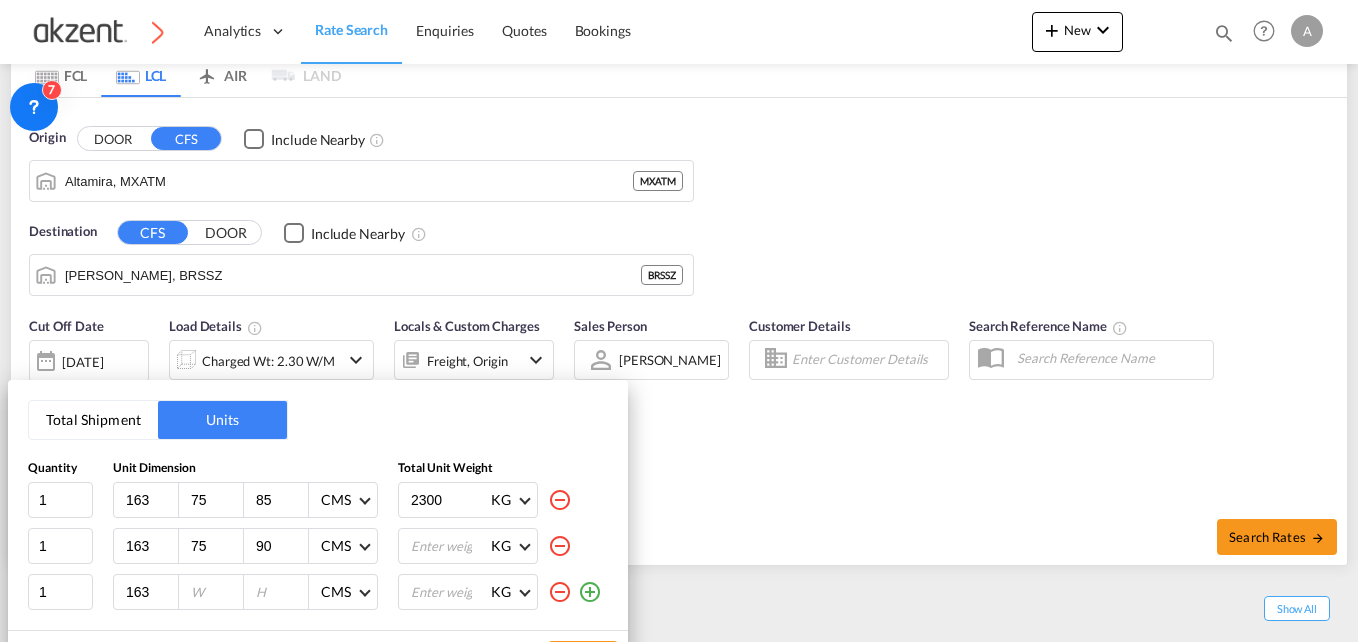 type on "163" 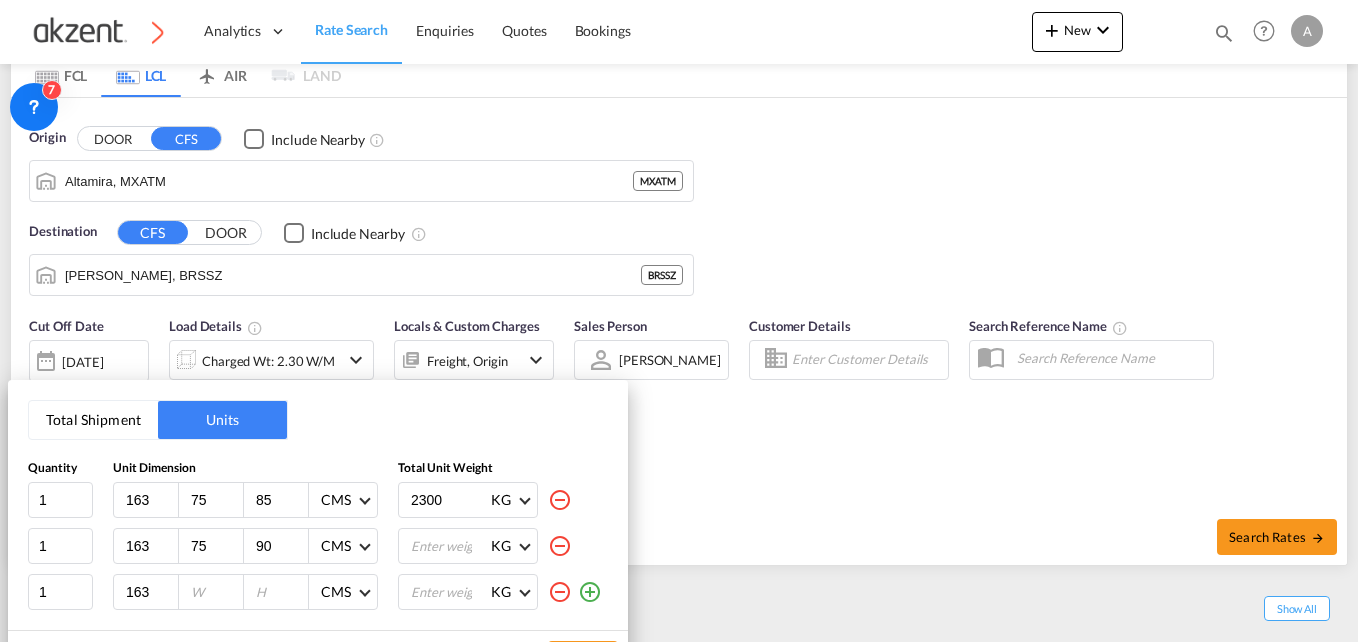 click at bounding box center (216, 592) 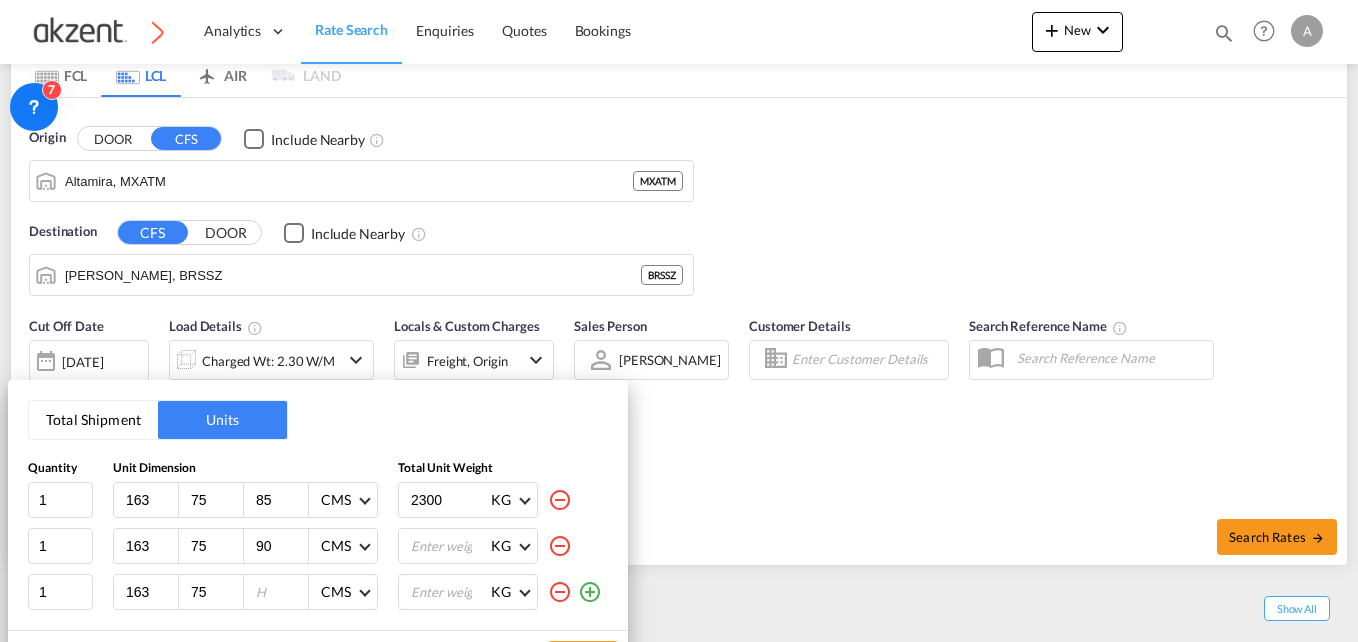 type on "75" 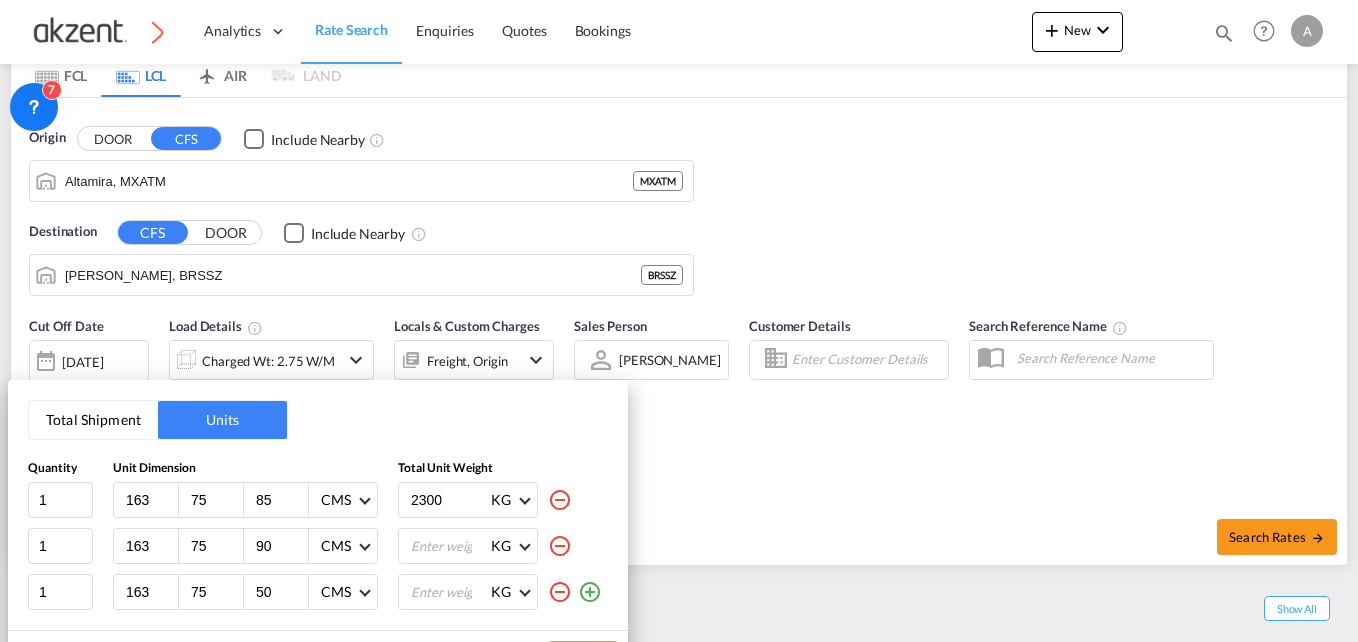 type on "50" 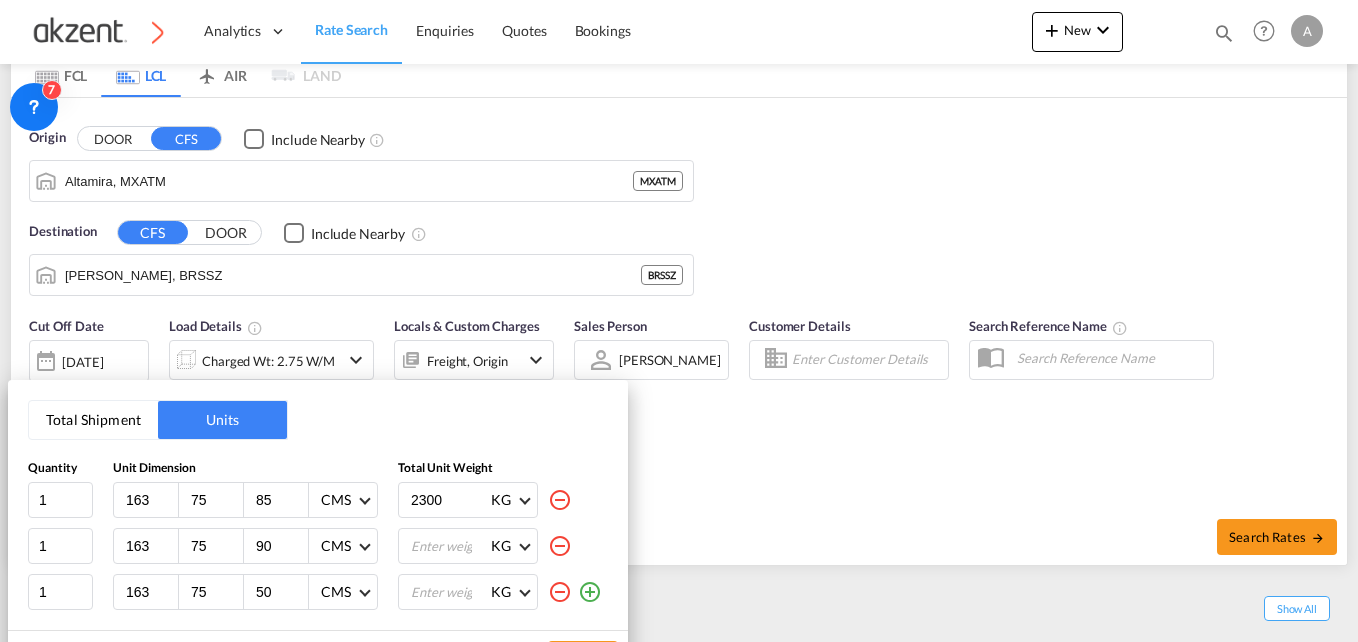 click on "2300" at bounding box center (449, 500) 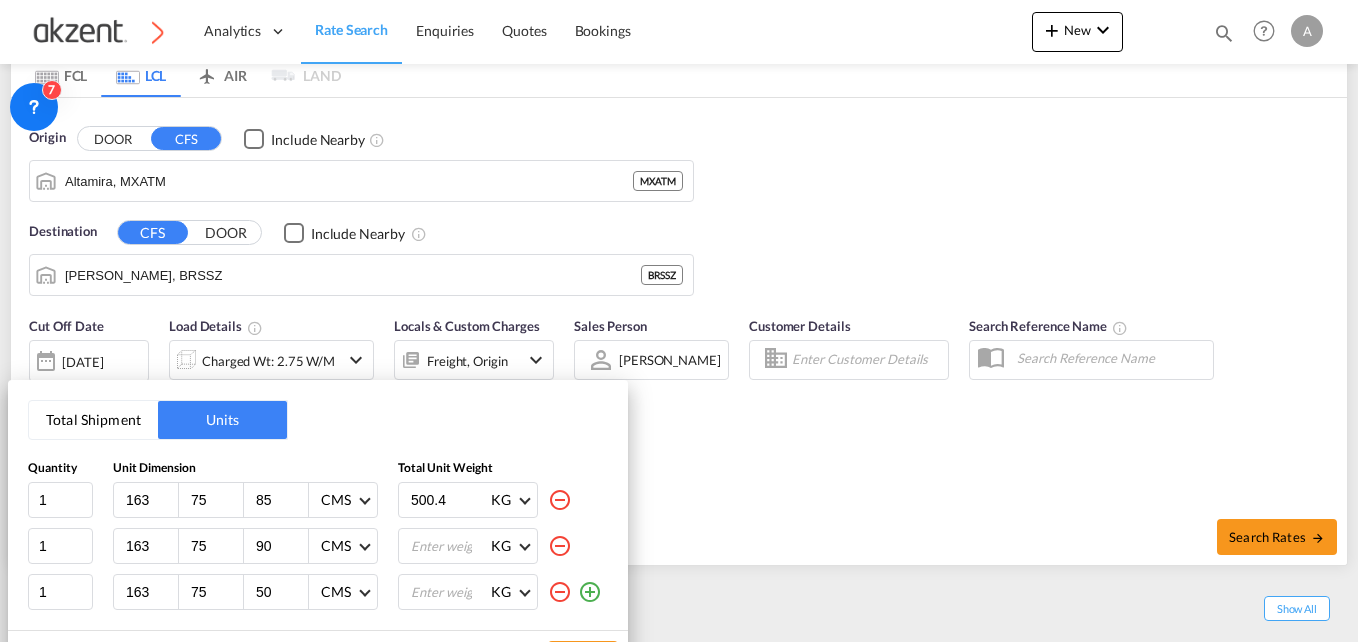 type on "500.4" 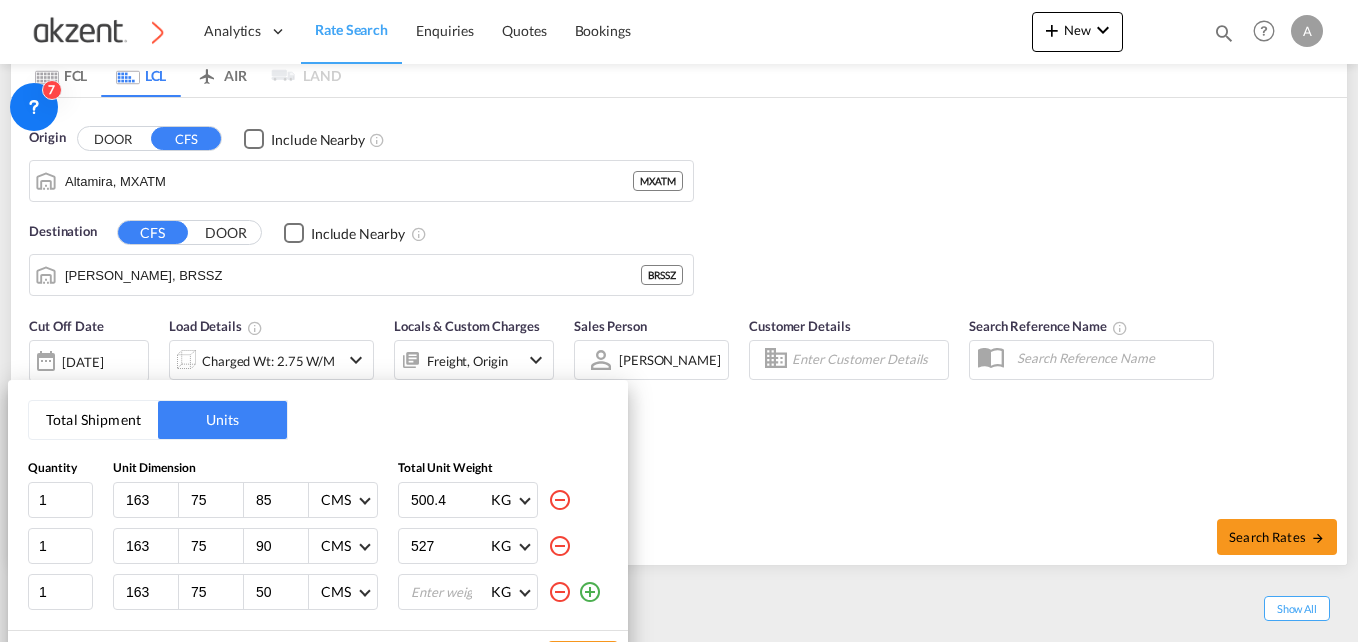 type on "527" 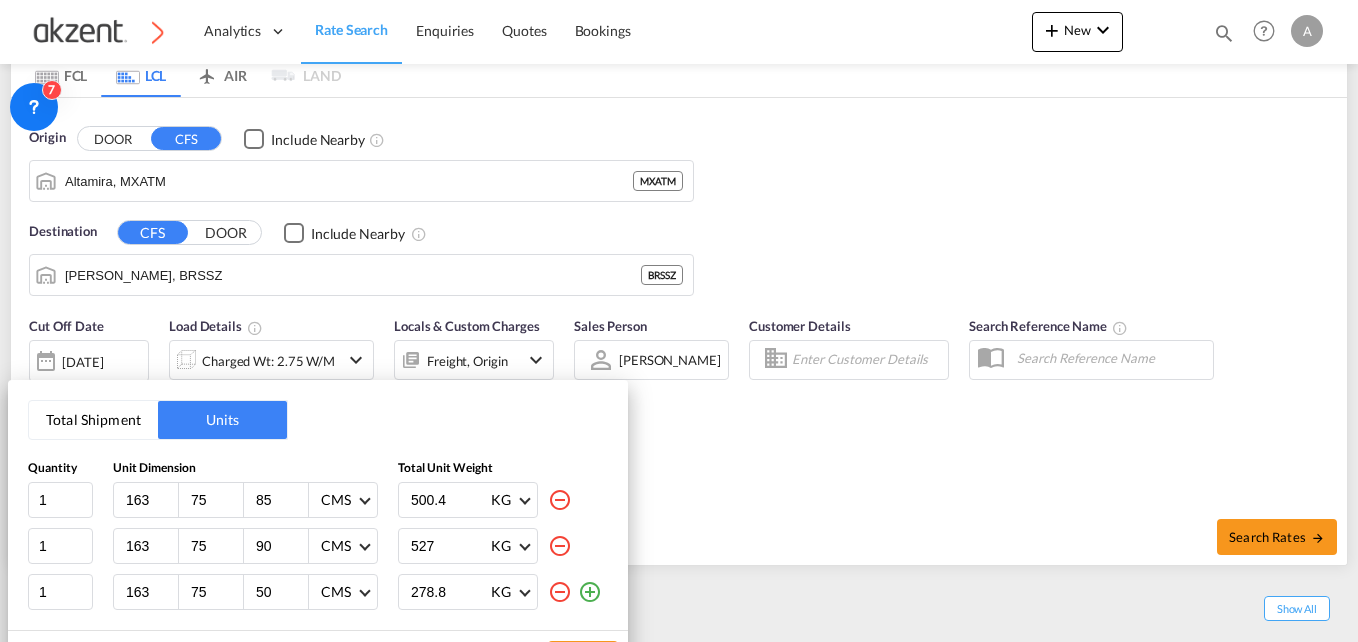 type on "278.8" 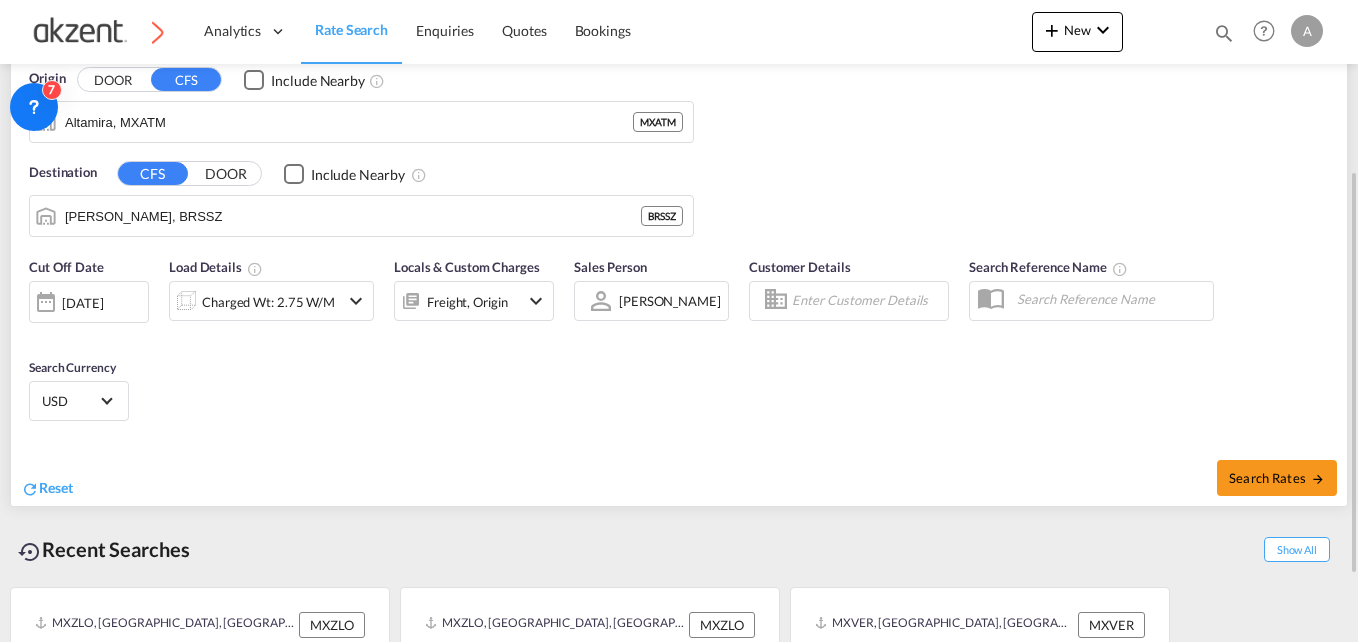 scroll, scrollTop: 270, scrollLeft: 0, axis: vertical 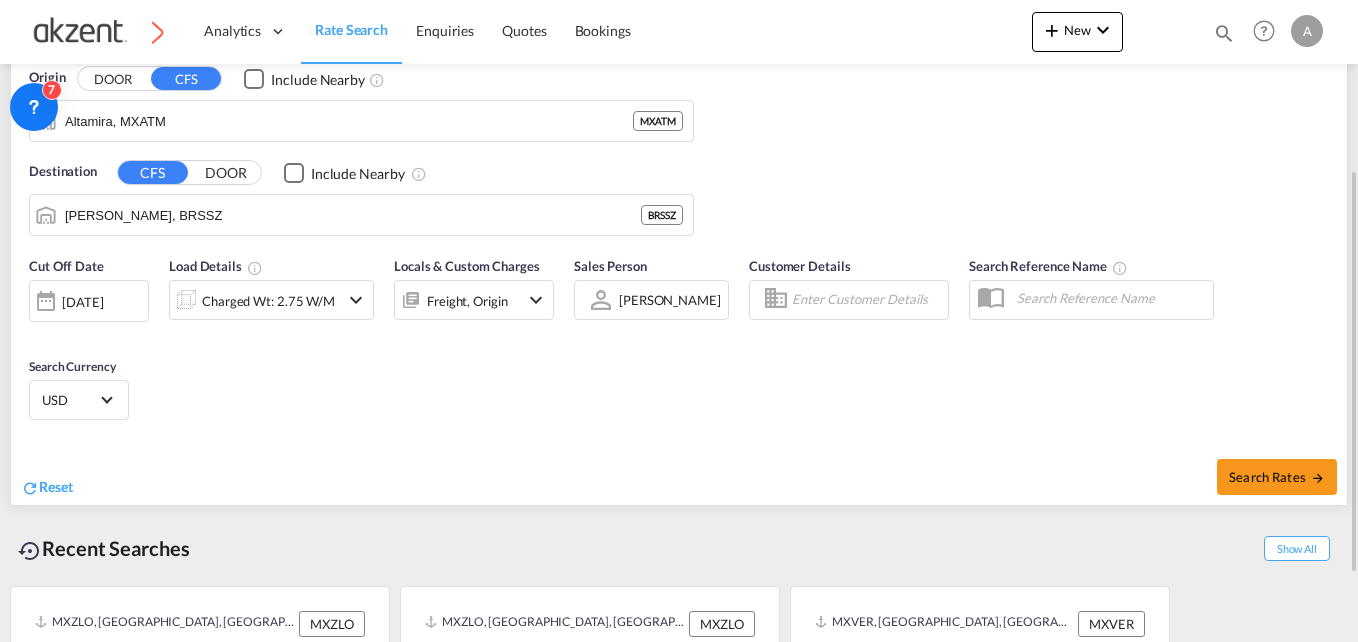 click at bounding box center (356, 300) 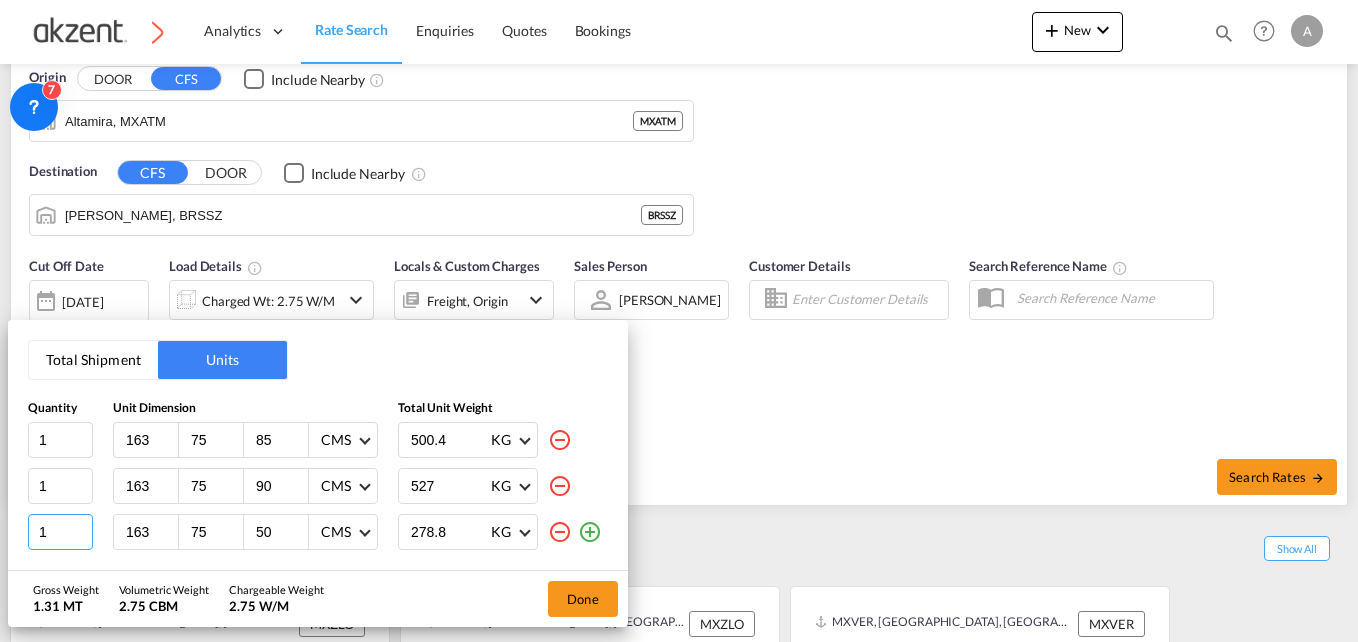 click on "1" at bounding box center (60, 532) 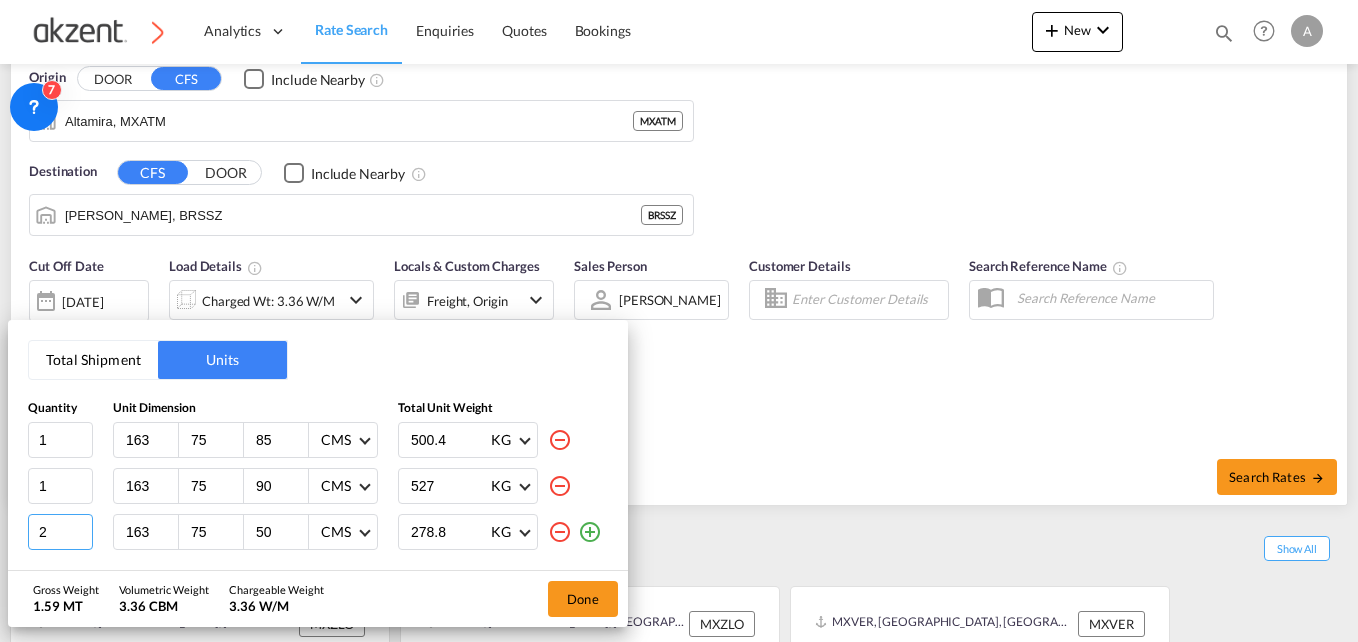 type on "2" 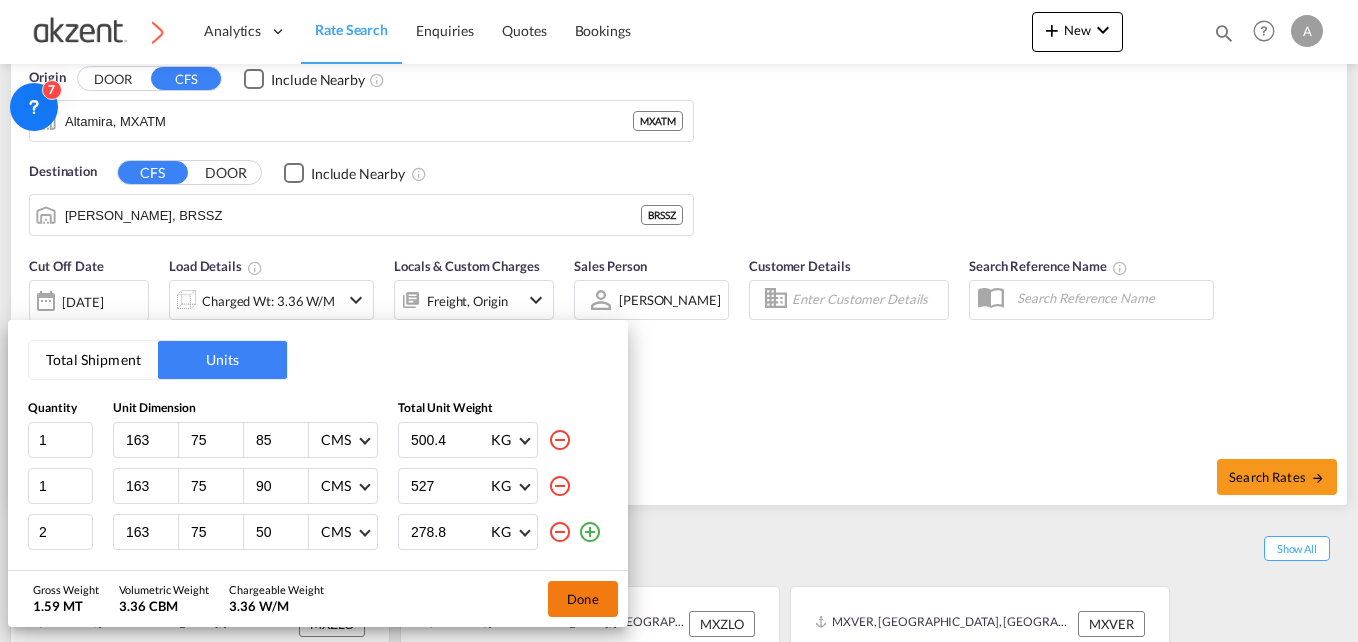 click on "Done" at bounding box center (583, 599) 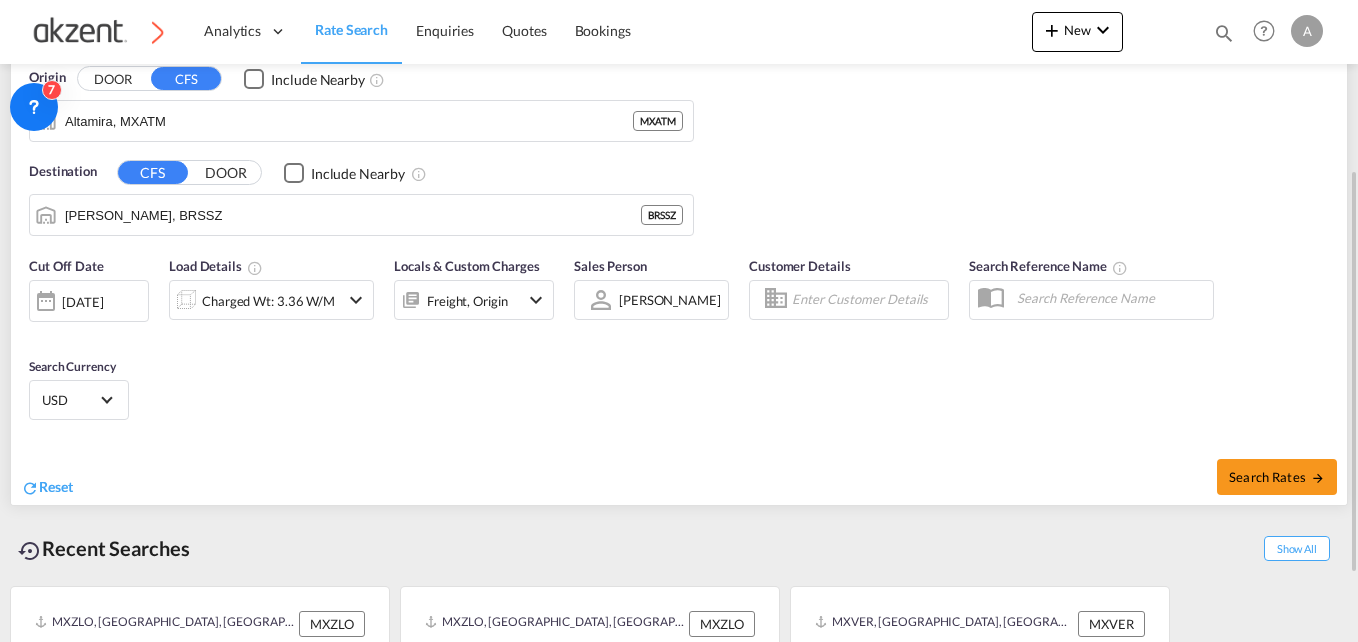 click at bounding box center (867, 300) 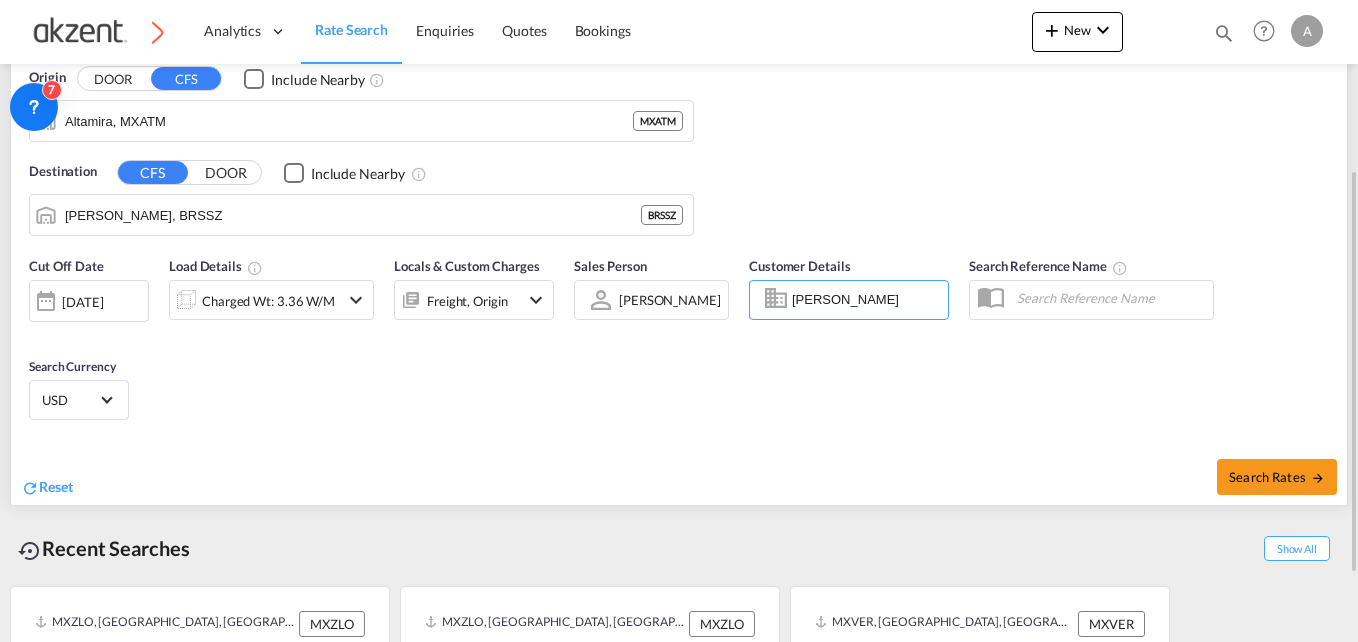 type on "[PERSON_NAME]" 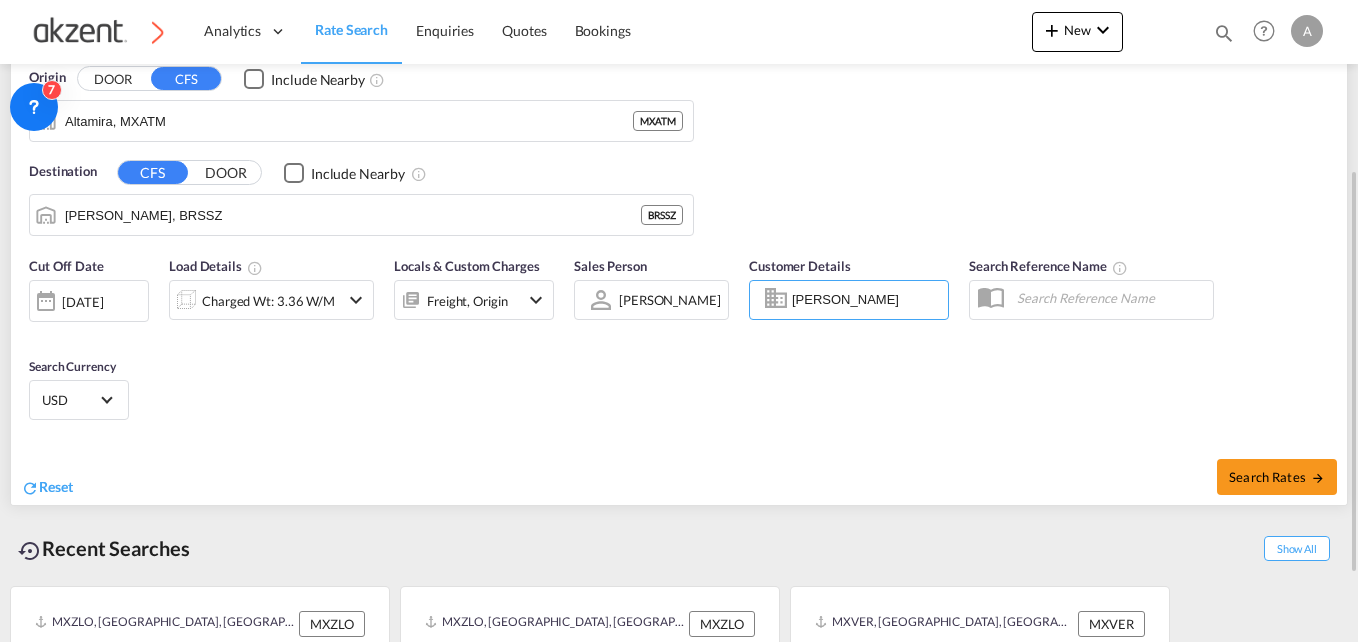 click on "DOOR" at bounding box center [113, 79] 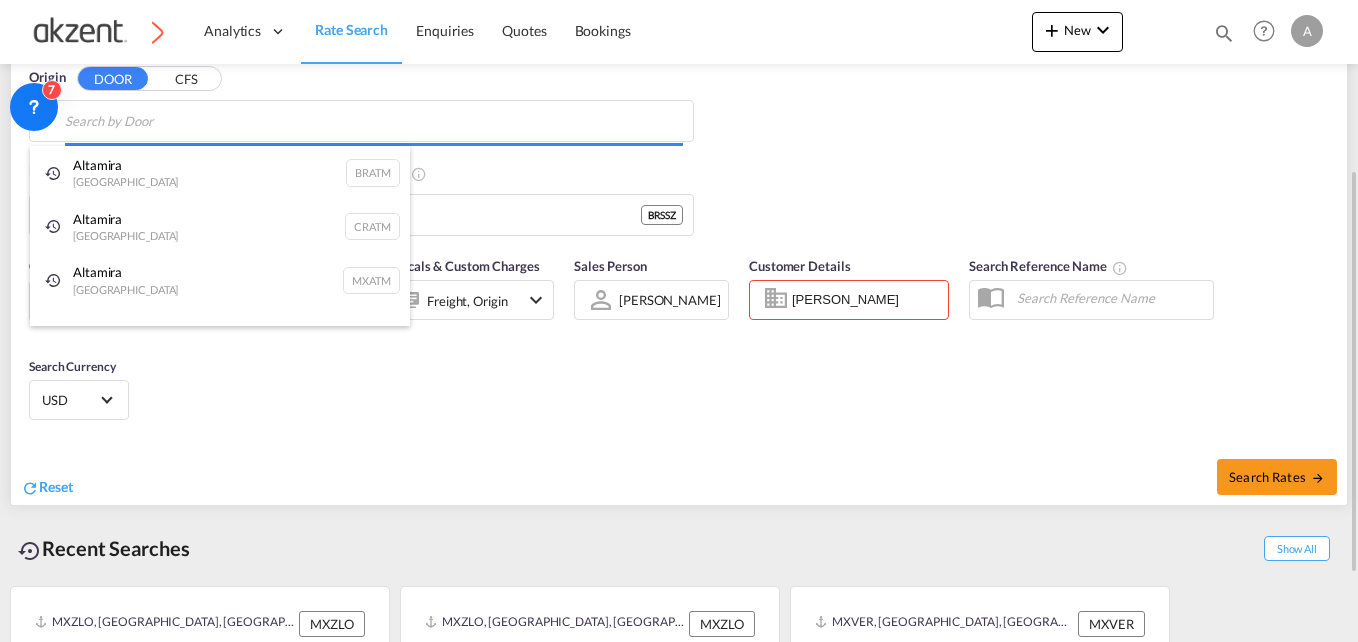 click on "DOOR" at bounding box center (113, 78) 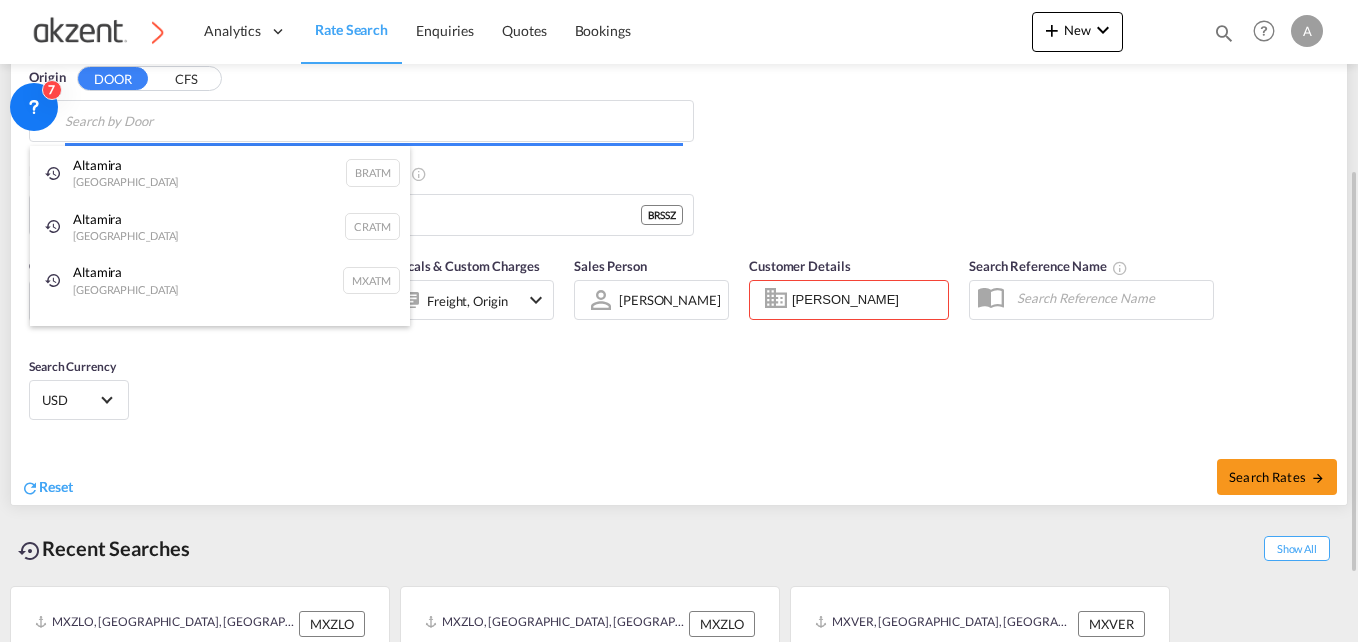 click on "DOOR" at bounding box center [113, 78] 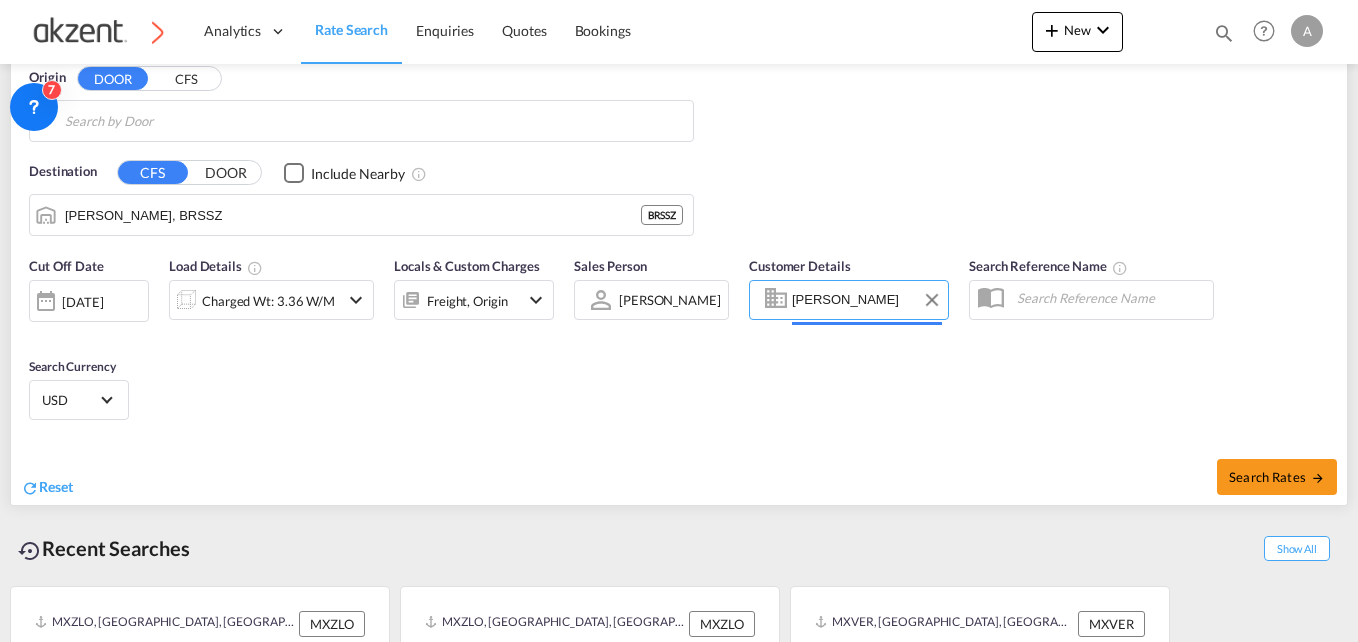 click on "[PERSON_NAME]" at bounding box center [867, 300] 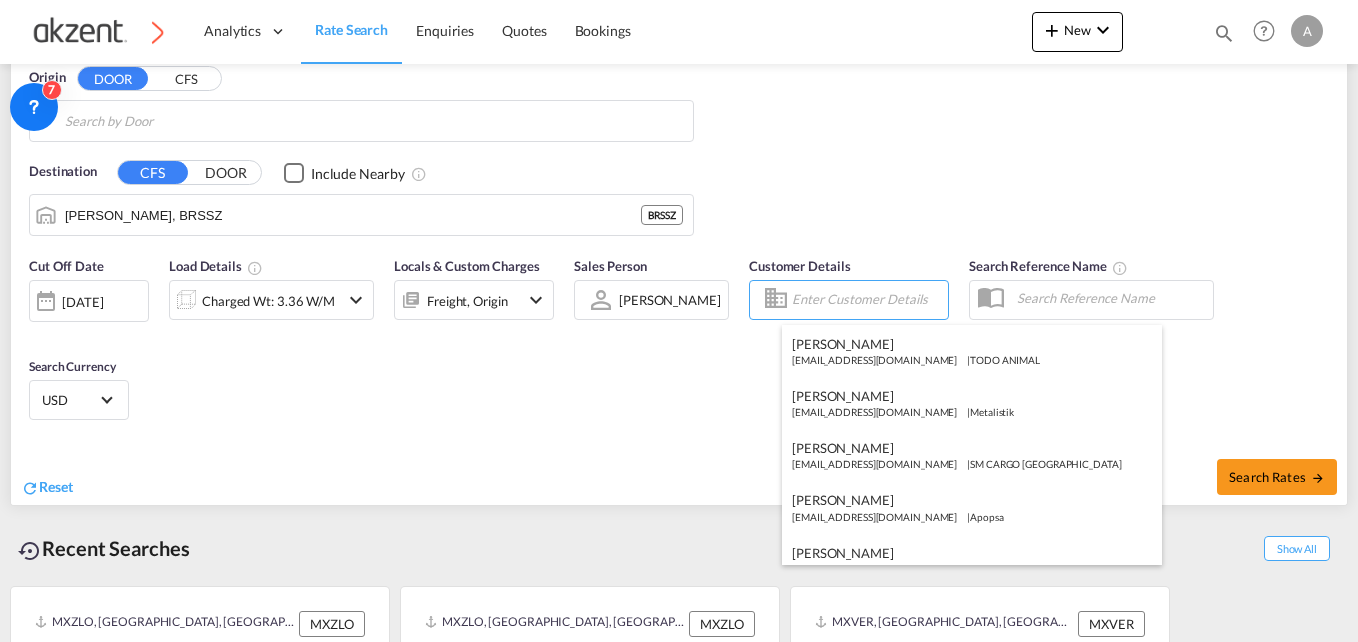 type 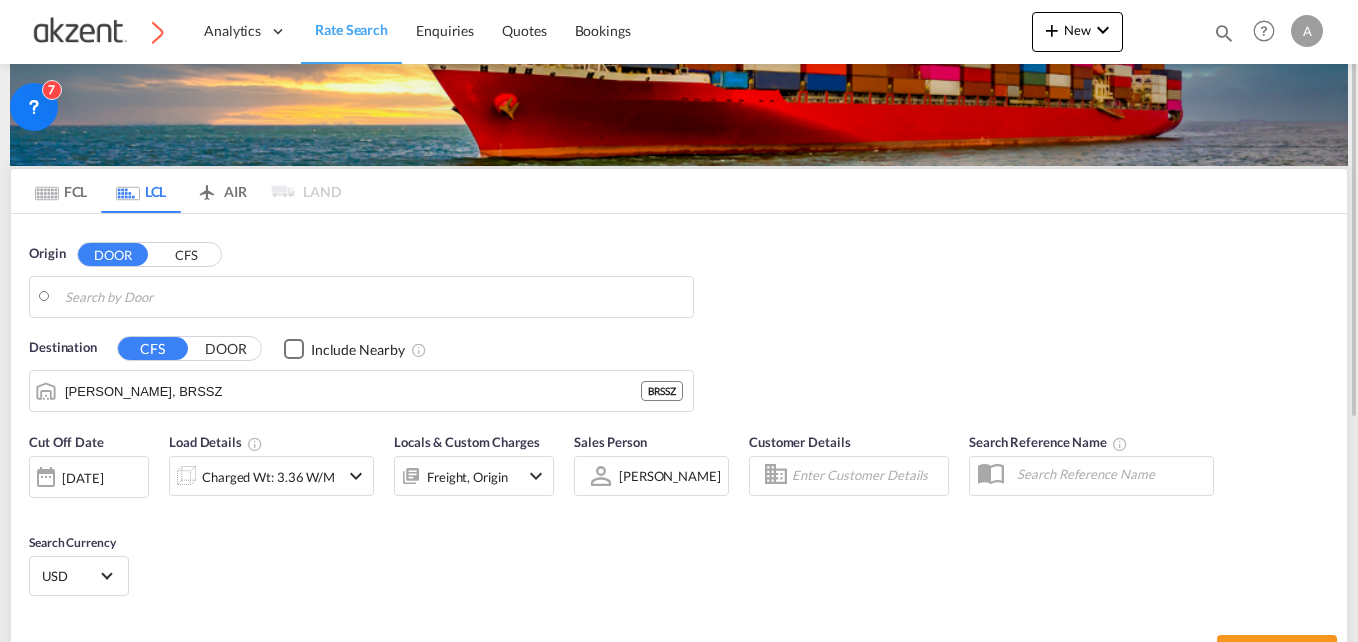 scroll, scrollTop: 68, scrollLeft: 0, axis: vertical 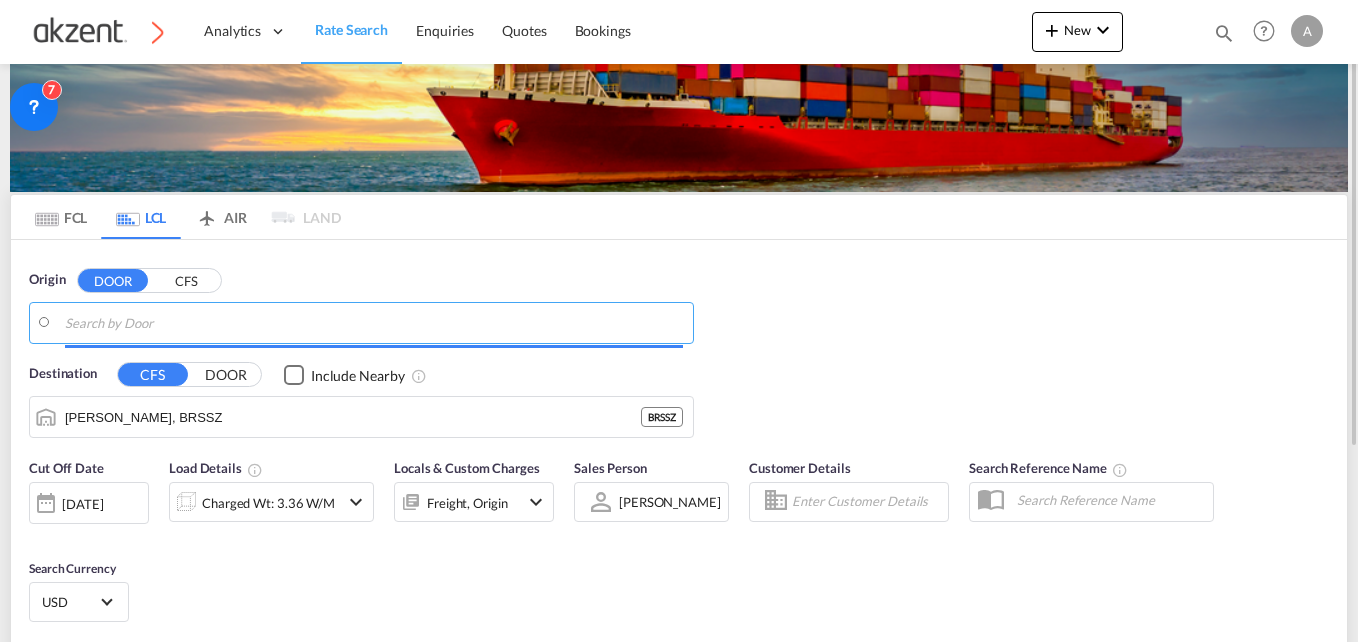 click at bounding box center (374, 323) 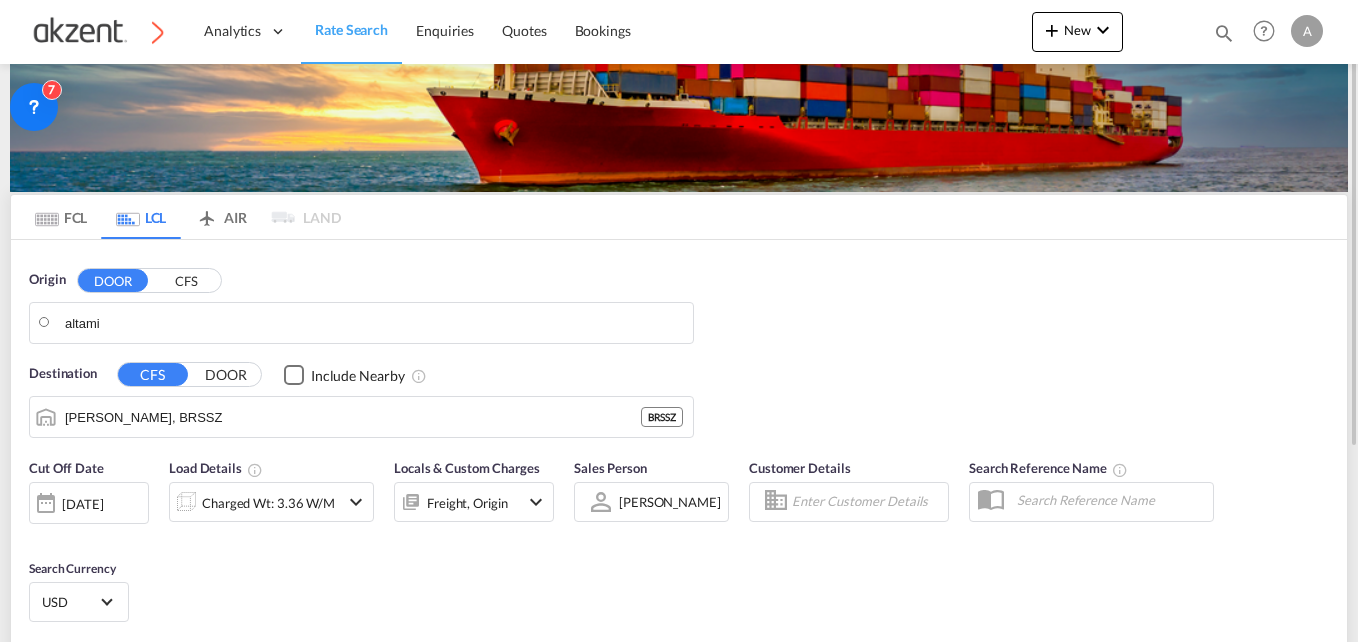 click on "CFS" at bounding box center (186, 281) 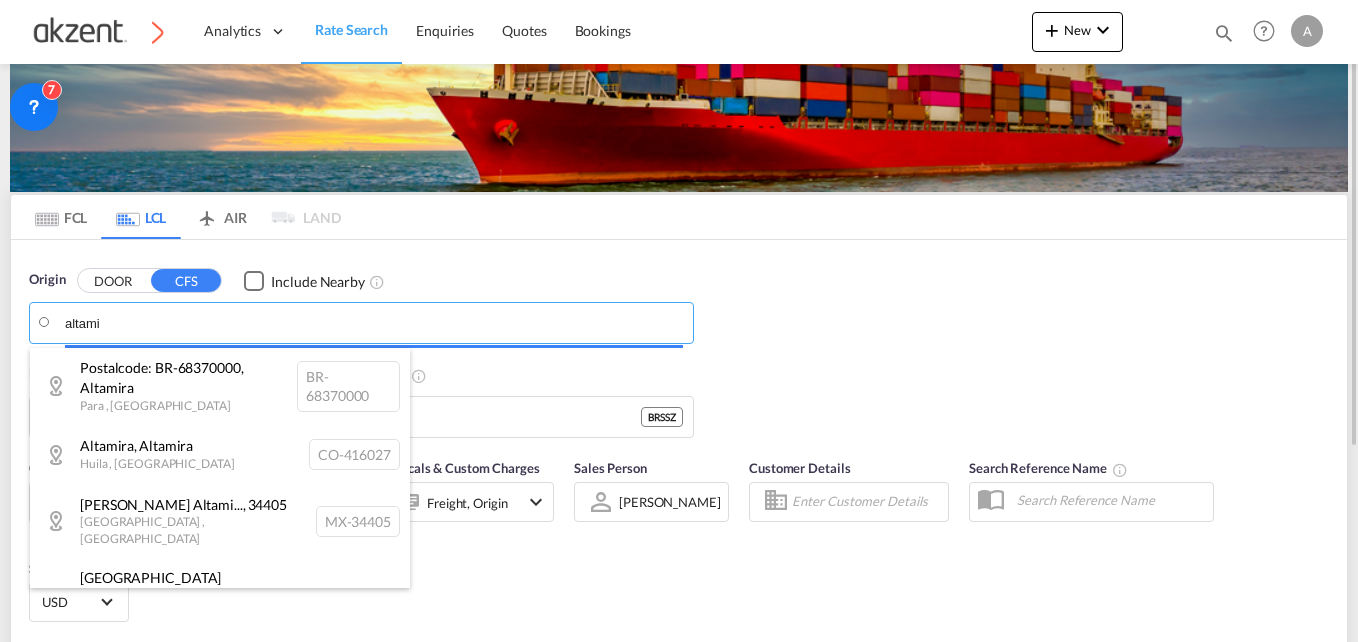 click on "Analytics
Dashboard
Rate Search
Enquiries
Quotes
Bookings" at bounding box center (679, 321) 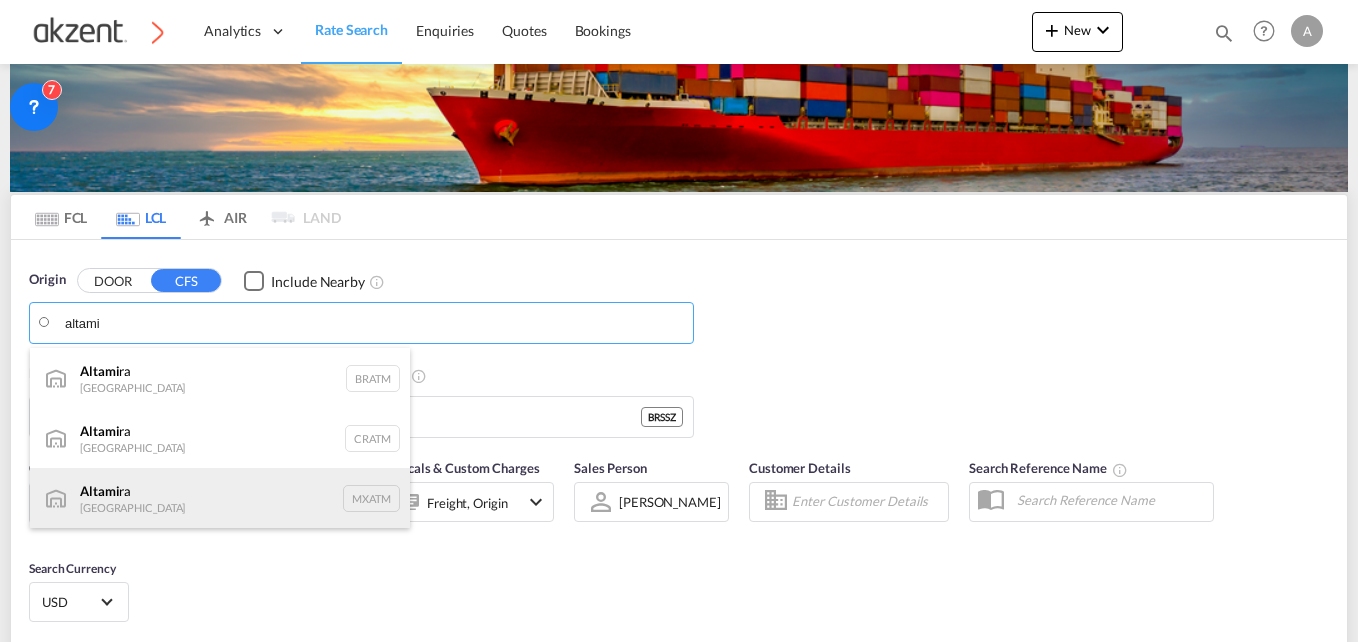 click on "Altami ra Mexico
MXATM" at bounding box center (220, 498) 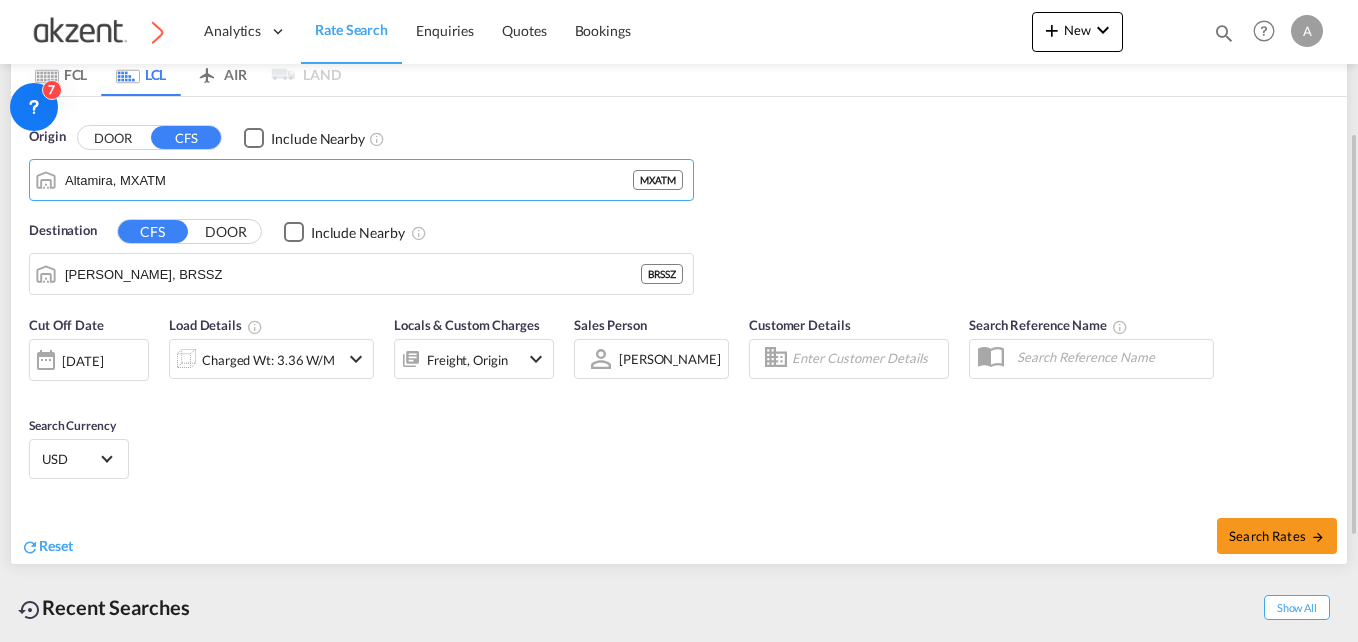 scroll, scrollTop: 213, scrollLeft: 0, axis: vertical 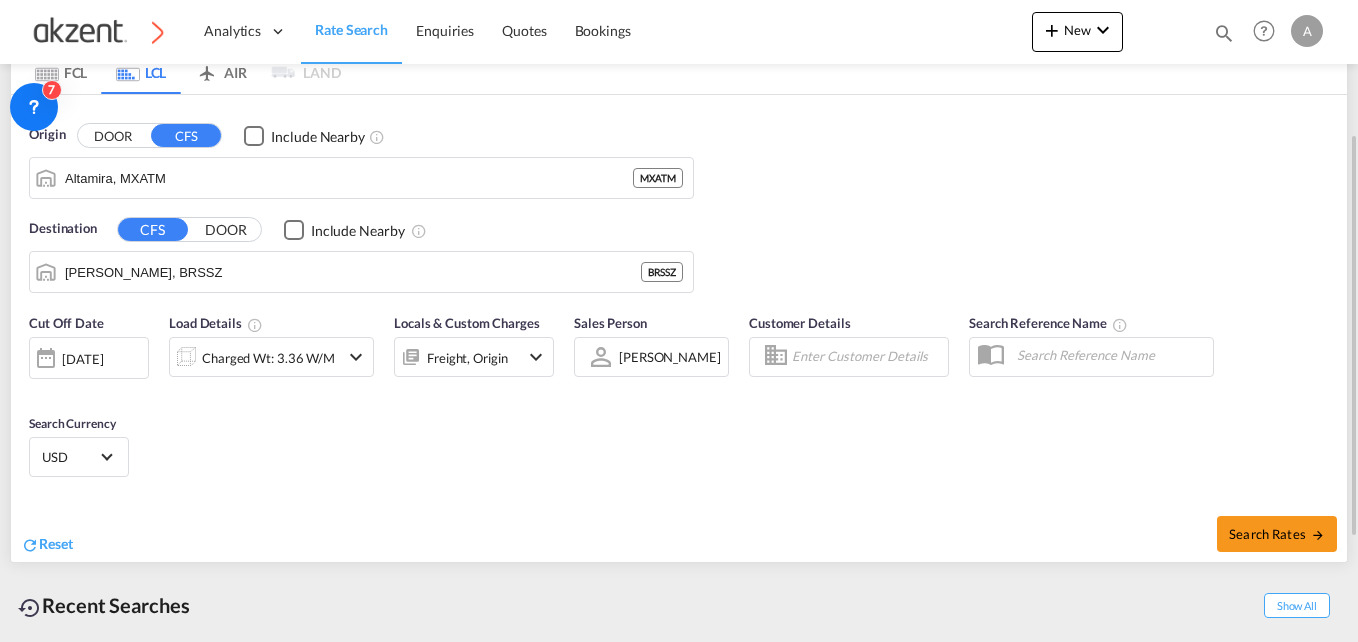 click on "Charged Wt: 3.36 W/M" at bounding box center (271, 357) 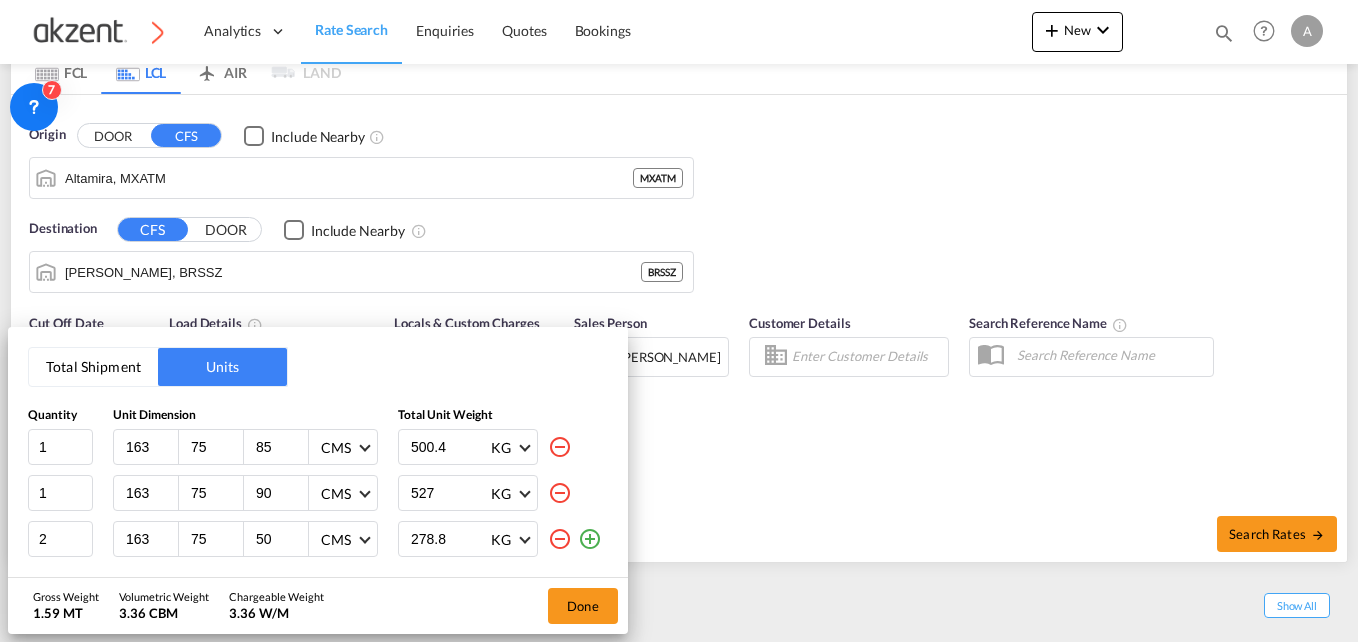 click on "Total Shipment
Units Quantity Unit Dimension Total Unit Weight
1 163 75 85 CMS
CMS Inches 500.4 KG
KG LB
1 163 75 90 CMS
CMS Inches 527 KG
KG LB
2 163 75 50 CMS
CMS Inches 278.8 KG
KG [PERSON_NAME] Weight
1.59 MT
Volumetric Weight
3.36 CBM
Chargeable Weight
3.36 W/M
Done" at bounding box center (679, 321) 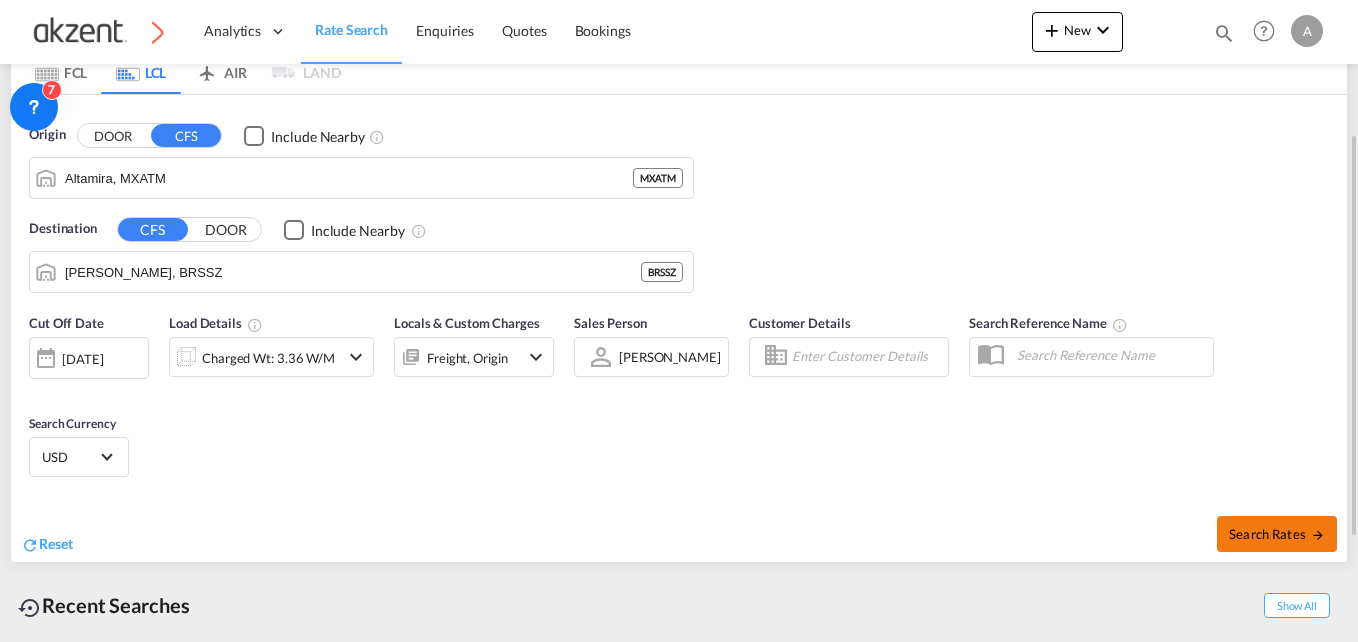 click on "Search Rates" at bounding box center [1277, 534] 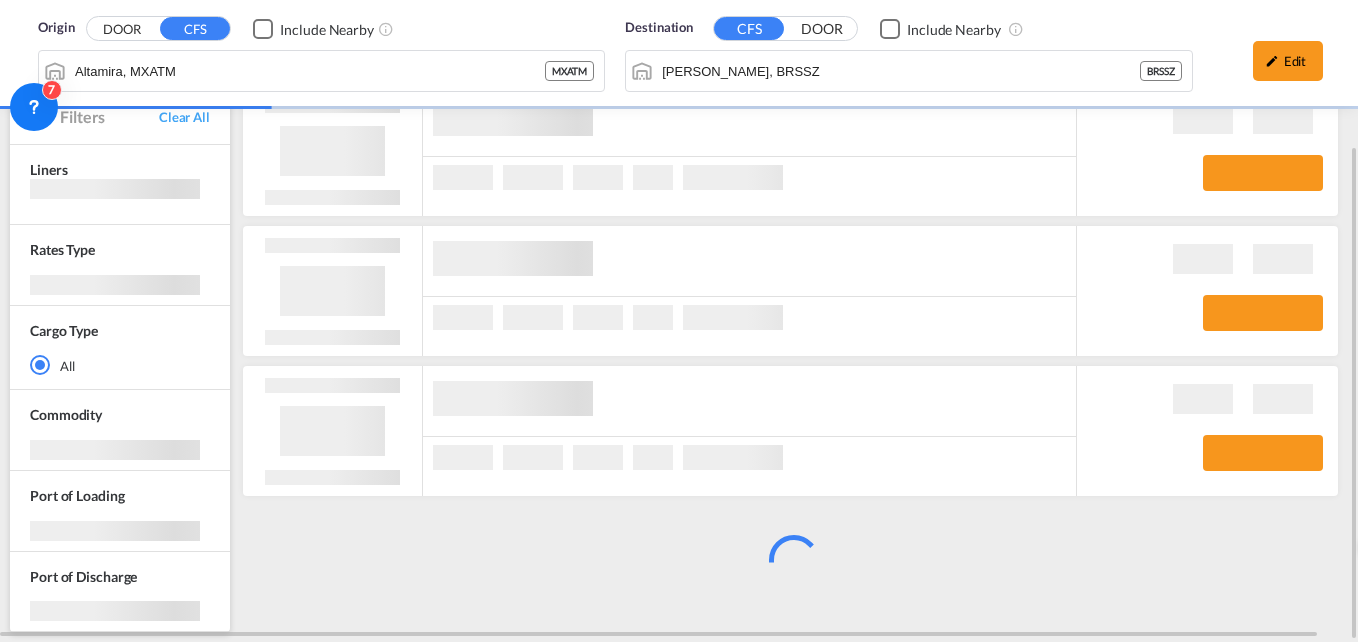 scroll, scrollTop: 0, scrollLeft: 0, axis: both 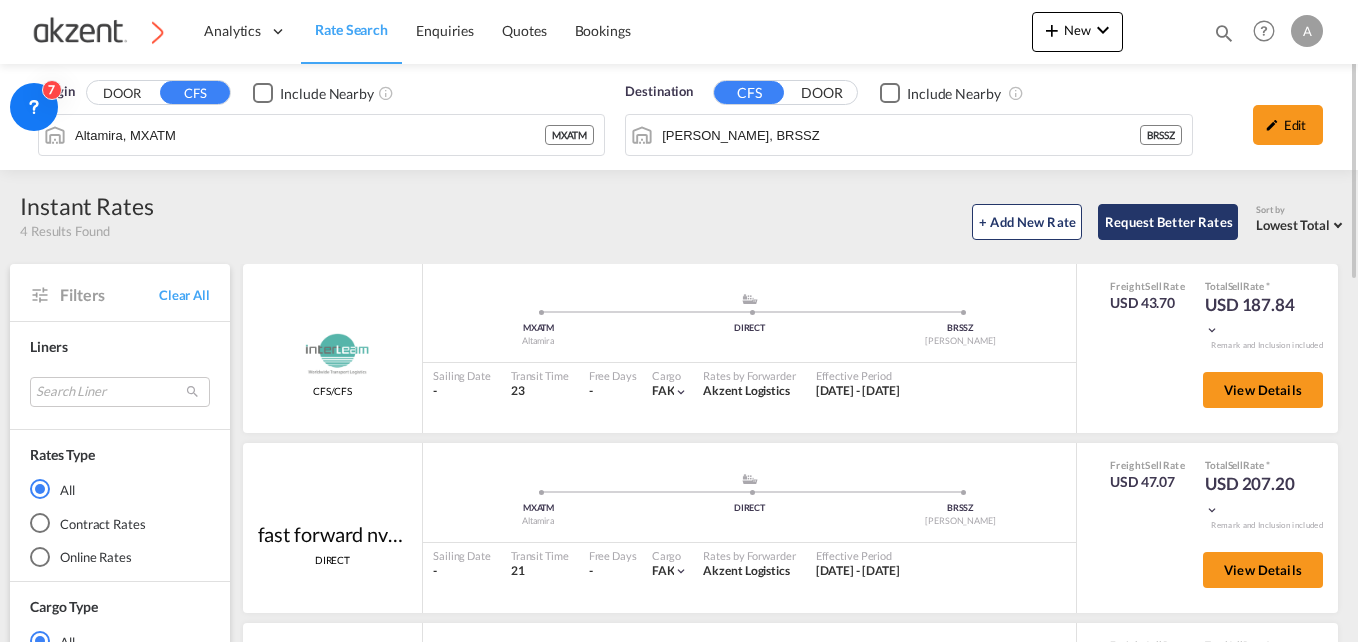 click on "Request Better Rates" at bounding box center (1168, 222) 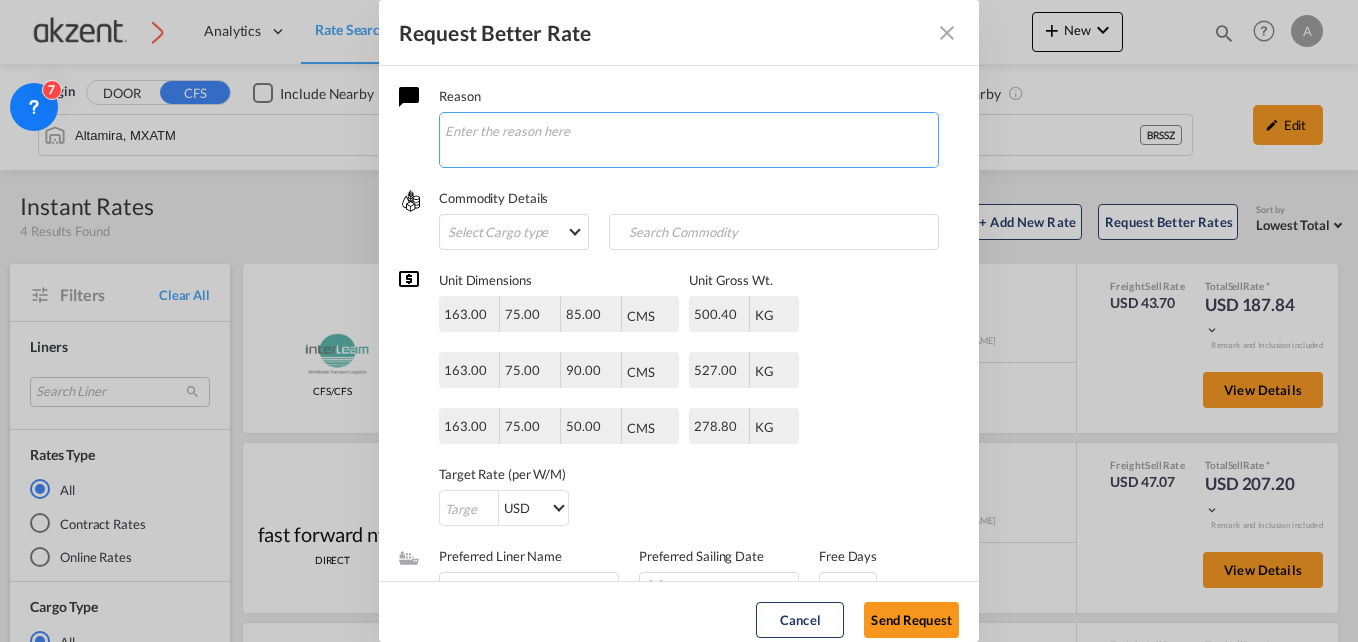 click at bounding box center (689, 140) 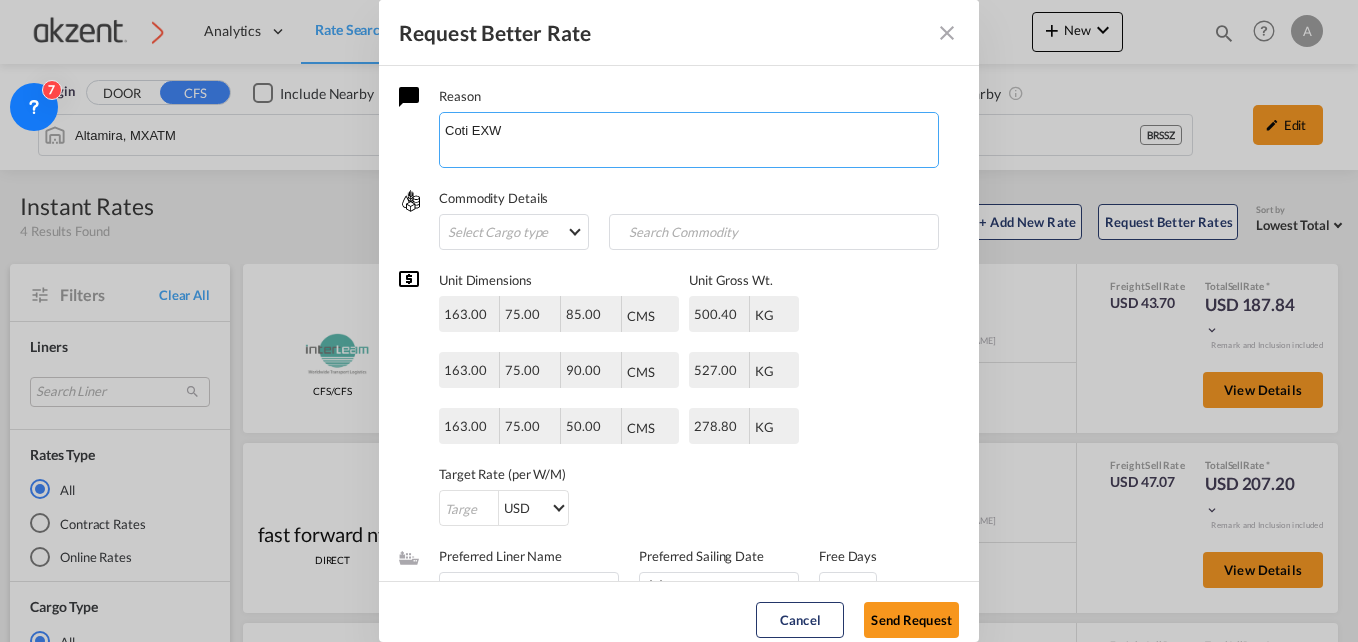 click on "Coti EXW" at bounding box center (689, 140) 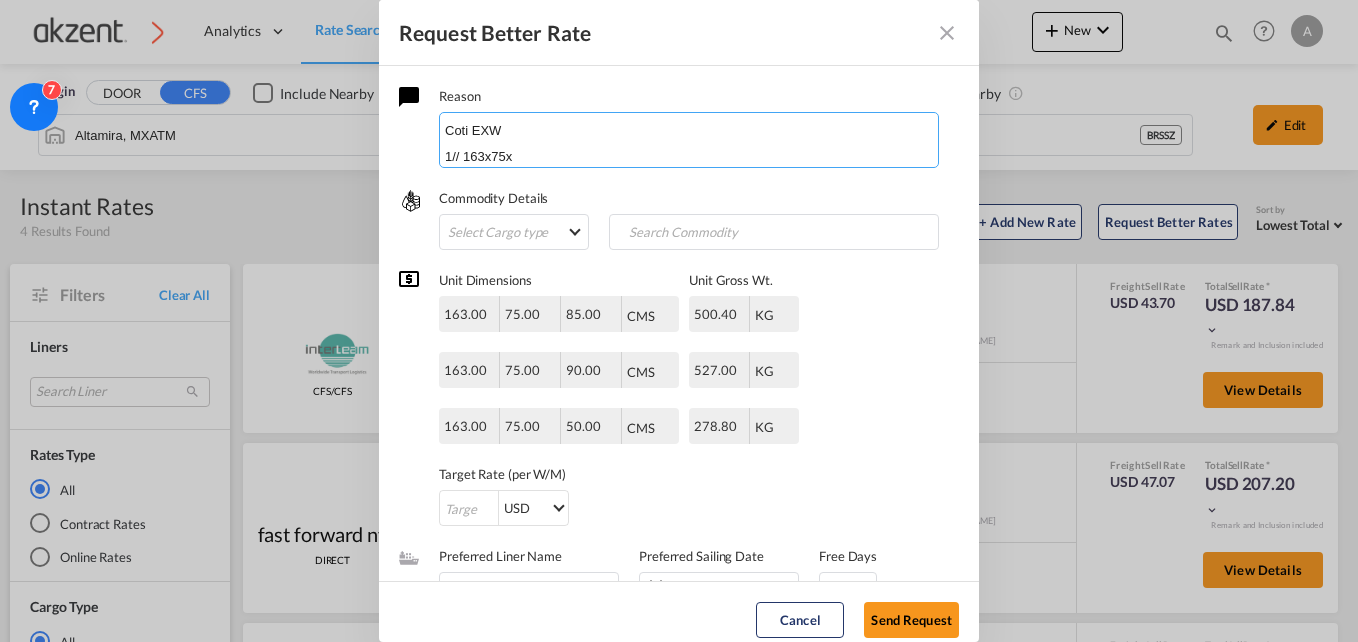 type on "Coti EXW
1// 163x75x" 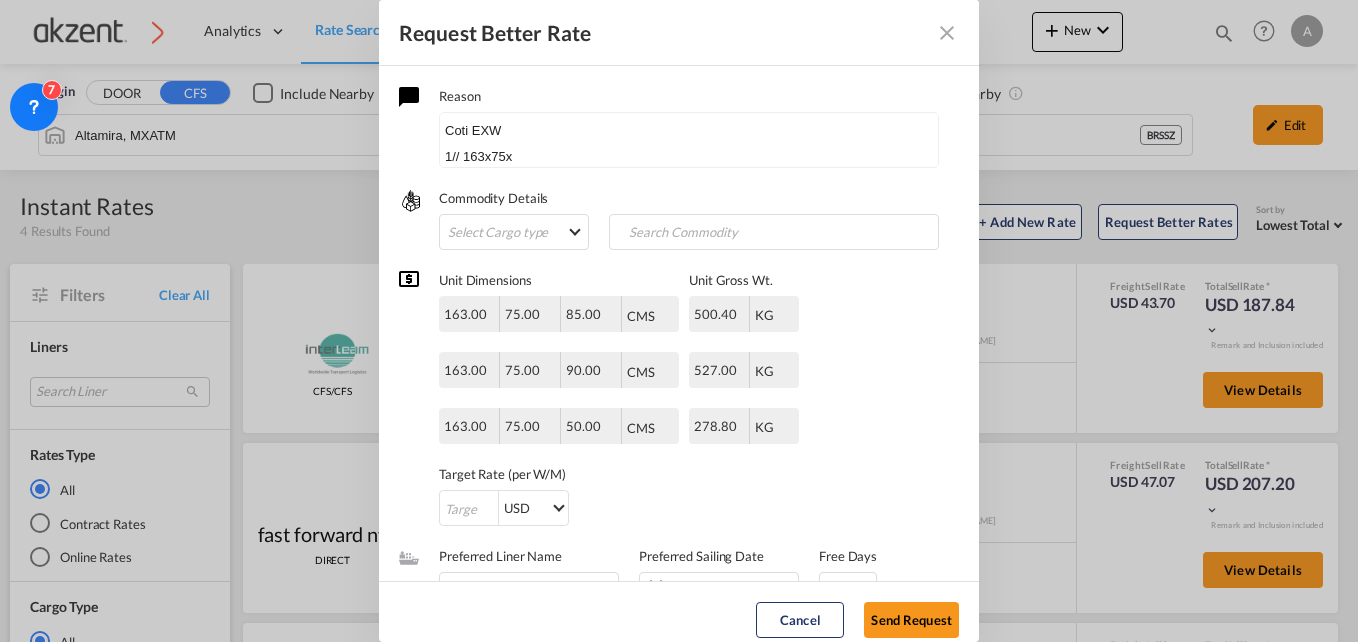 click at bounding box center (947, 33) 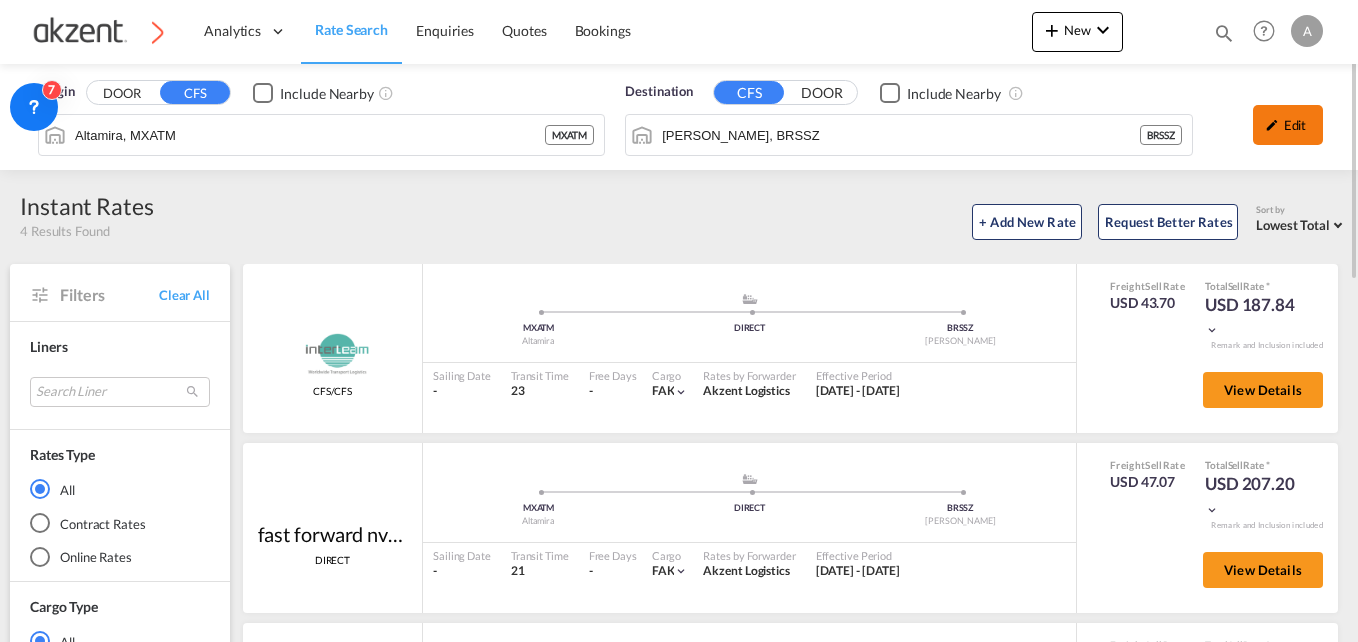 click on "Edit" at bounding box center [1288, 125] 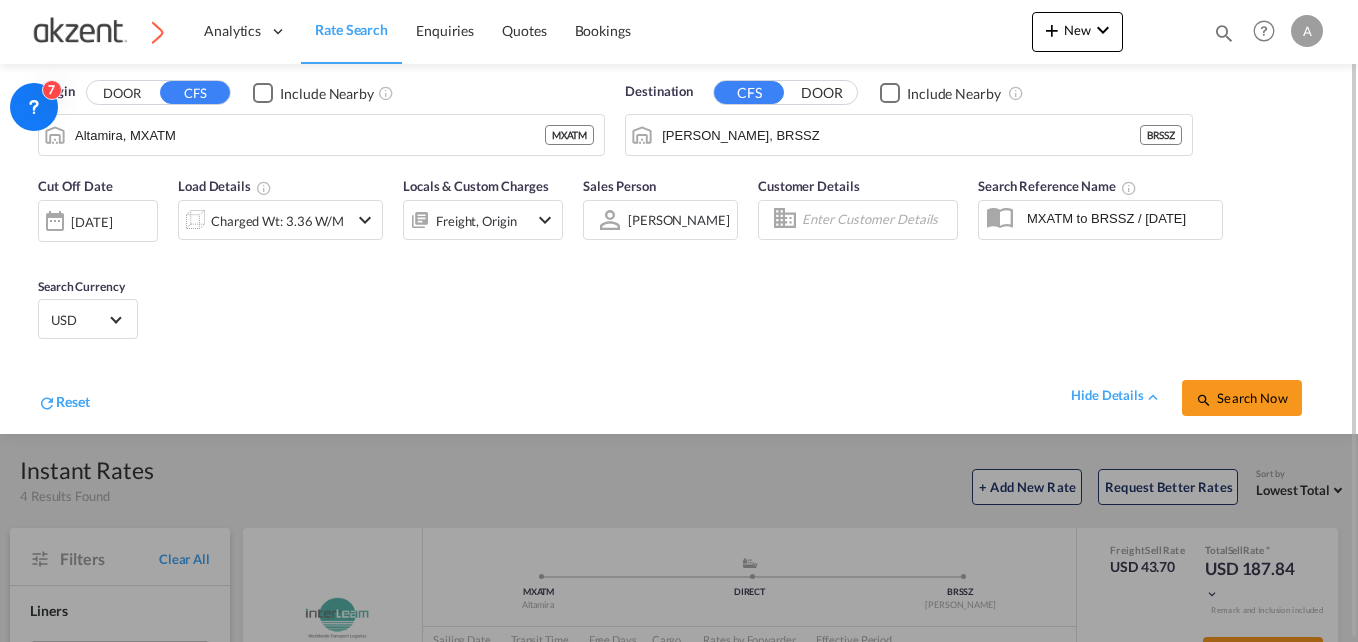 click at bounding box center (365, 220) 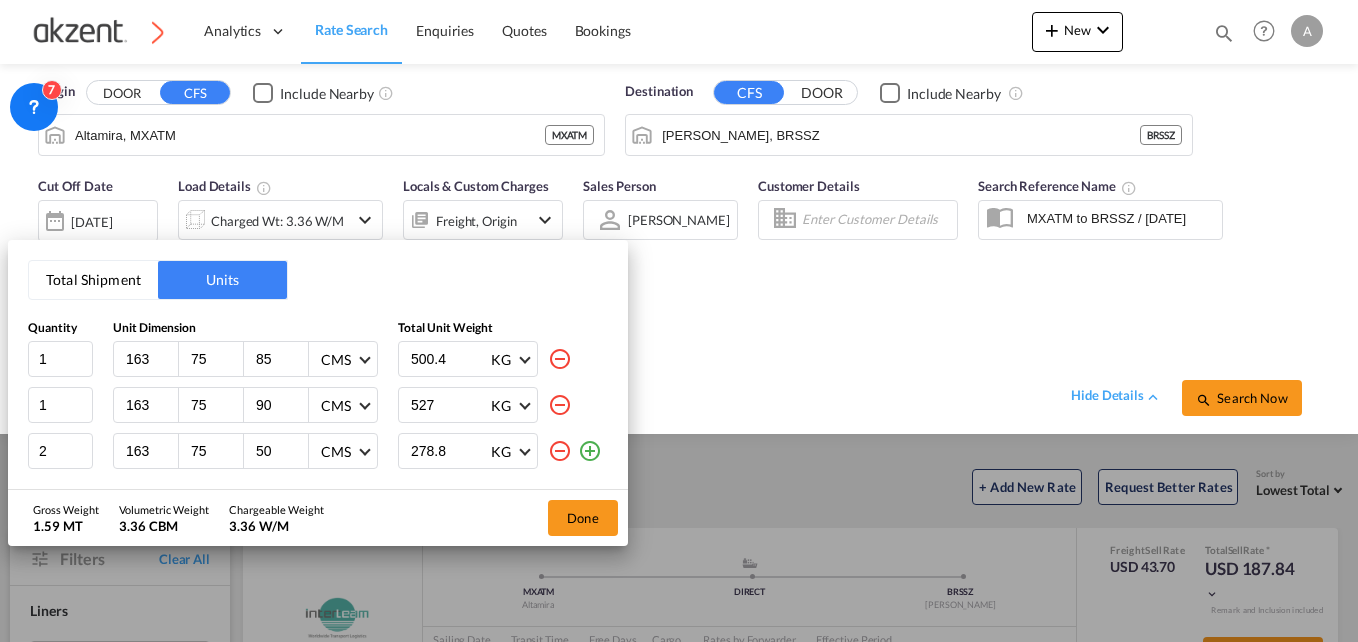 click on "163" at bounding box center (151, 359) 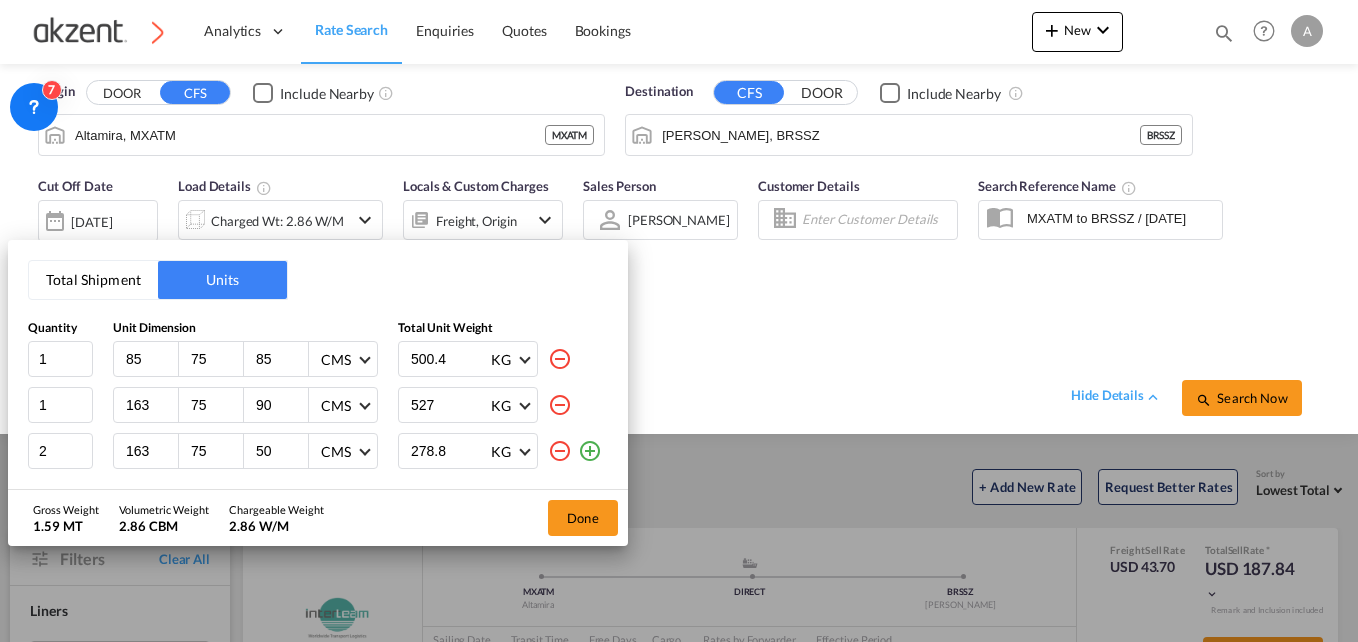 type on "85" 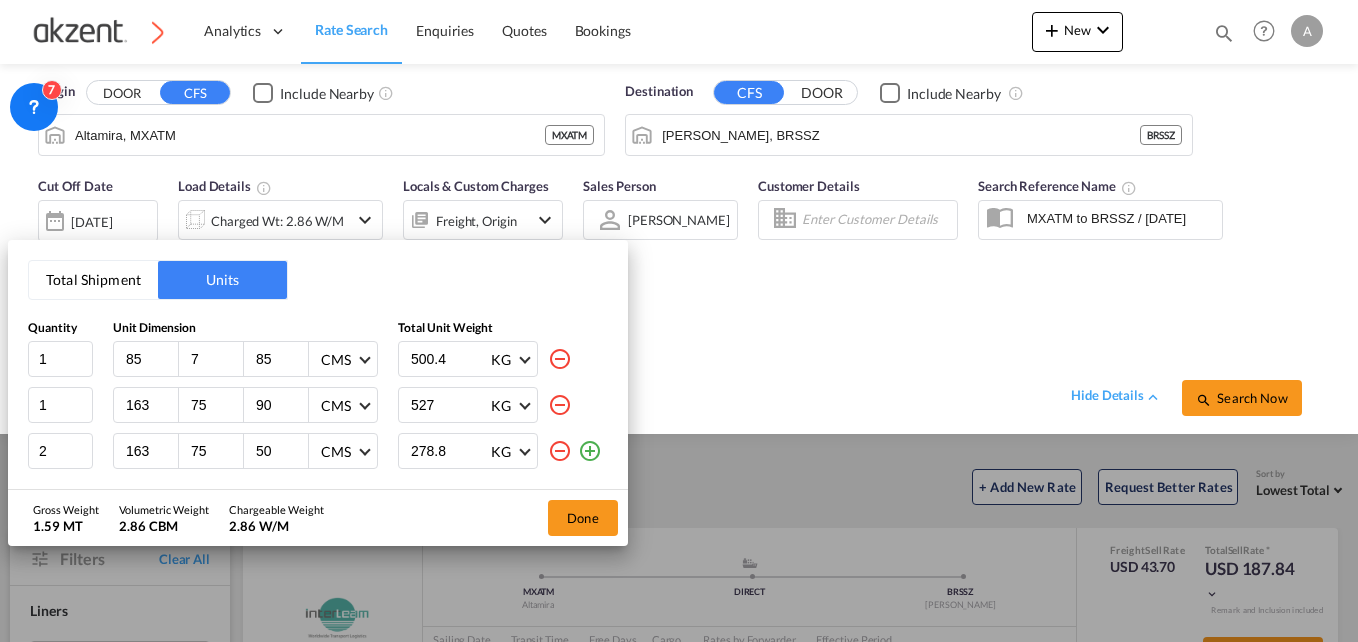 type on "75" 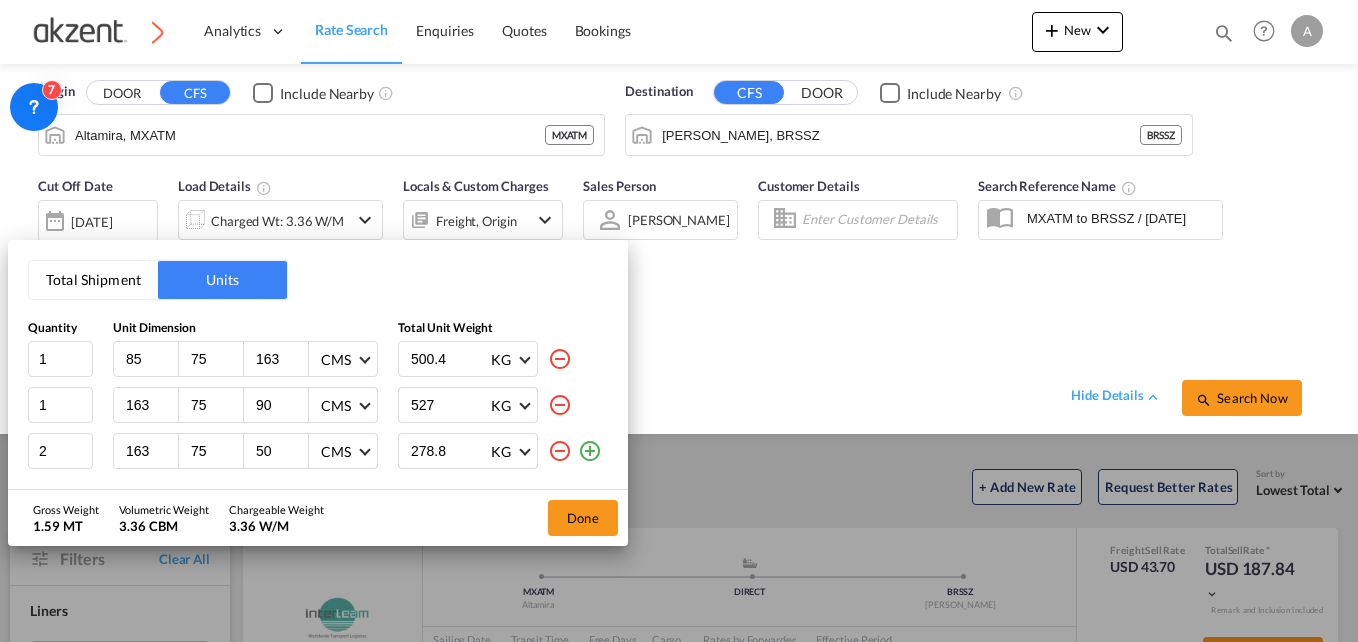 type on "163" 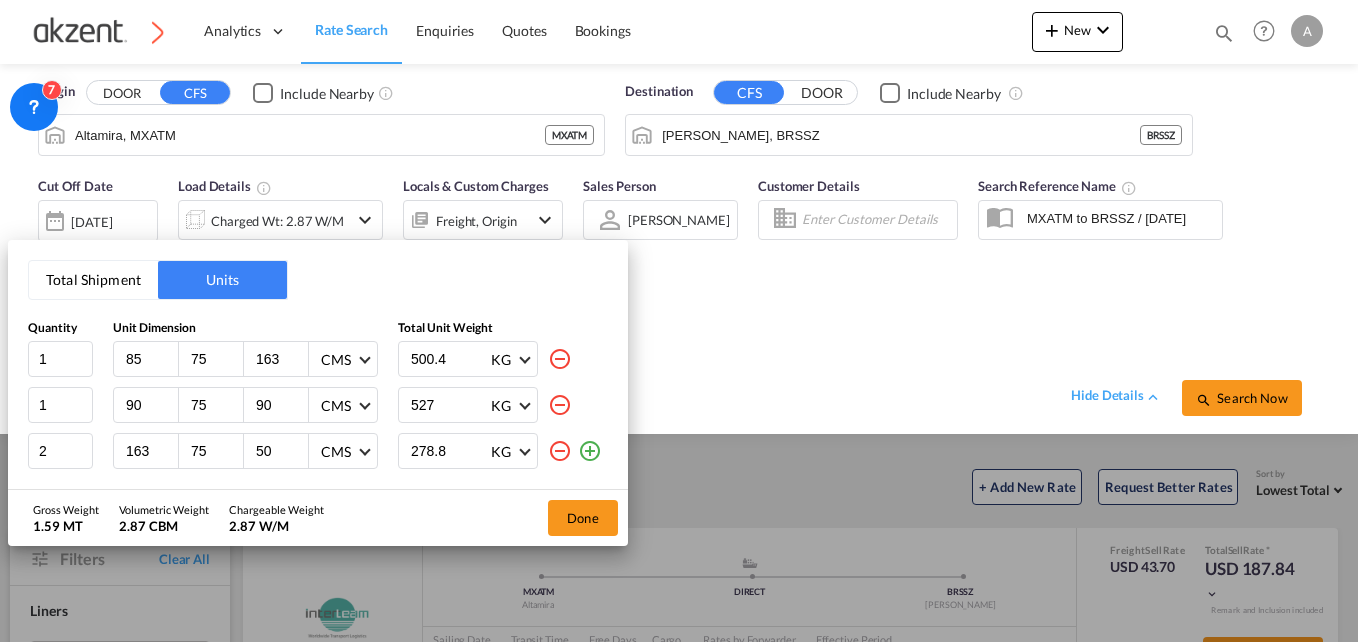 type on "90" 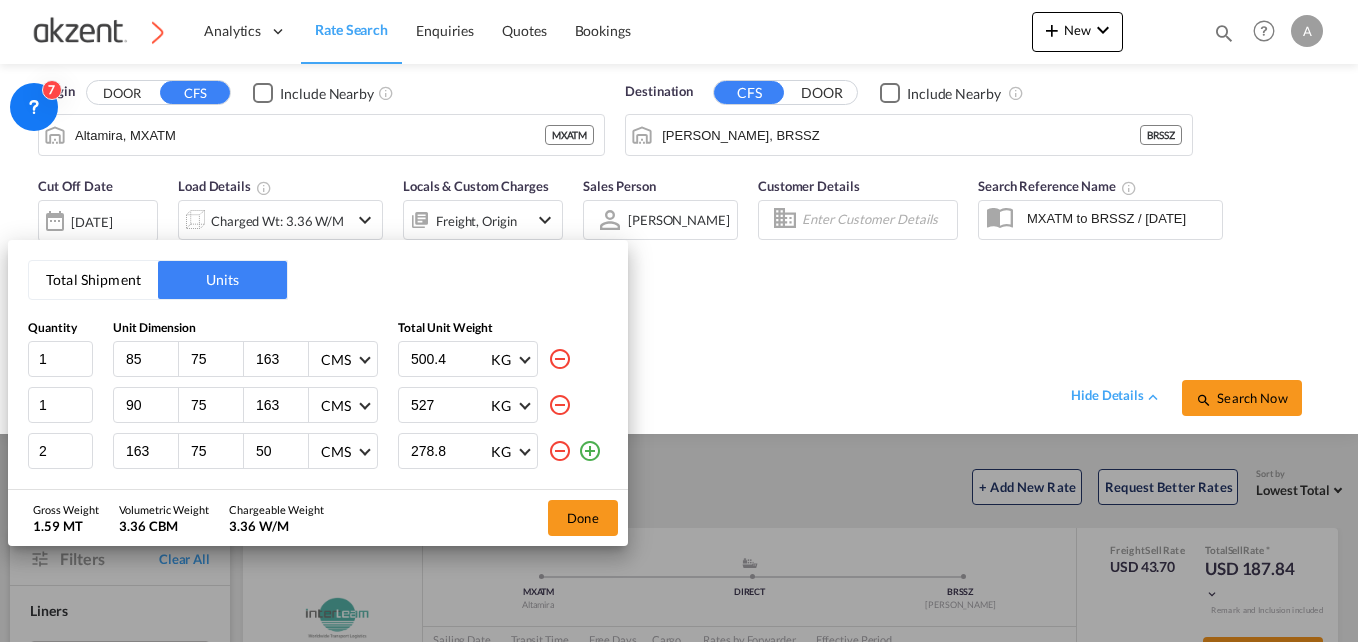 type on "163" 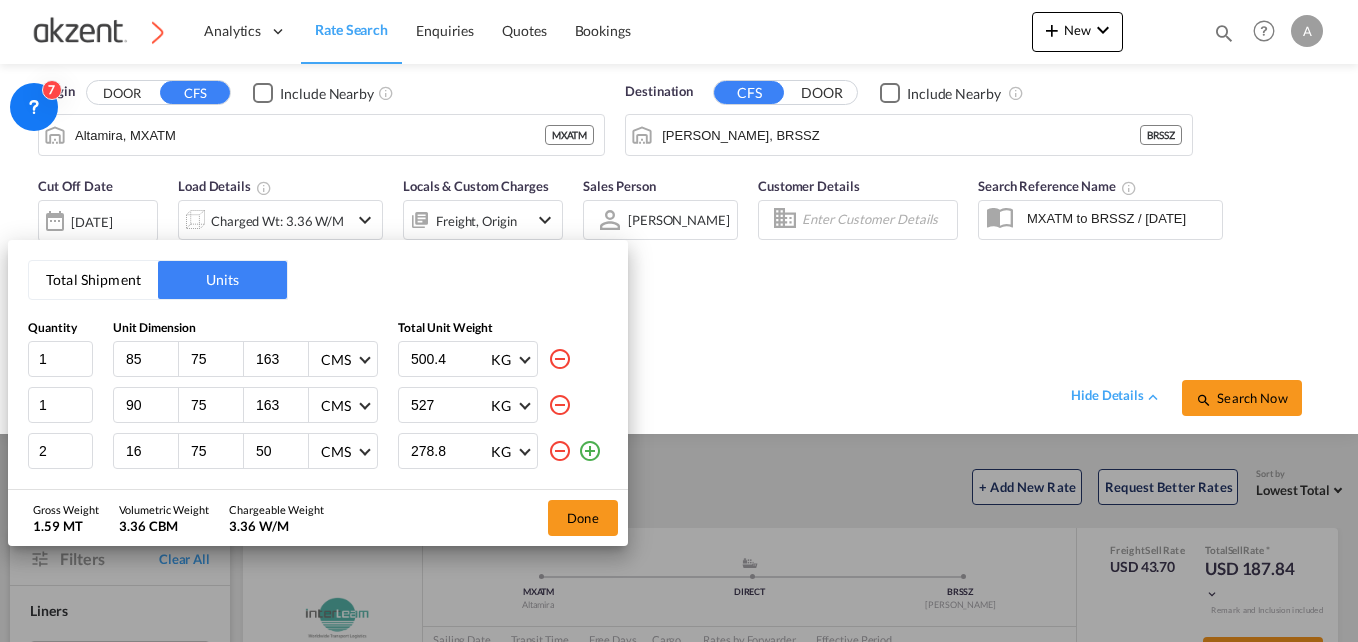 type on "1" 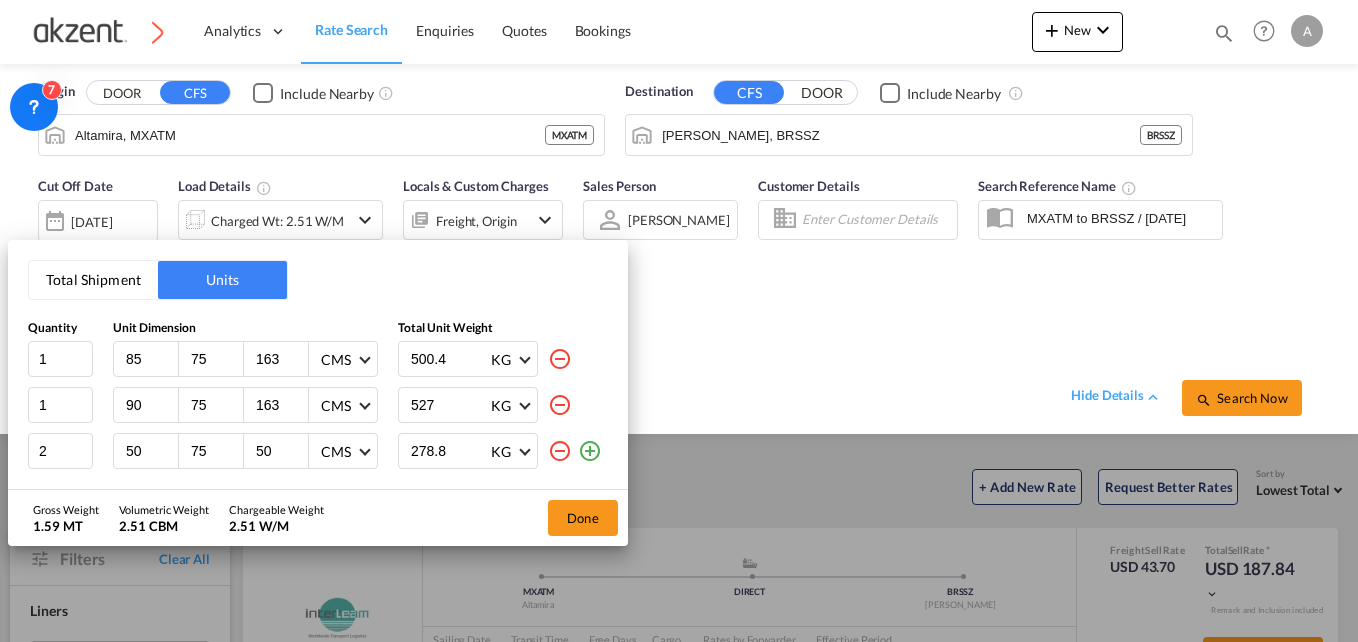 type on "50" 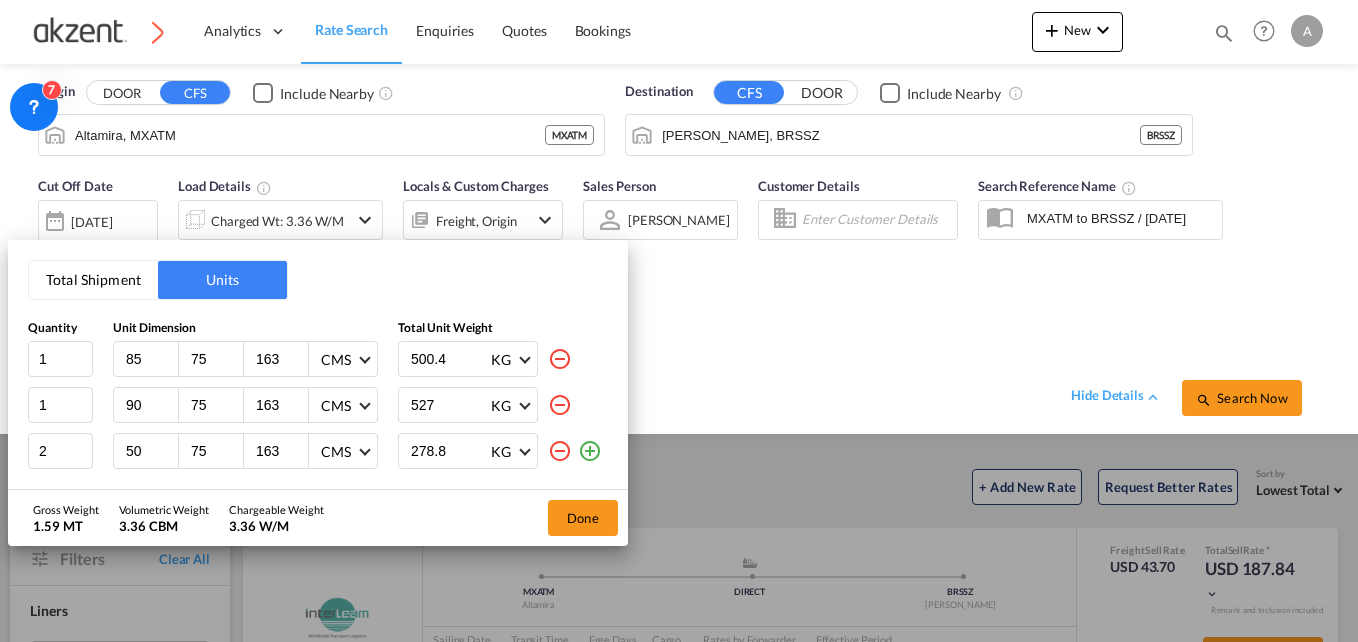 type on "163" 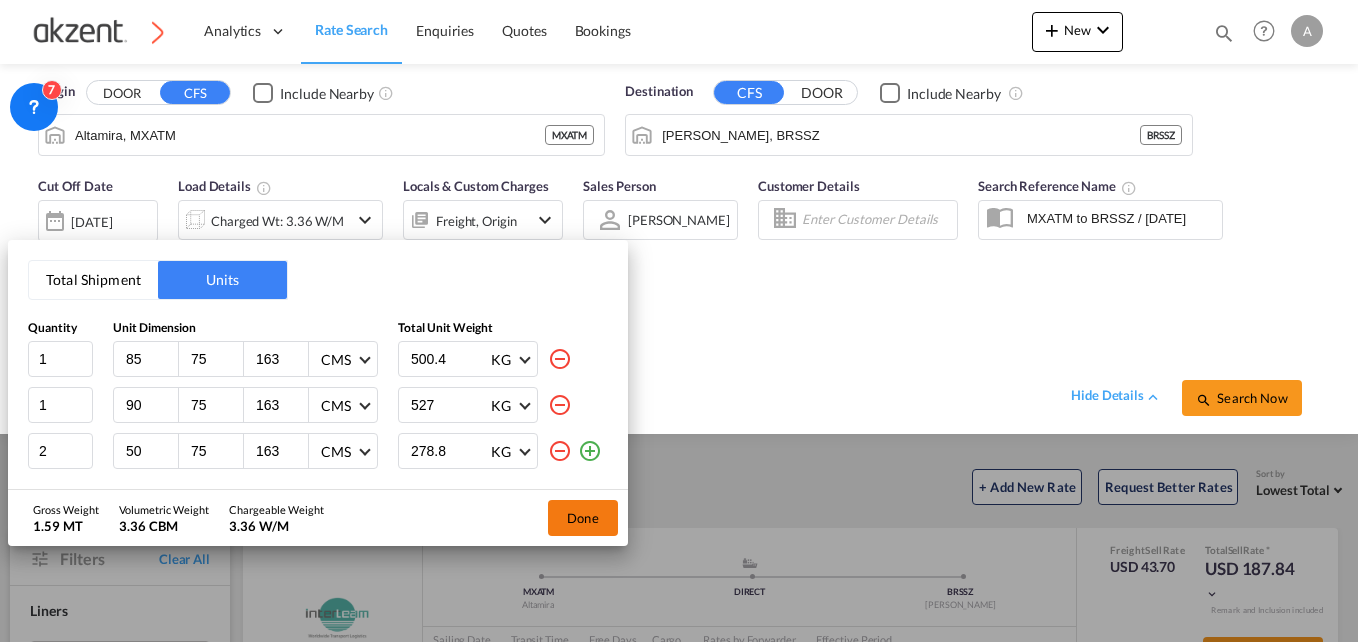 click on "Done" at bounding box center [583, 518] 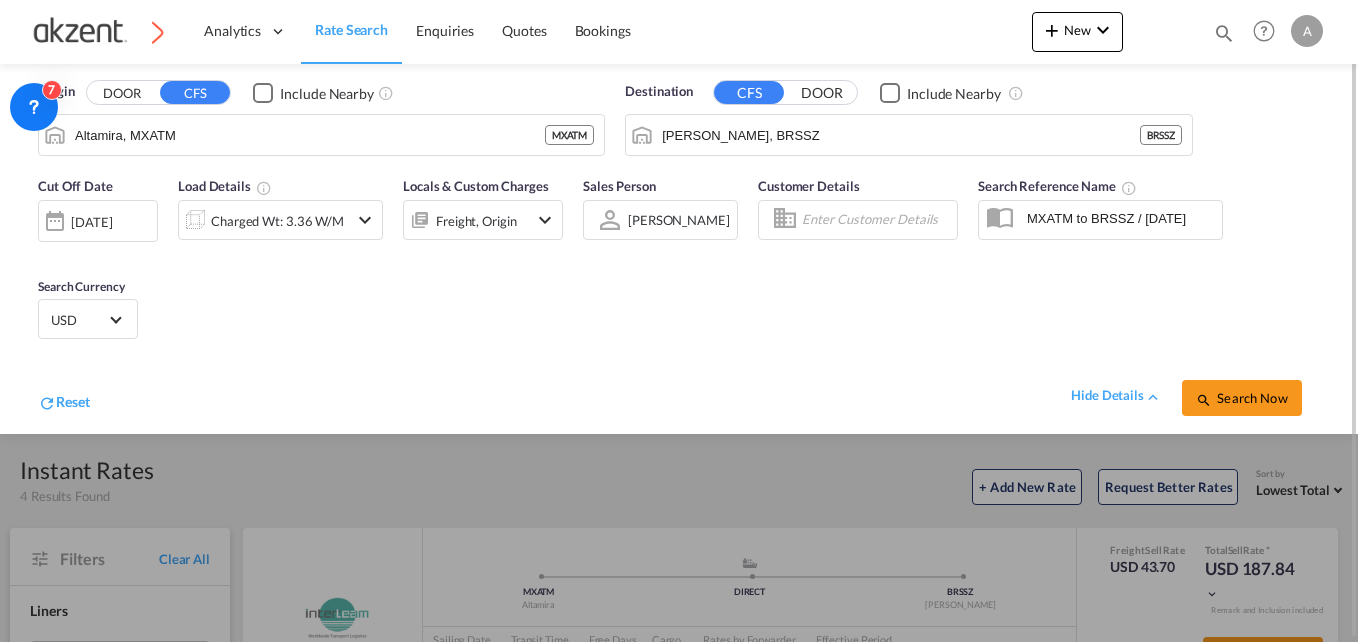 click at bounding box center (545, 220) 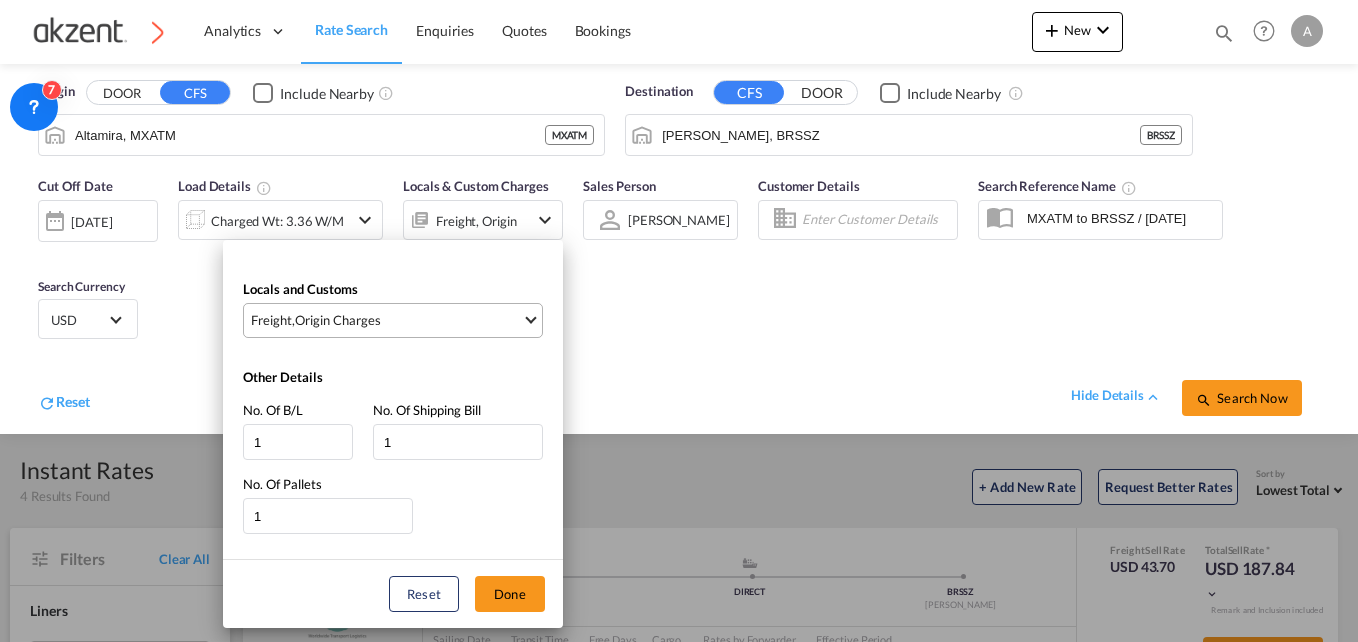 click on "Freight ,
Origin Charges" at bounding box center [386, 320] 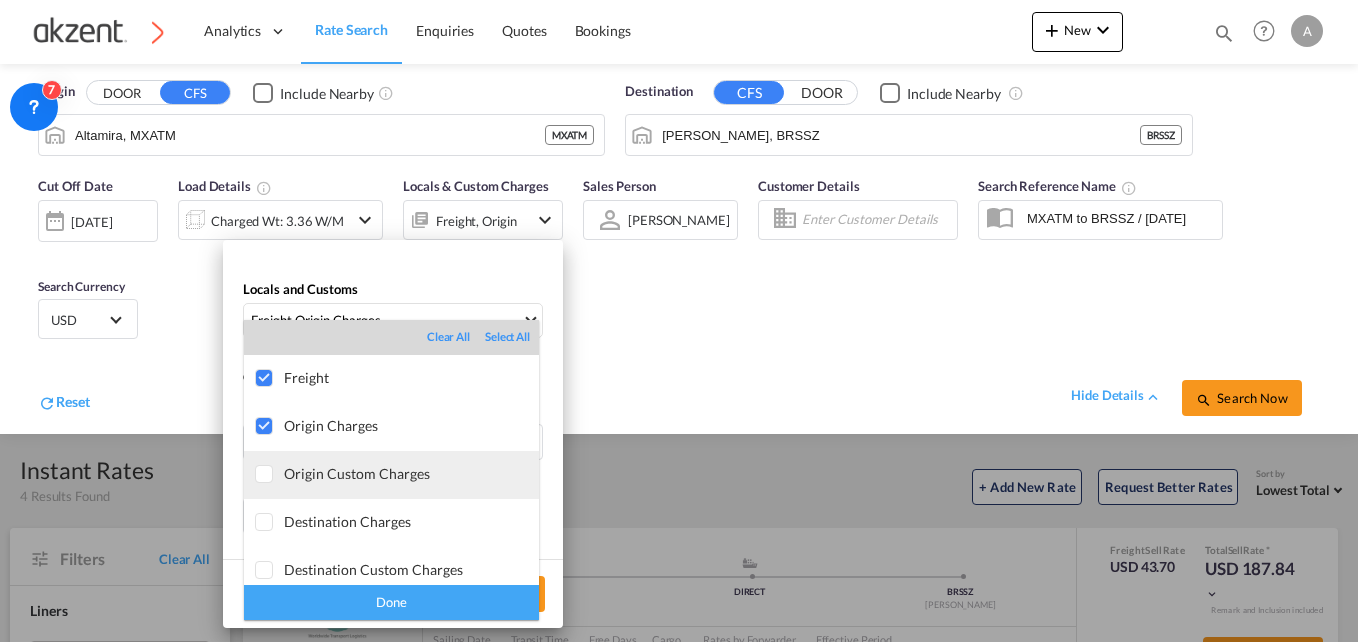 click on "Origin Custom Charges" at bounding box center [411, 473] 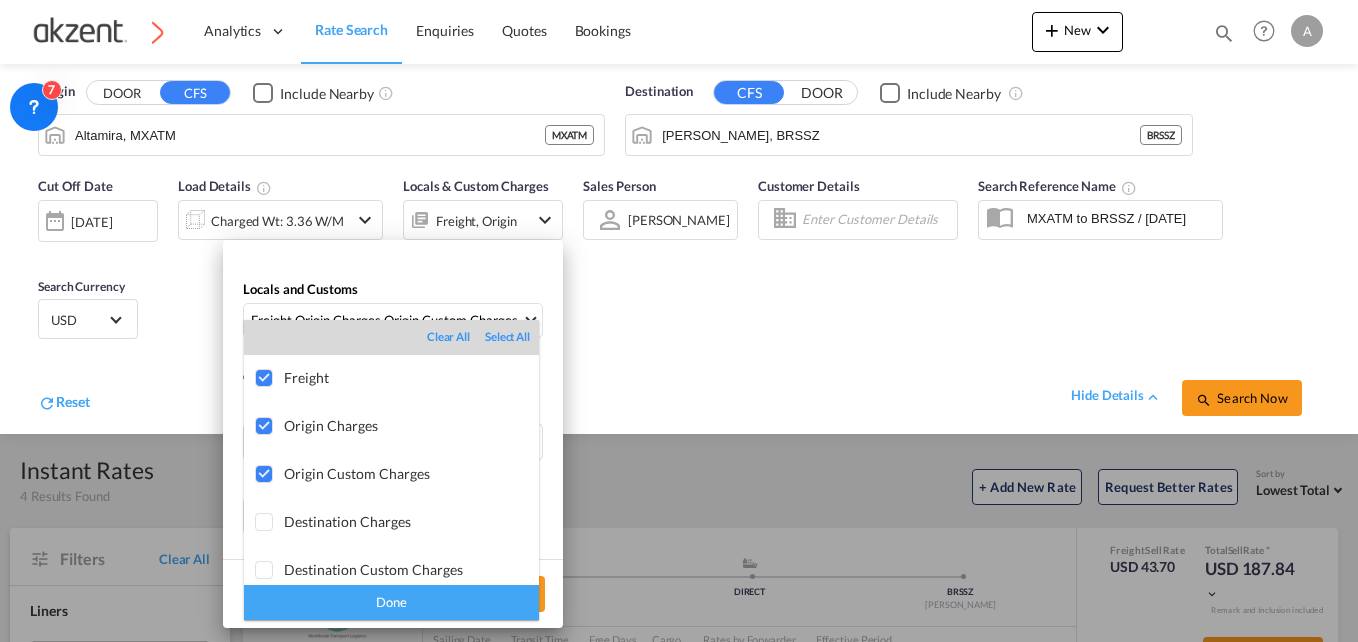 click on "Done" at bounding box center (391, 602) 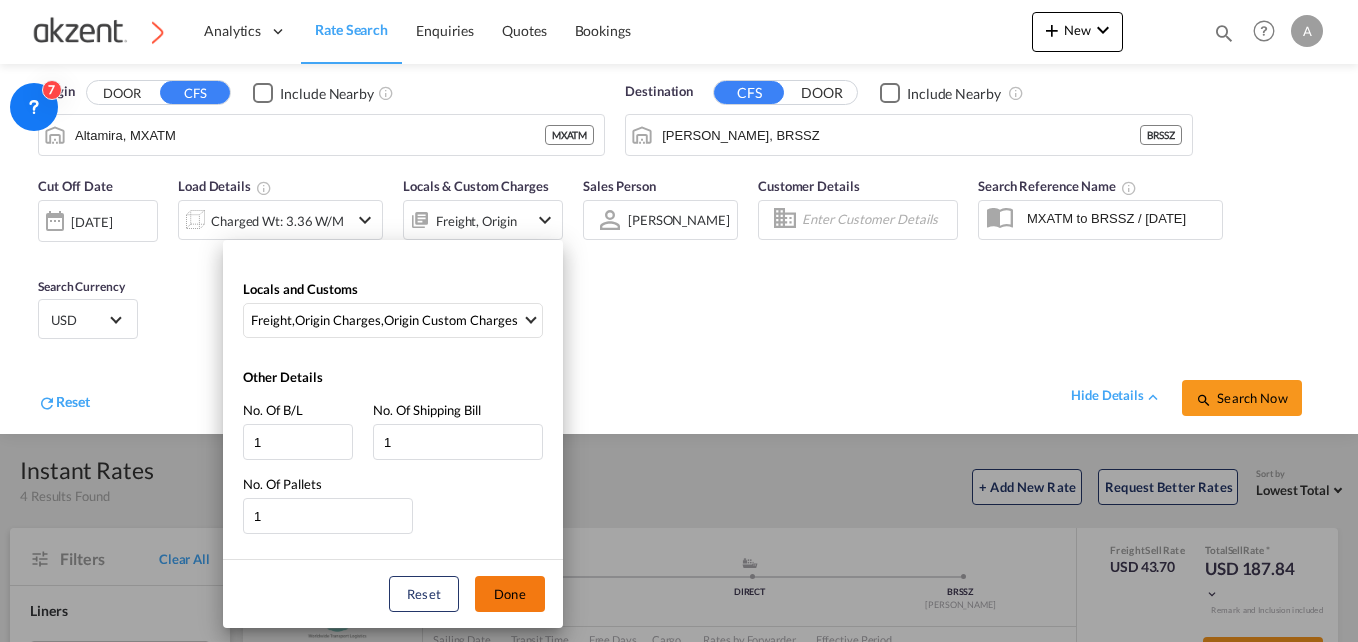 click on "Done" at bounding box center (510, 594) 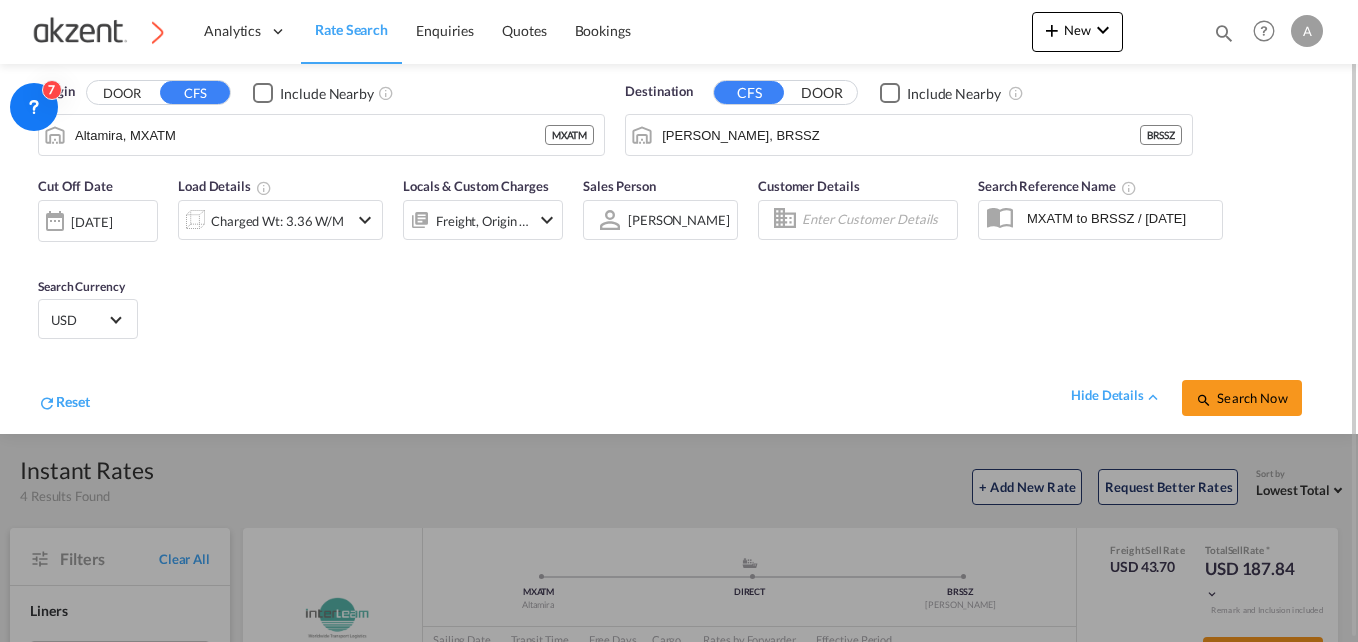 click on "Freight,  Origin +1" at bounding box center [483, 220] 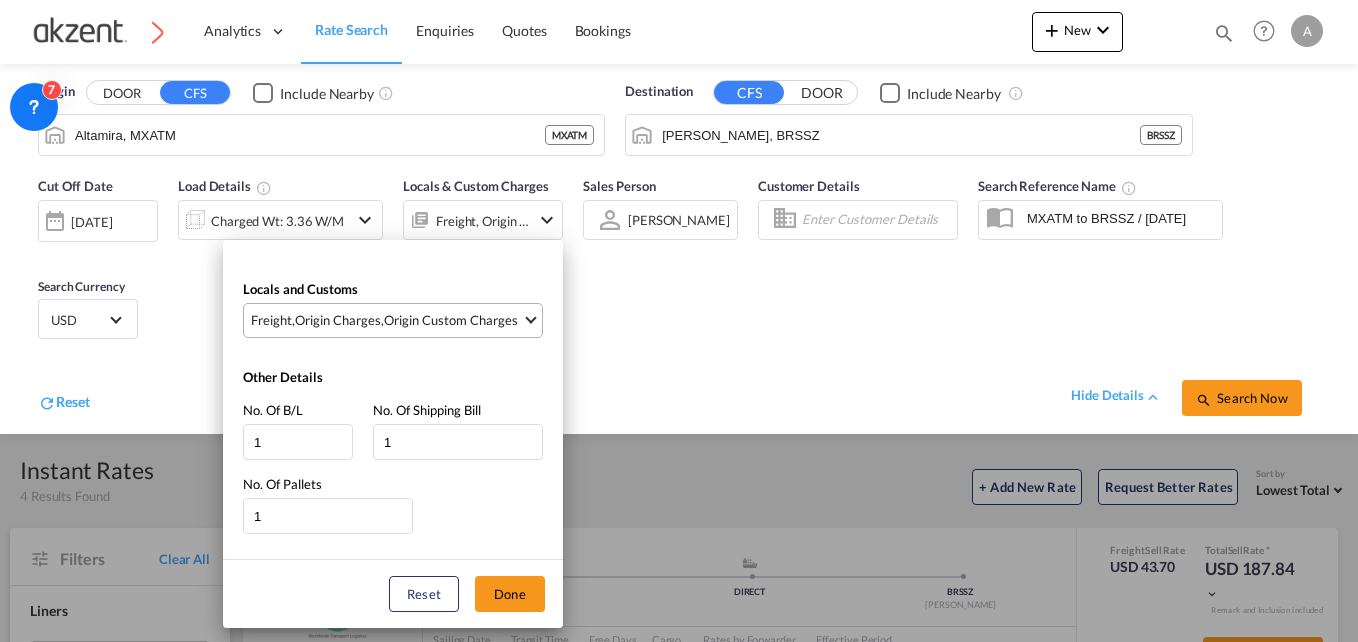 click on "Freight ,
Origin Charges ,
Origin Custom Charges" at bounding box center (395, 320) 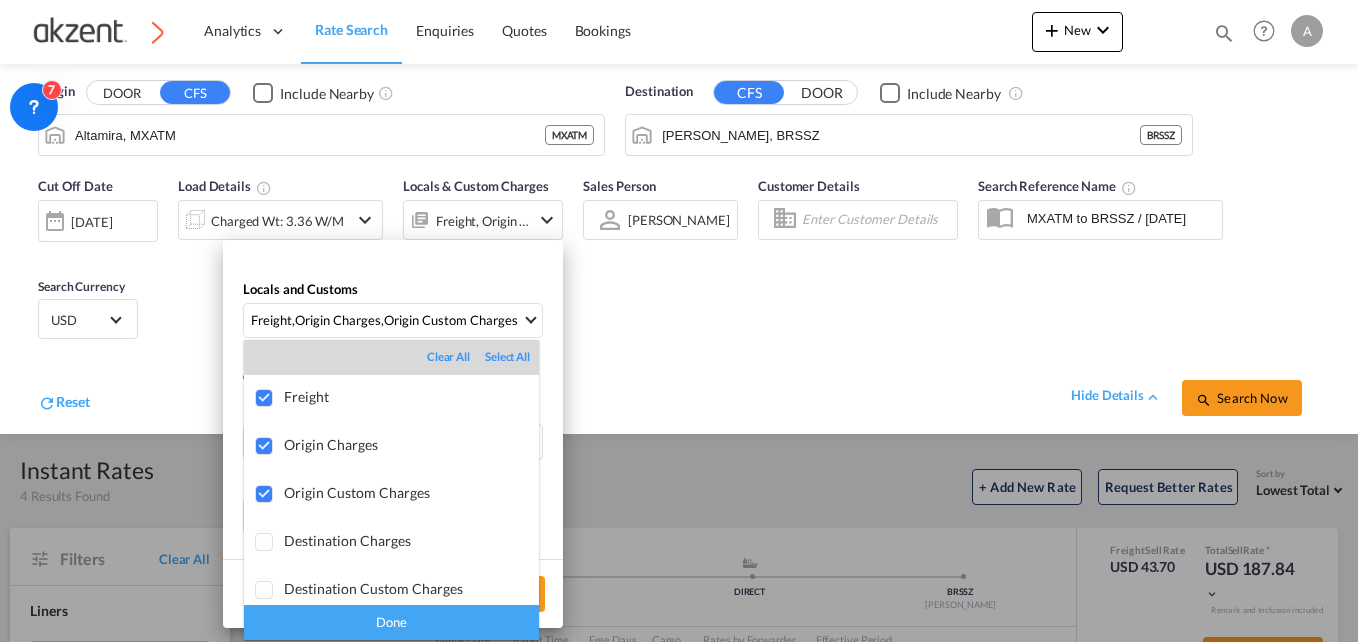 click at bounding box center (679, 321) 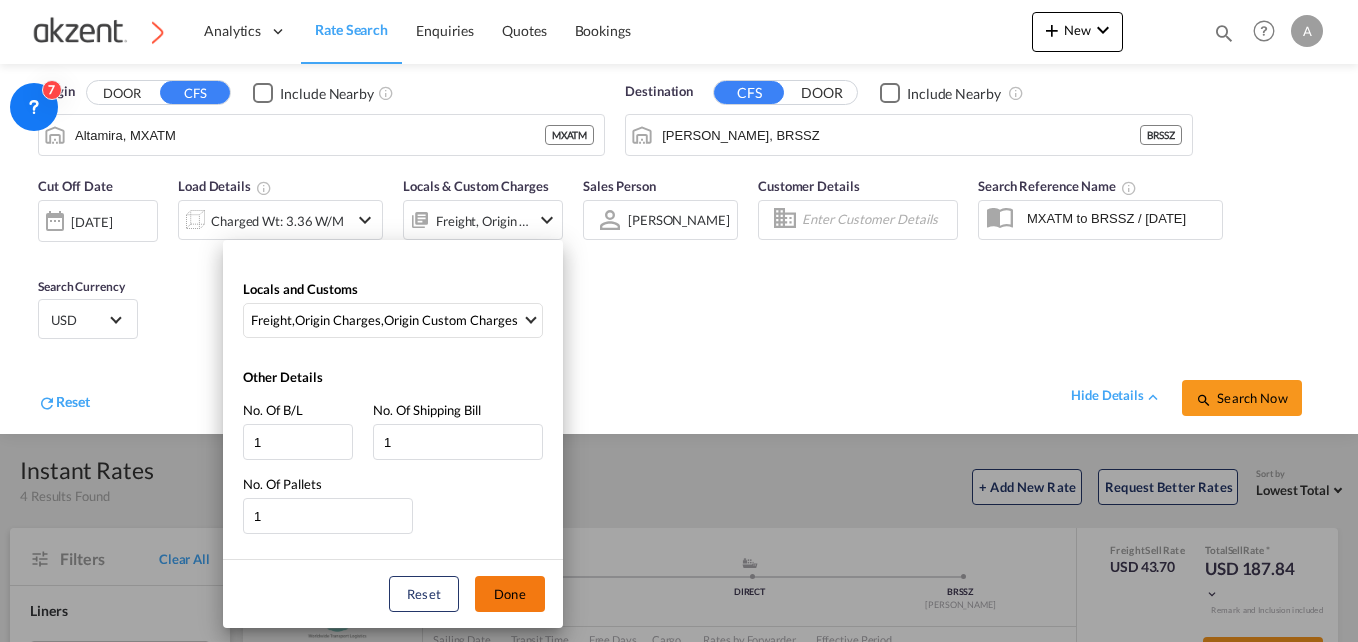click on "Done" at bounding box center [510, 594] 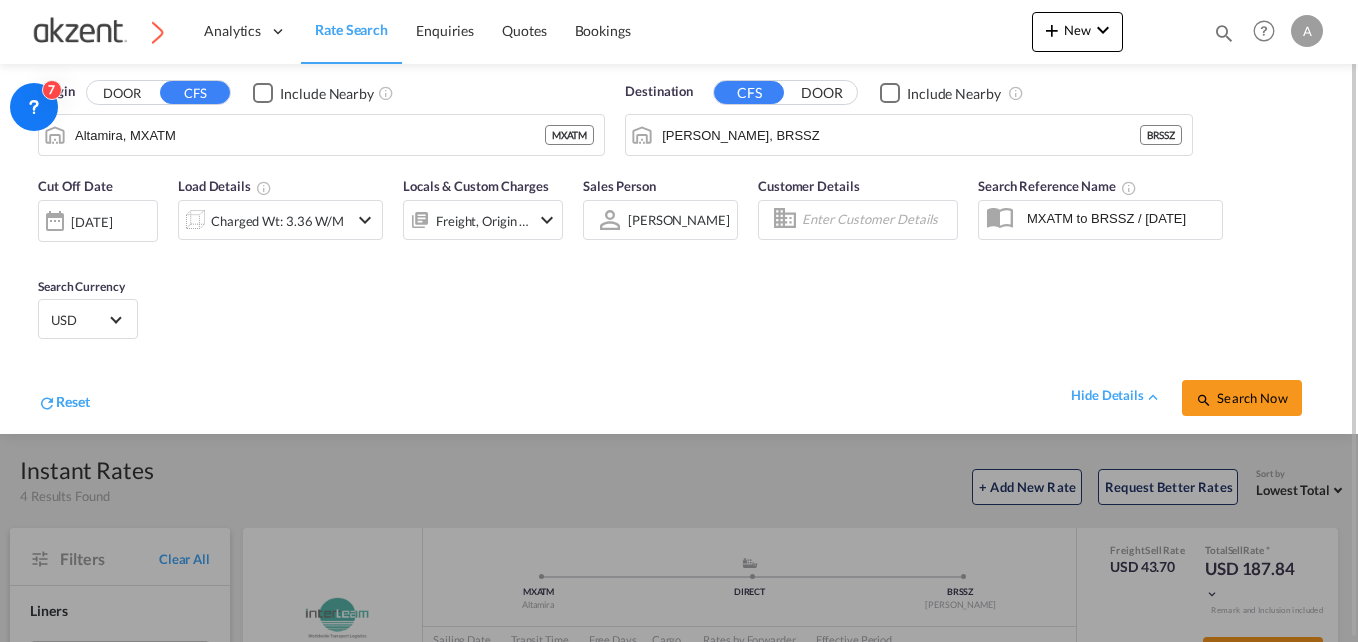 click on "Search Now" at bounding box center (1251, 388) 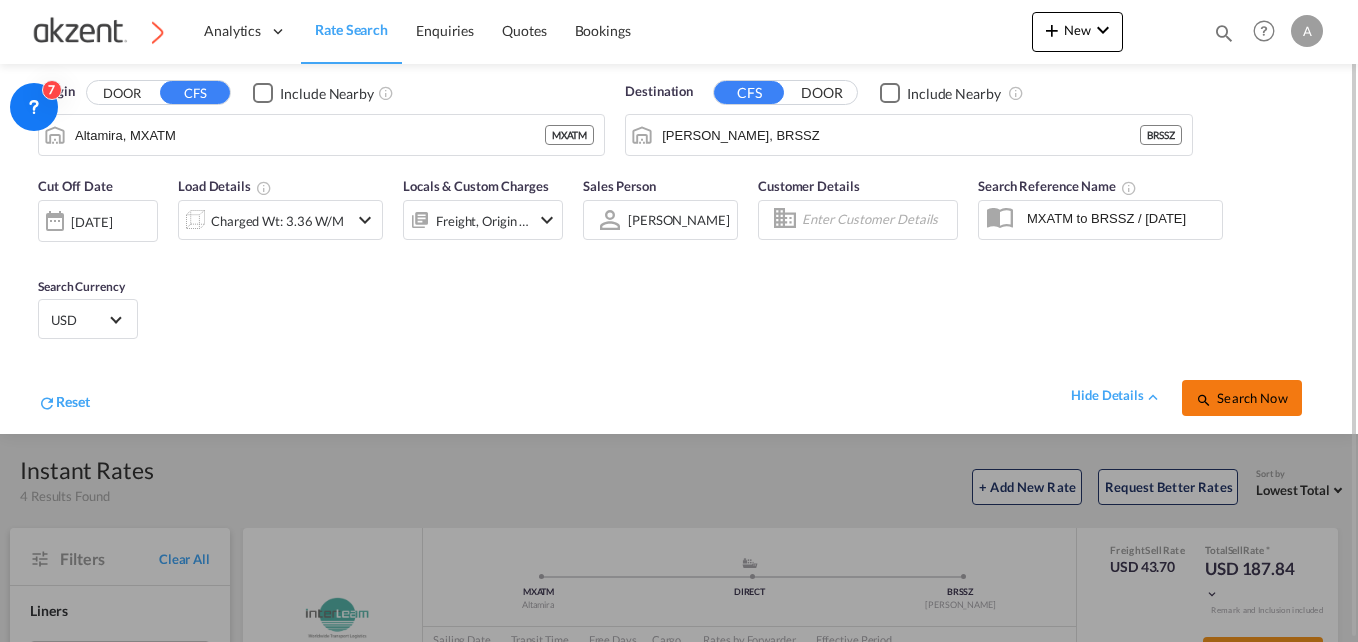 click on "Search Now" at bounding box center [1242, 398] 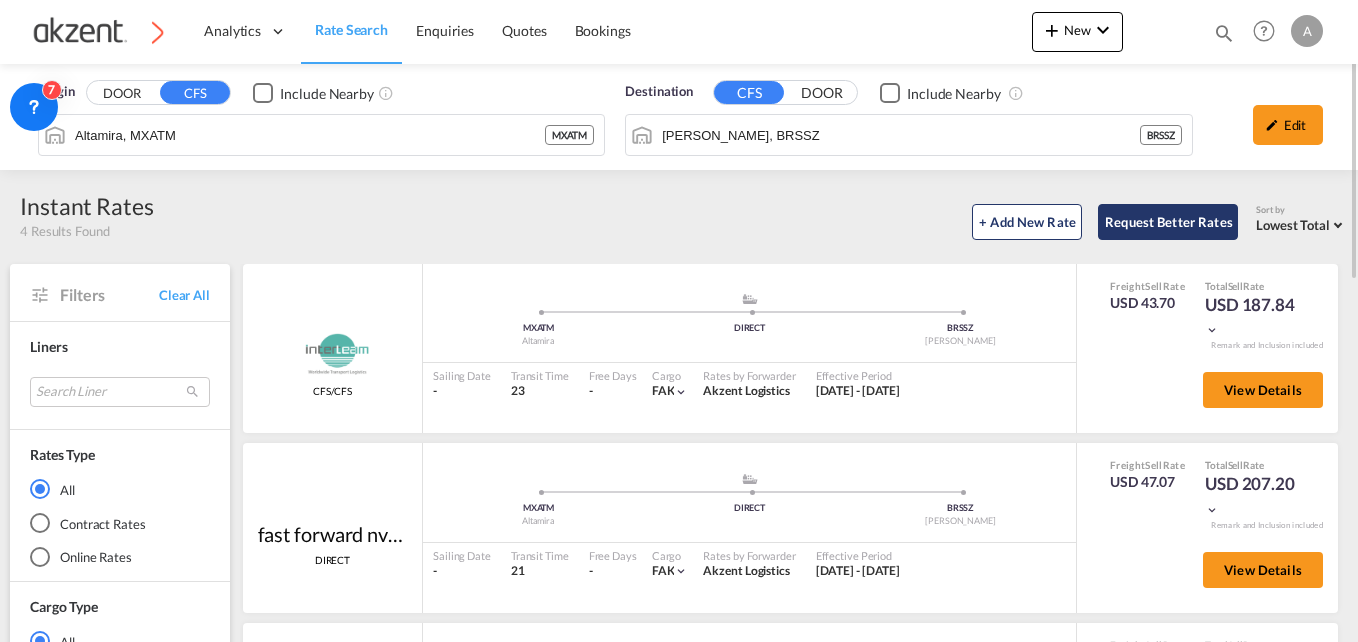 click on "Request Better Rates" at bounding box center (1168, 222) 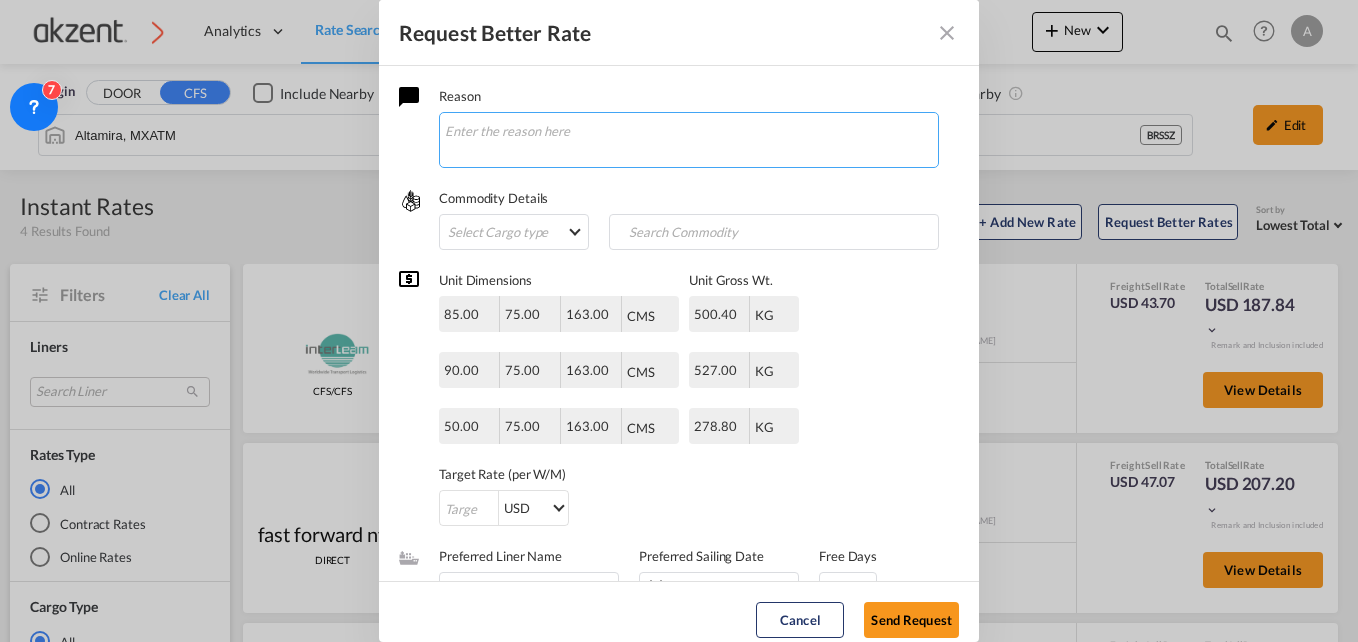 click at bounding box center (689, 140) 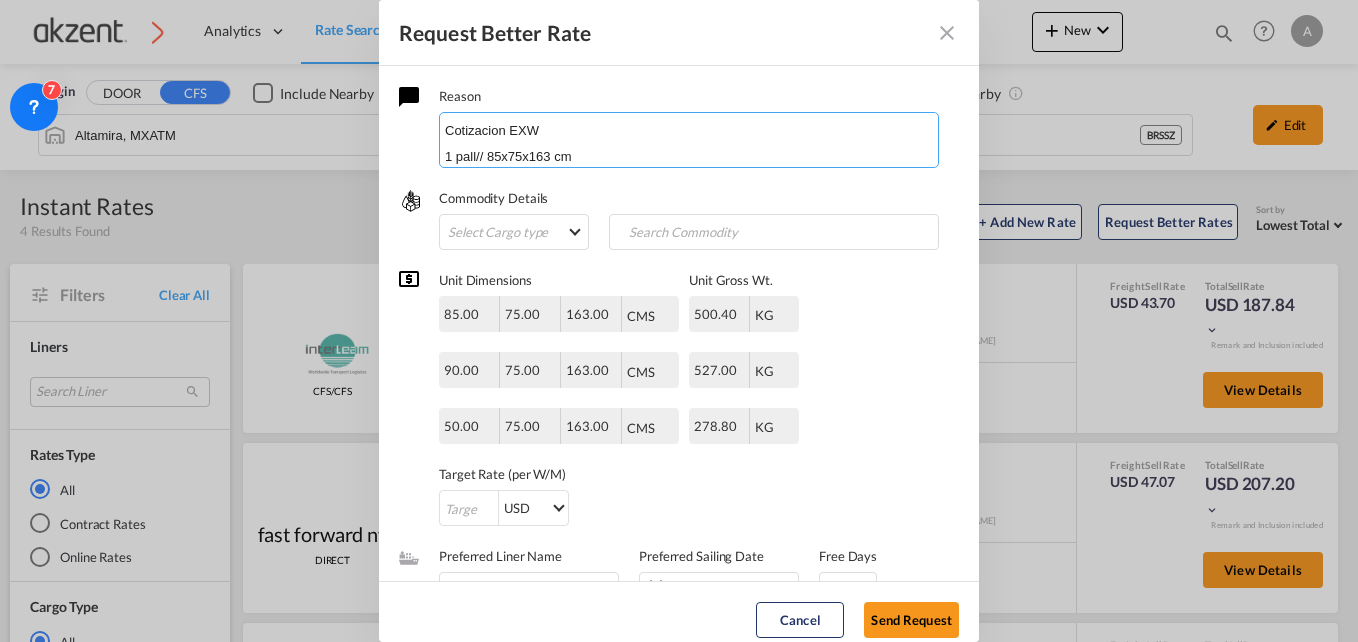 click on "Cotizacion EXW
1 pall// 85x75x163 cm" at bounding box center [689, 140] 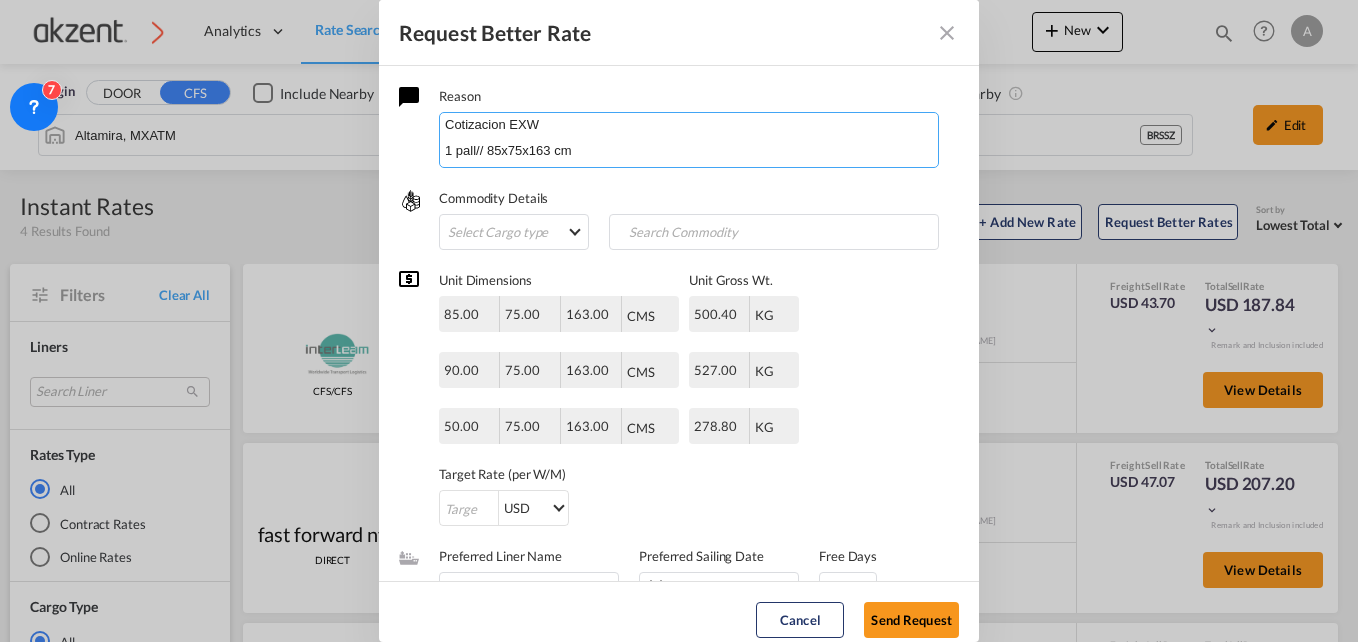 scroll, scrollTop: 16, scrollLeft: 0, axis: vertical 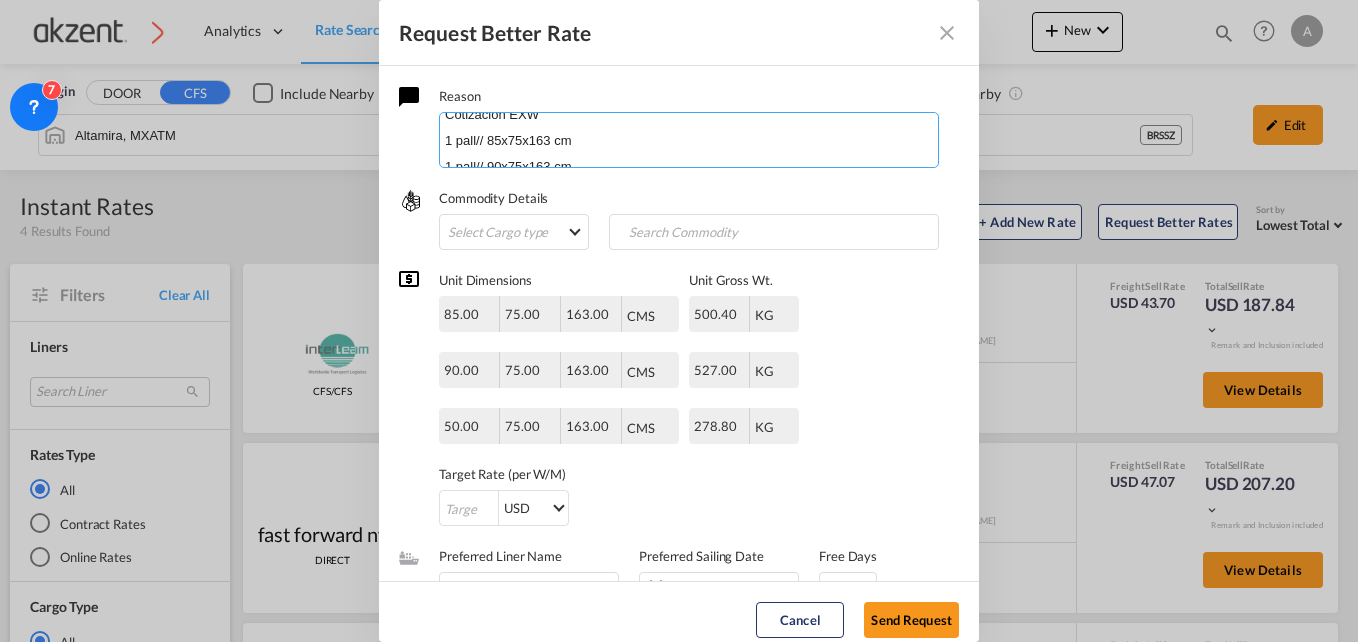 click on "Cotizacion EXW
1 pall// 85x75x163 cm
1 pall// 90x75x163 cm
2 pall// 50x75x163 cm" at bounding box center [689, 140] 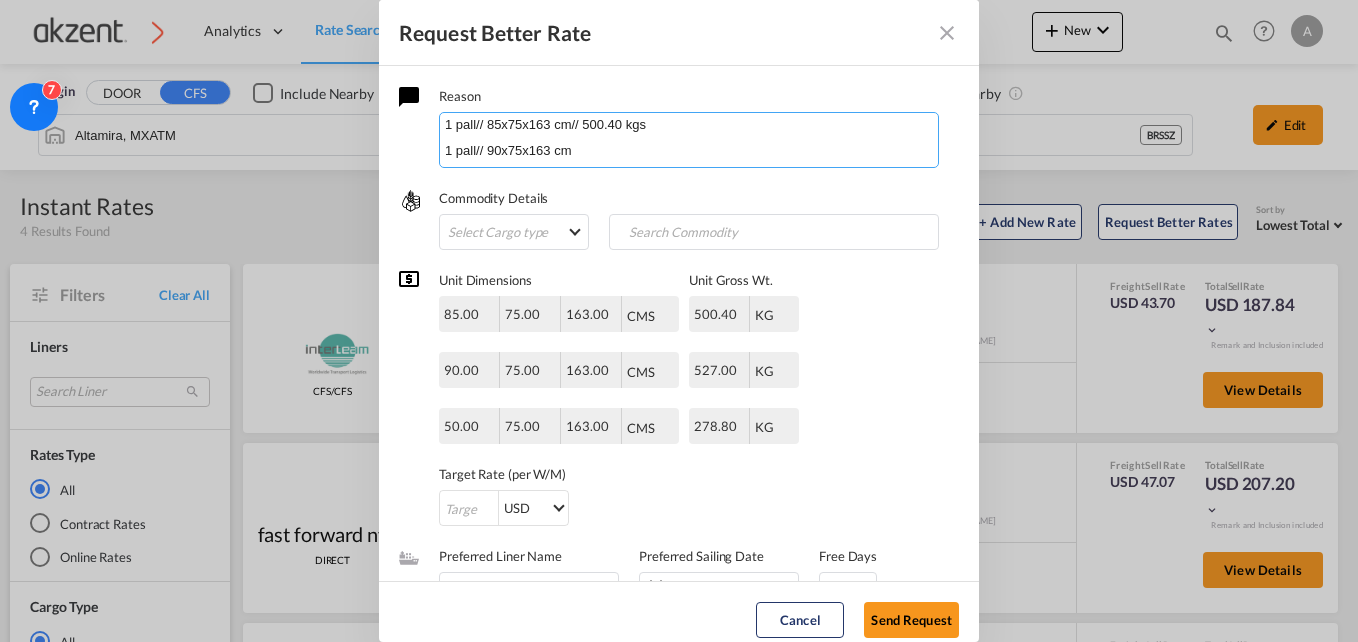 scroll, scrollTop: 33, scrollLeft: 0, axis: vertical 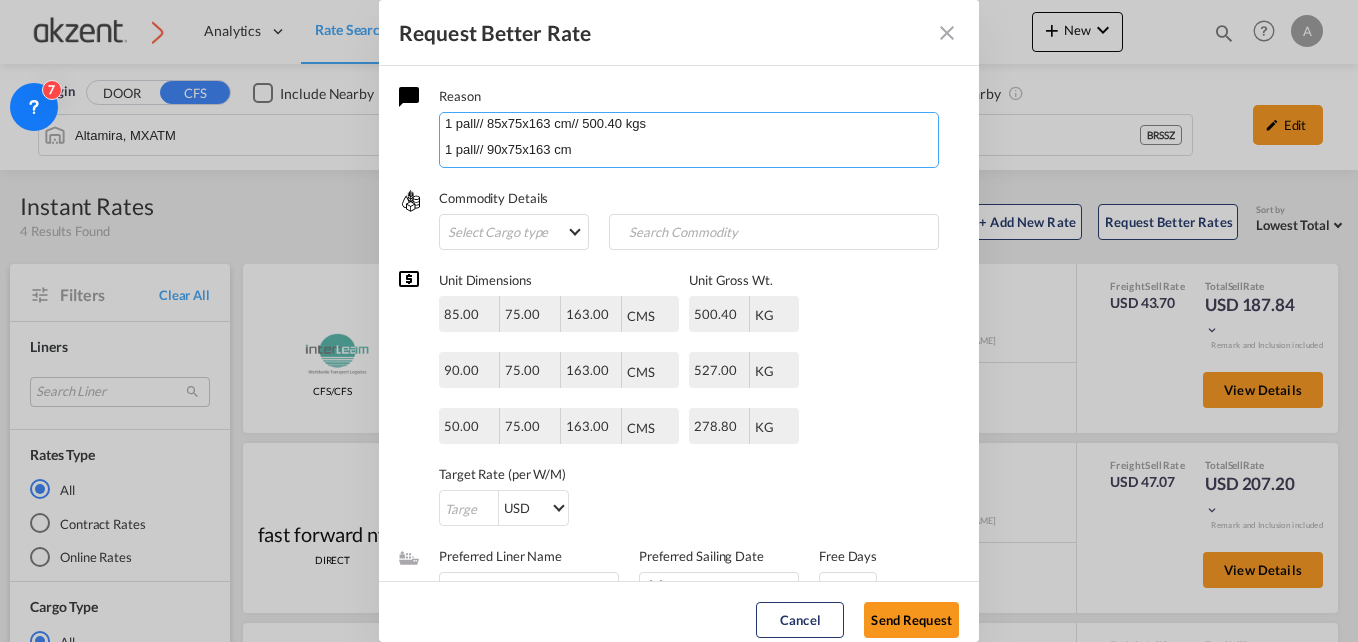 click on "Cotizacion EXW
1 pall// 85x75x163 cm// 500.40 kgs
1 pall// 90x75x163 cm
2 pall// 50x75x163 cm" at bounding box center (689, 140) 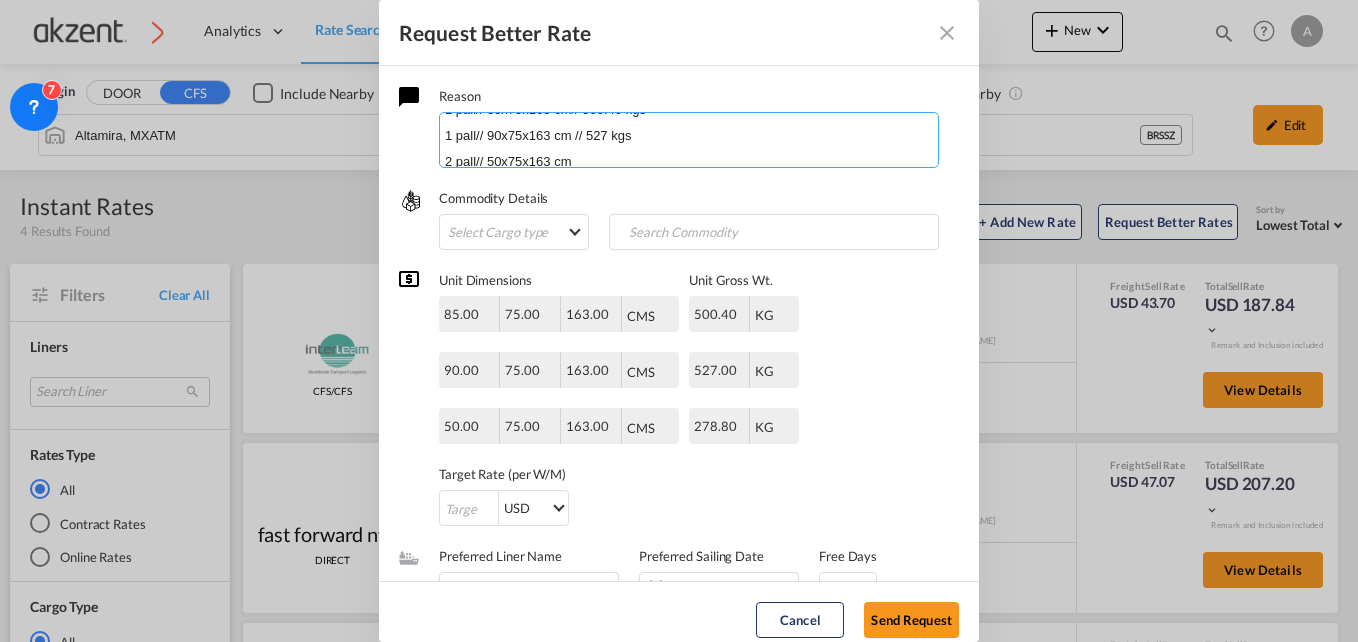 scroll, scrollTop: 48, scrollLeft: 0, axis: vertical 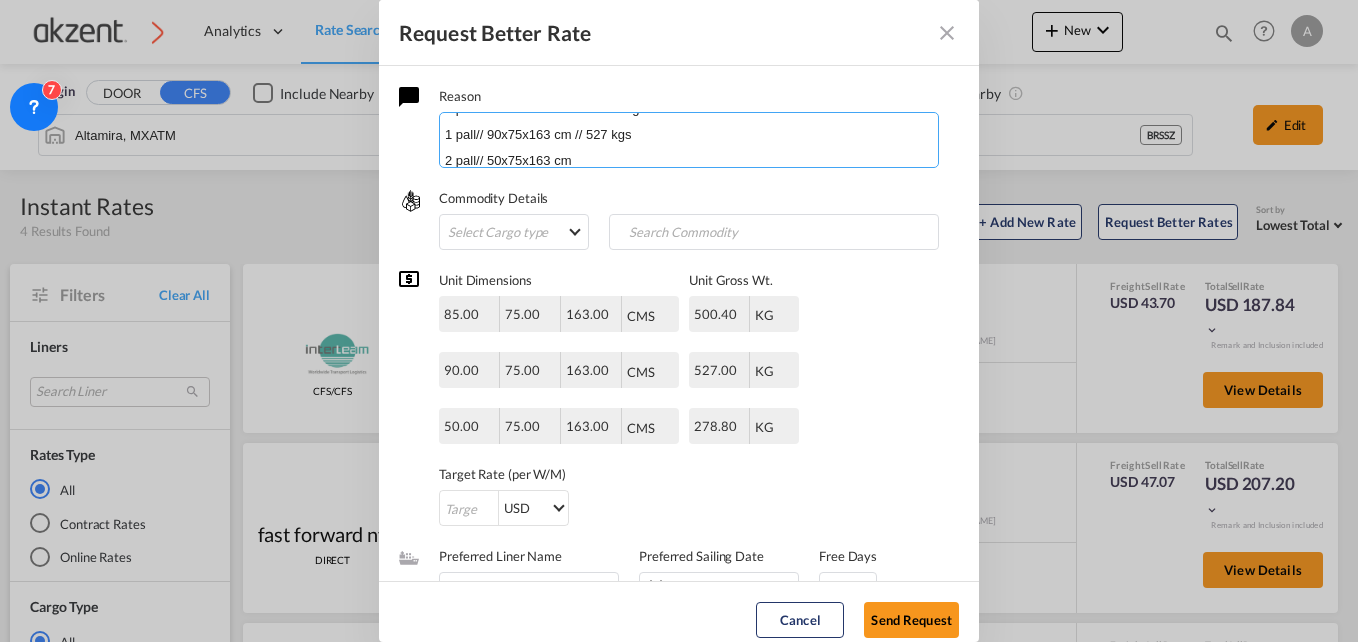 click on "Cotizacion EXW
1 pall// 85x75x163 cm// 500.40 kgs
1 pall// 90x75x163 cm // 527 kgs
2 pall// 50x75x163 cm" at bounding box center [689, 140] 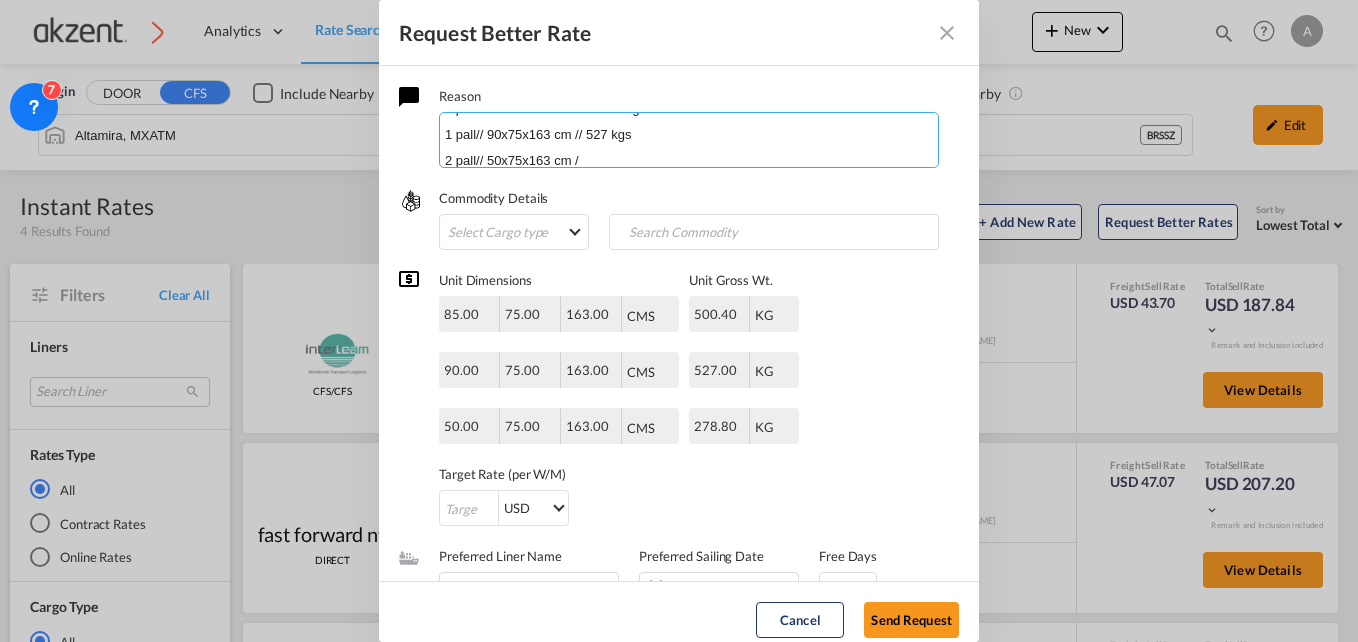 scroll, scrollTop: 49, scrollLeft: 0, axis: vertical 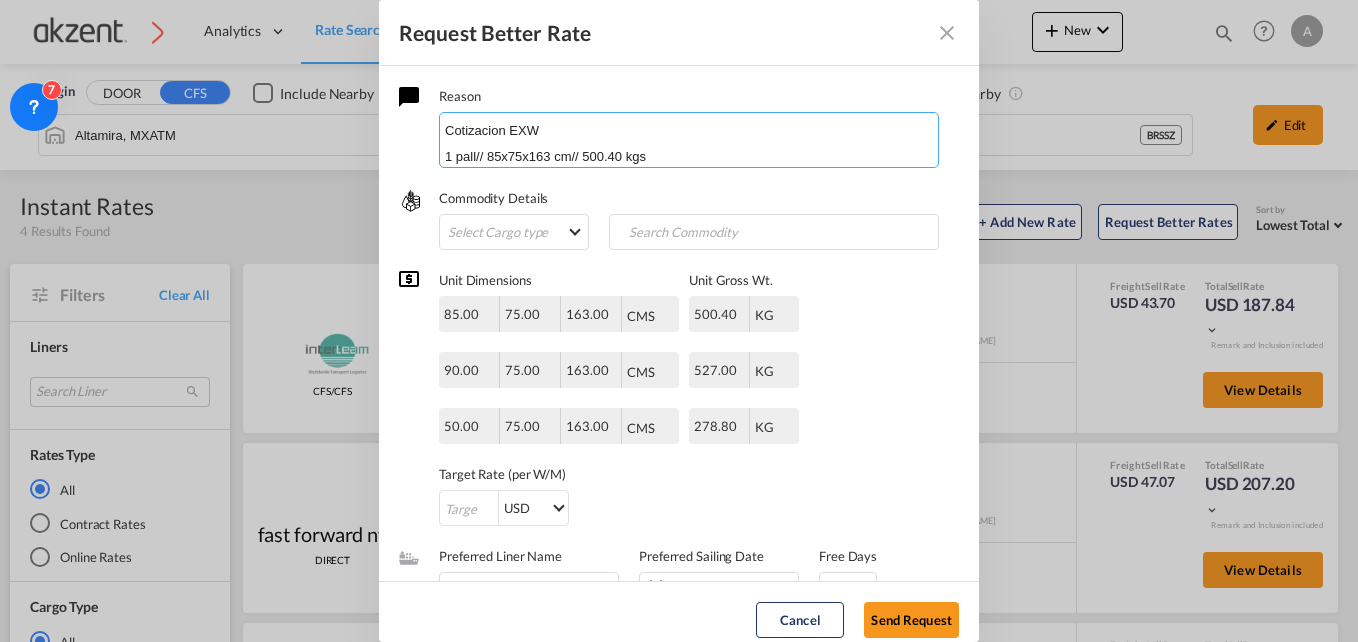type on "Cotizacion EXW
1 pall// 85x75x163 cm// 500.40 kgs
1 pall// 90x75x163 cm // 527 kgs
2 pall// 50x75x163 cm // 278.8 kgs per pall" 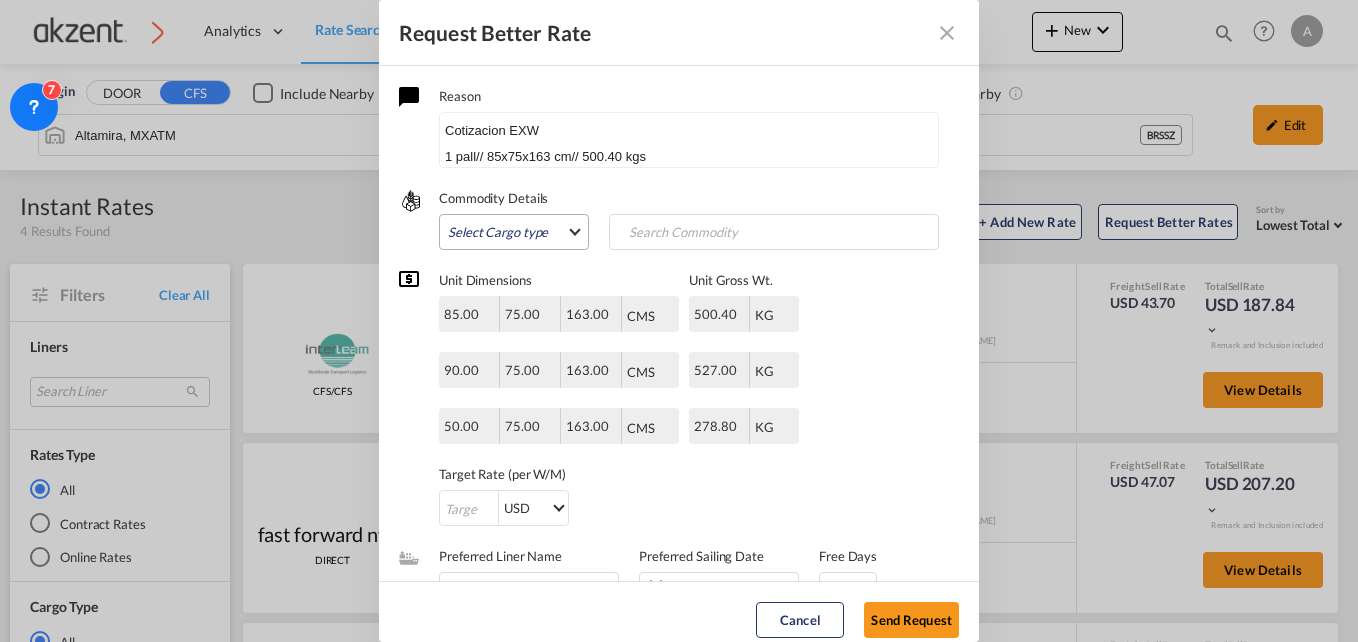 click on "Select Cargo type   FAK GCR GDSM General Cargo Hazardous Cargo Ambient Foodstuff Chilled Frozen Perishables Flexibags Out of Gauge Others Group NAC NAC Vehicles" at bounding box center [514, 232] 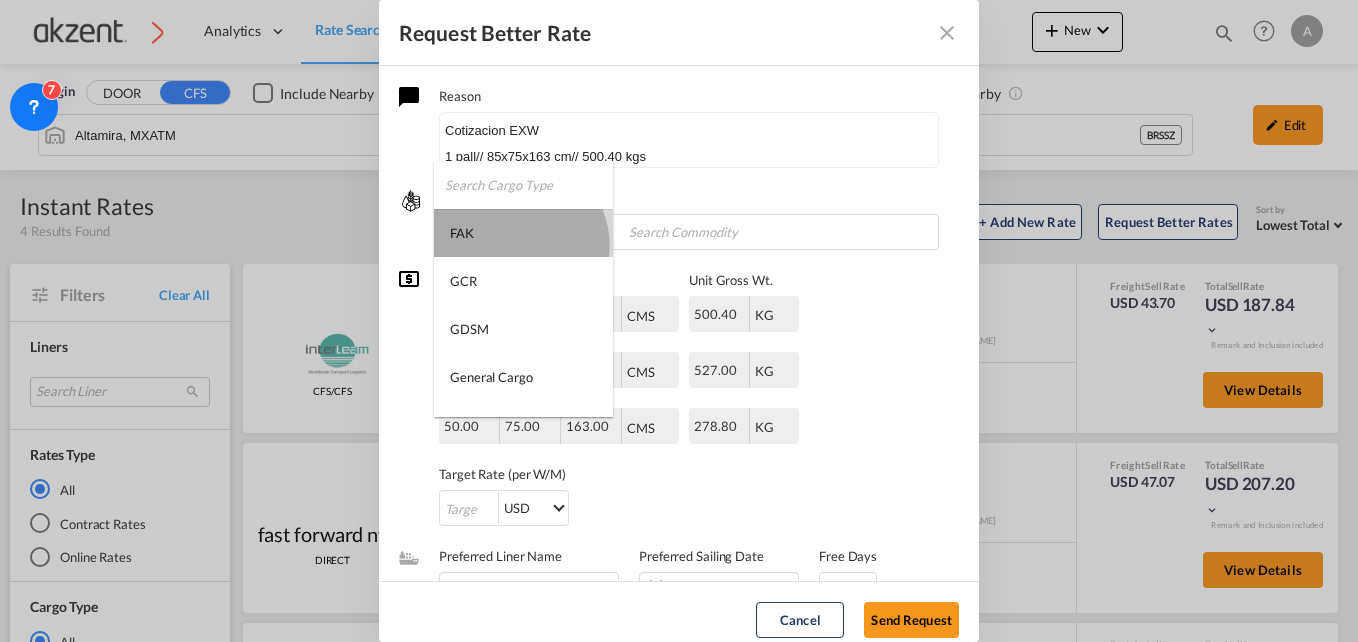 click on "FAK" at bounding box center (523, 233) 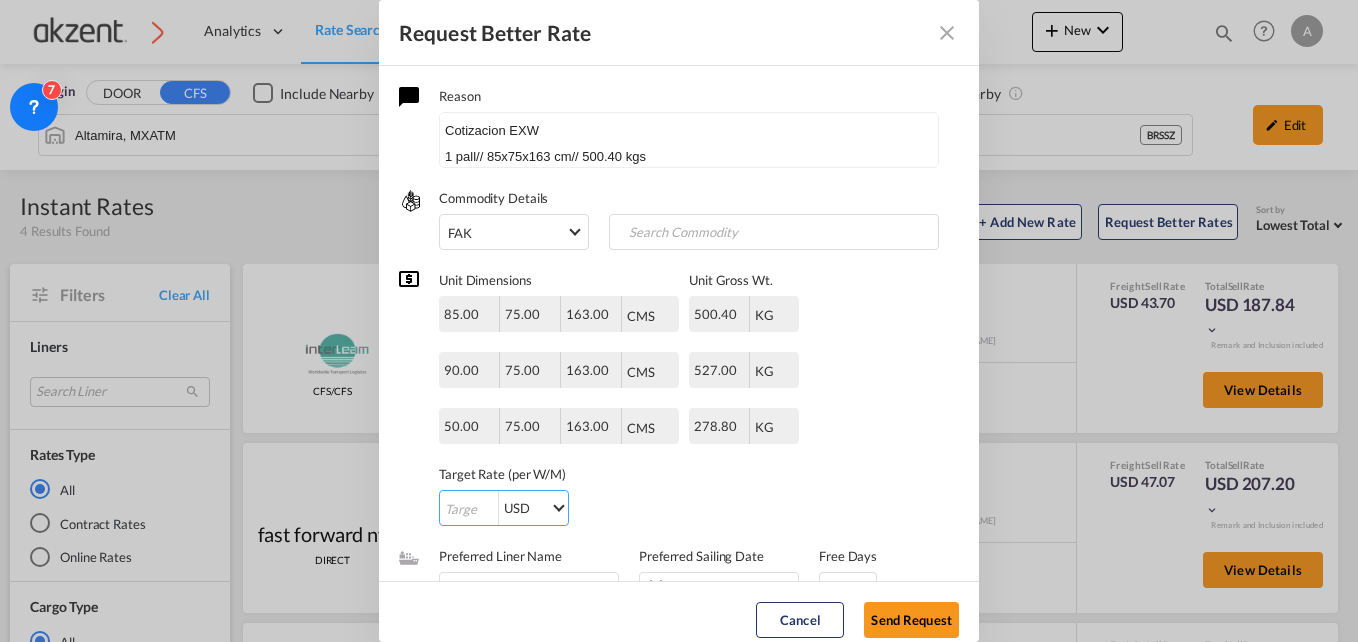 click at bounding box center [469, 509] 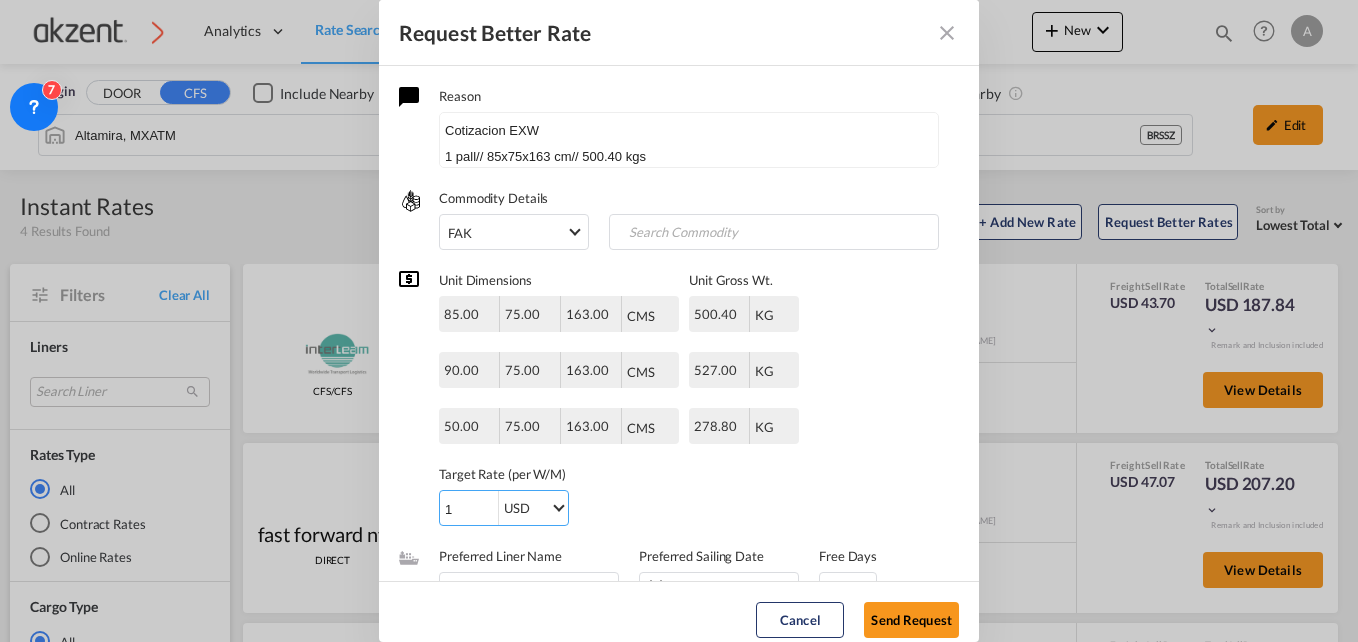 type on "1" 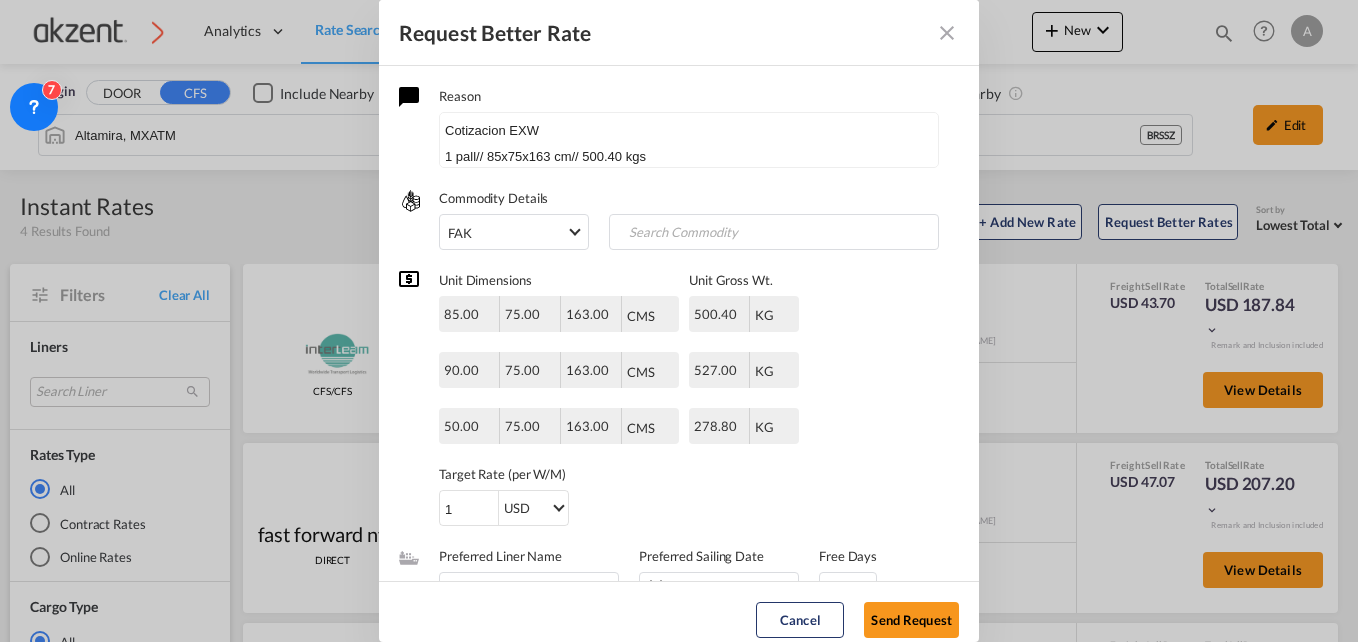 click on "1 USD AED AFN ALL AMD ANG AOA ARS AUD AWG AZN BAM BBD BDT BGN BHD BIF BMD BND [PERSON_NAME] BRL BSD BTN BWP BYN BZD CAD CDF CHF CLP CNY COP CRC CUC CUP CVE CZK DJF DKK DOP DZD EGP ERN ETB EUR FJD FKP FOK GBP GEL GGP GHS GIP GMD GNF GTQ GYD HKD HNL HRK HTG HUF IDR ILS IMP INR IQD IRR ISK JMD JOD JPY KES KGS KHR KID KMF KRW KWD KYD KZT LAK LBP LKR LRD LSL LYD MAD MDL MGA MKD MMK MNT MOP MRU MUR MVR MWK MXN MYR MZN NAD NGN NIO NOK NPR NZD OMR PAB PEN PGK PHP PKR PLN PYG QAR [PERSON_NAME] RSD RUB RWF SAR SBD SCR SDG SEK SGD SHP SLL SOS SRD SSP STN SYP SZL THB TJS TMT TND TOP TRY TTD TVD TWD TZS UAH UGX USD UYU UZS VES VND VUV WST XAF XCD XDR XOF XPF YER ZAR ZMW" at bounding box center [619, 508] 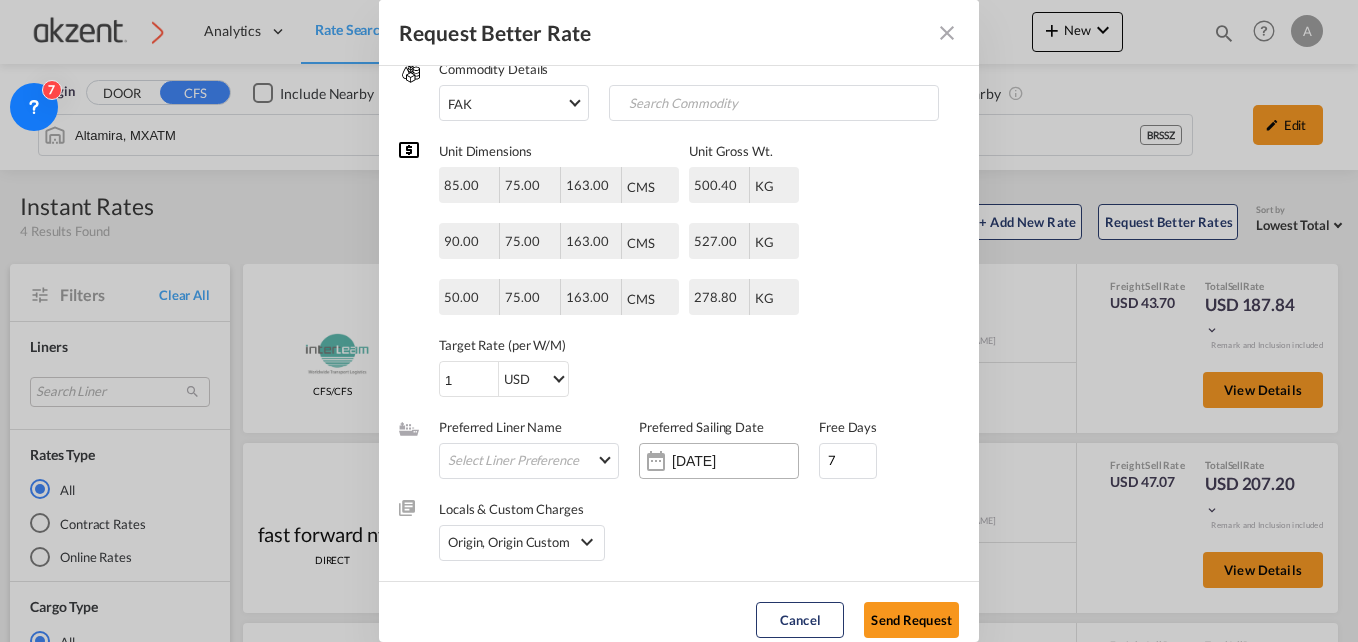click on "[DATE]" at bounding box center (735, 461) 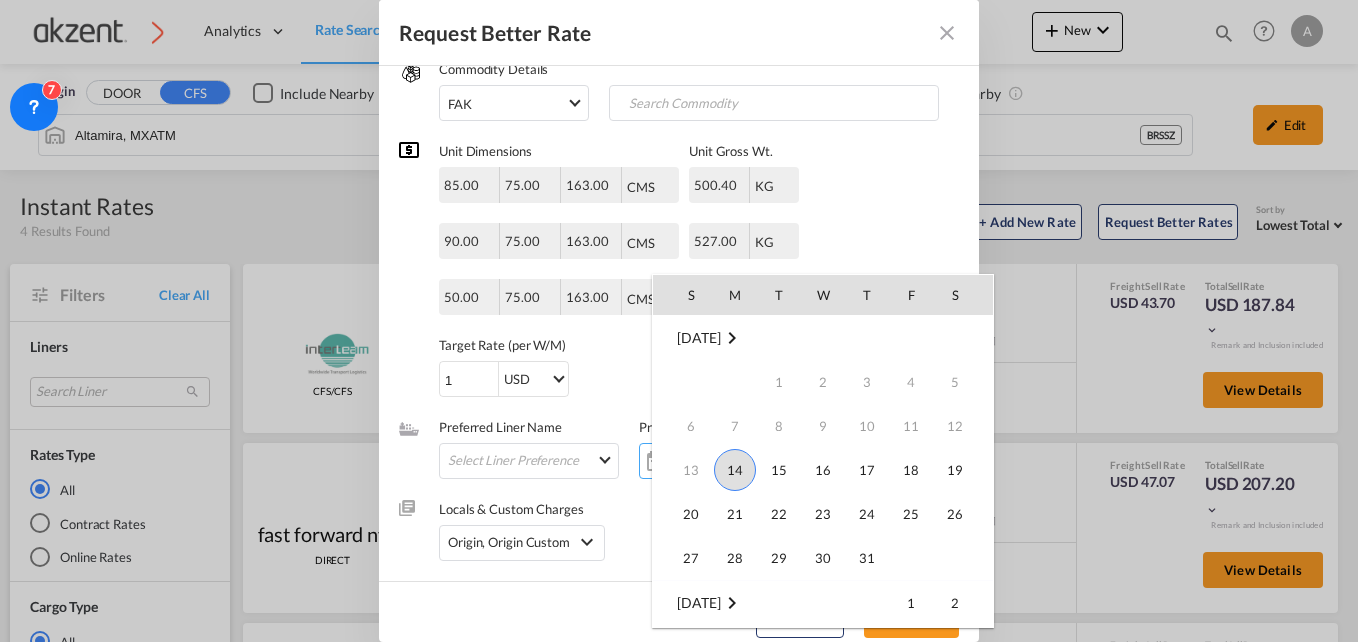 click on "14" at bounding box center [735, 470] 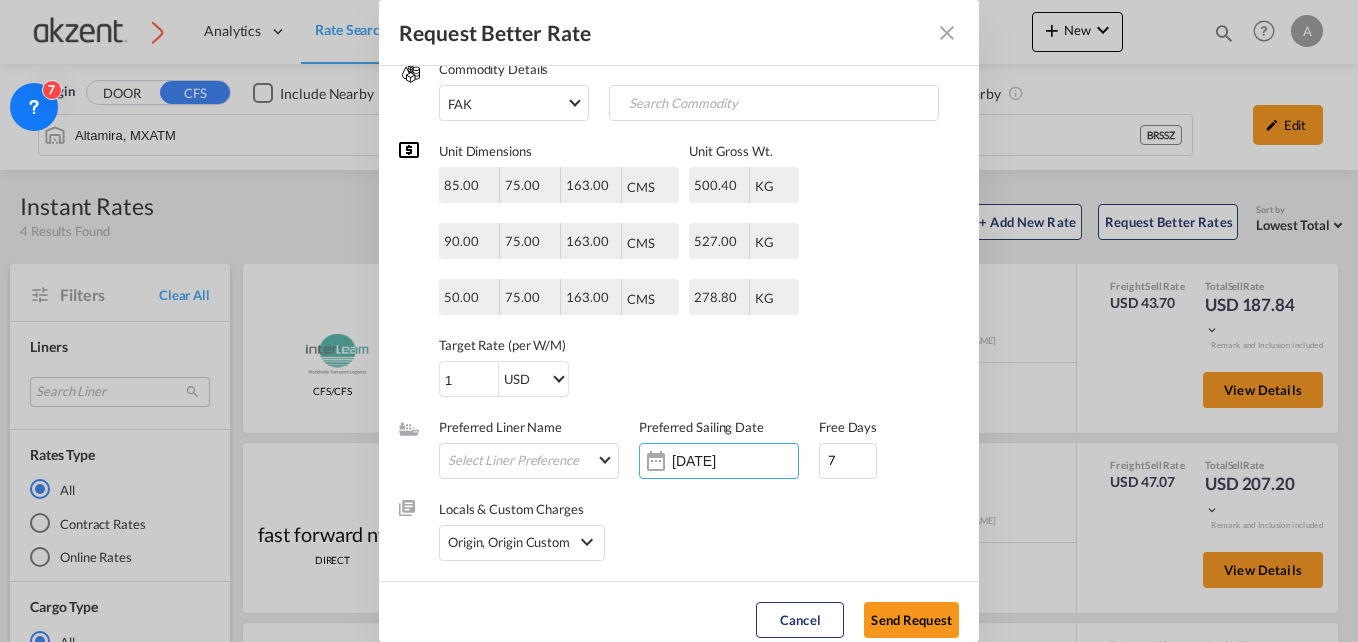 scroll, scrollTop: 0, scrollLeft: 0, axis: both 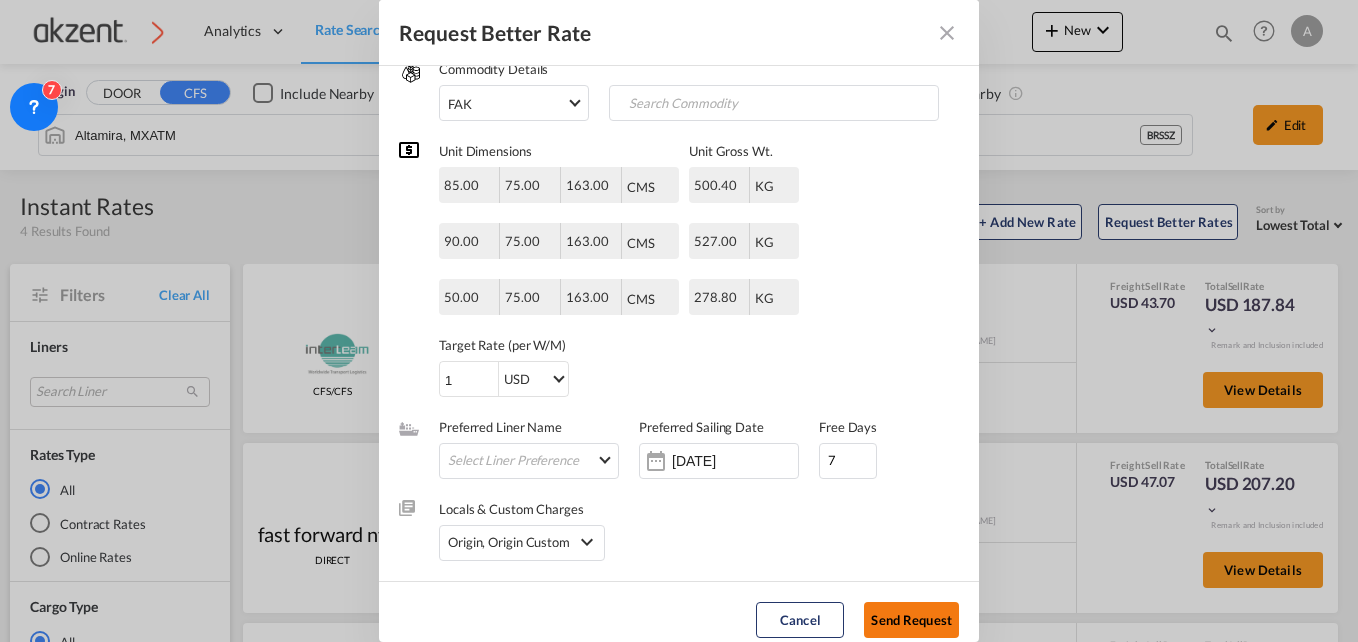 click on "Send Request" at bounding box center [911, 620] 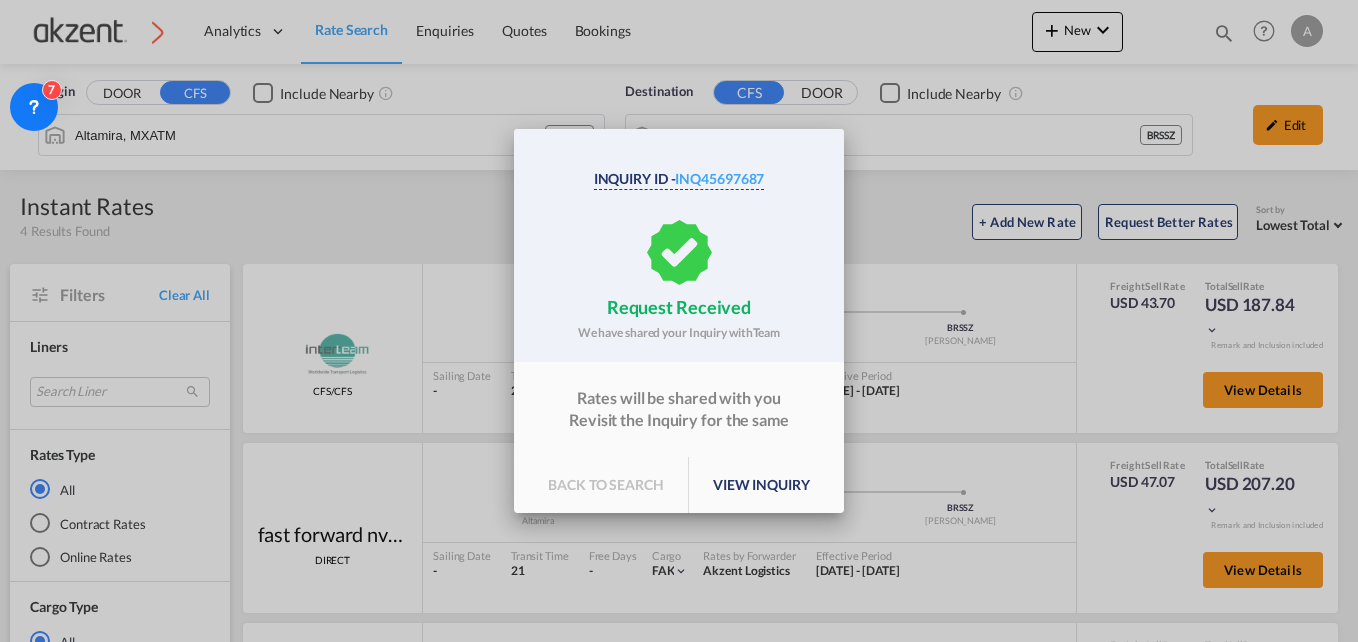 click on "back to search" at bounding box center [606, 485] 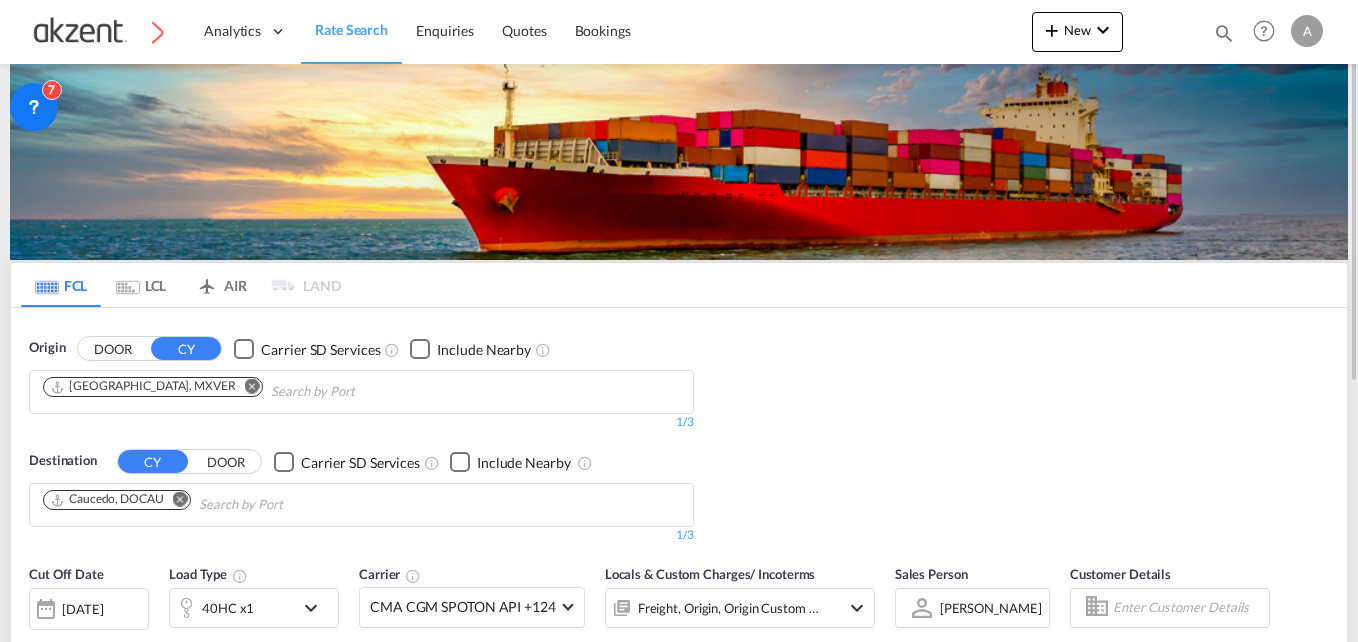 click on "AIR" at bounding box center [221, 285] 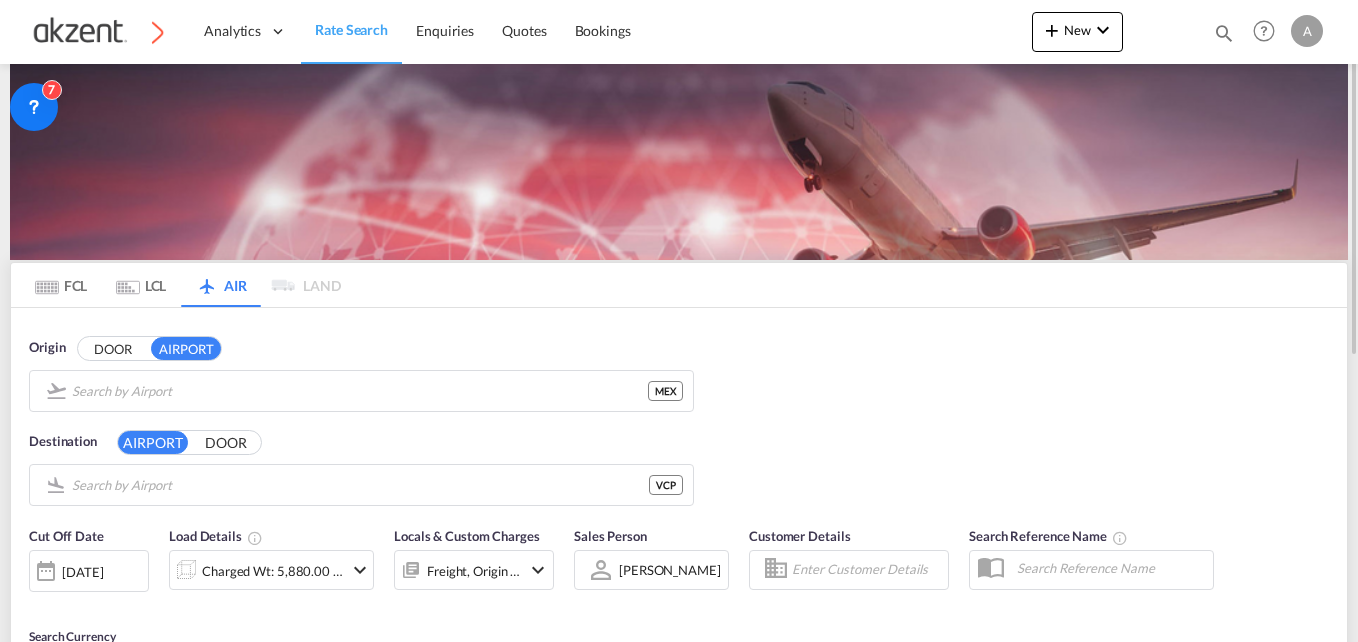type on "Licenciado [PERSON_NAME] International, [GEOGRAPHIC_DATA], [GEOGRAPHIC_DATA]" 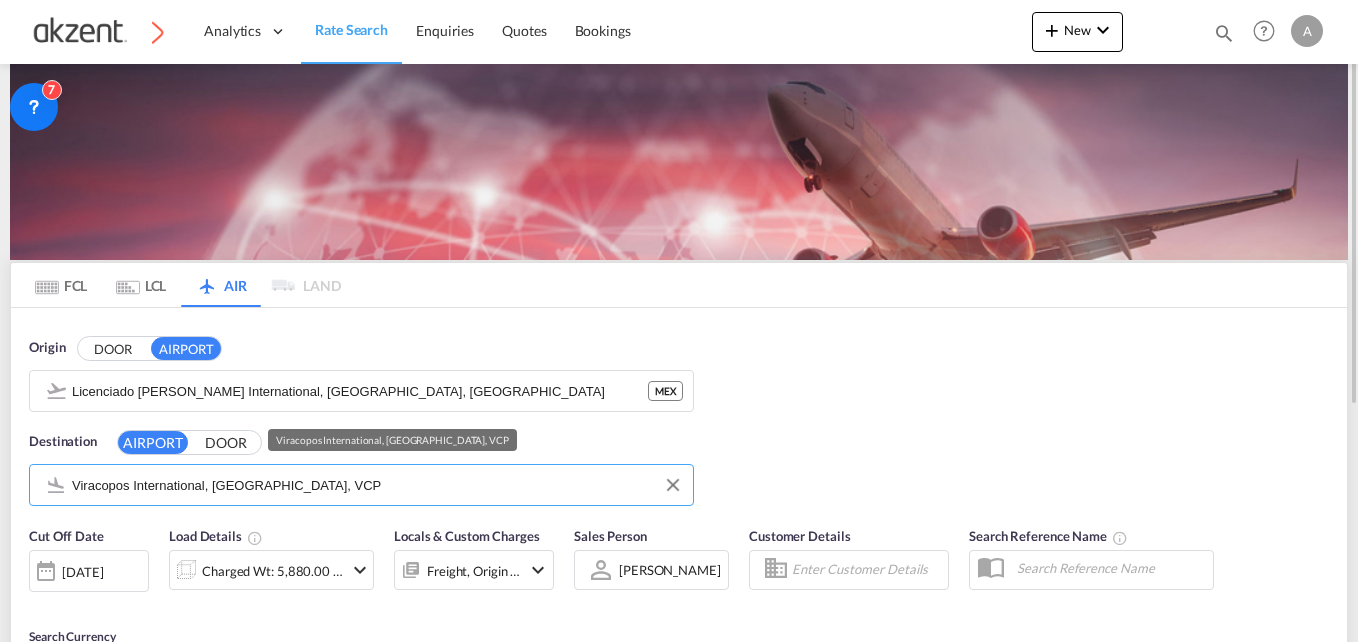 click on "Viracopos International, [GEOGRAPHIC_DATA], VCP" at bounding box center (377, 485) 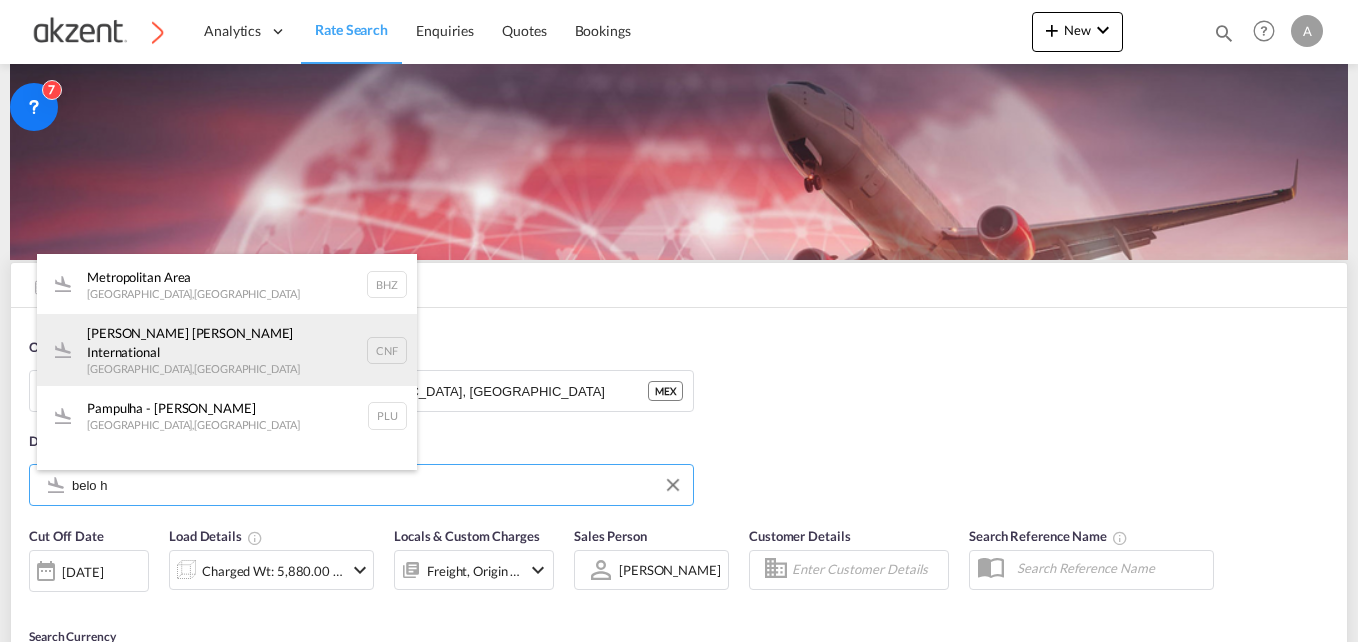 click on "[PERSON_NAME] [PERSON_NAME] International
[GEOGRAPHIC_DATA] ,  [GEOGRAPHIC_DATA]
CNF" at bounding box center (227, 350) 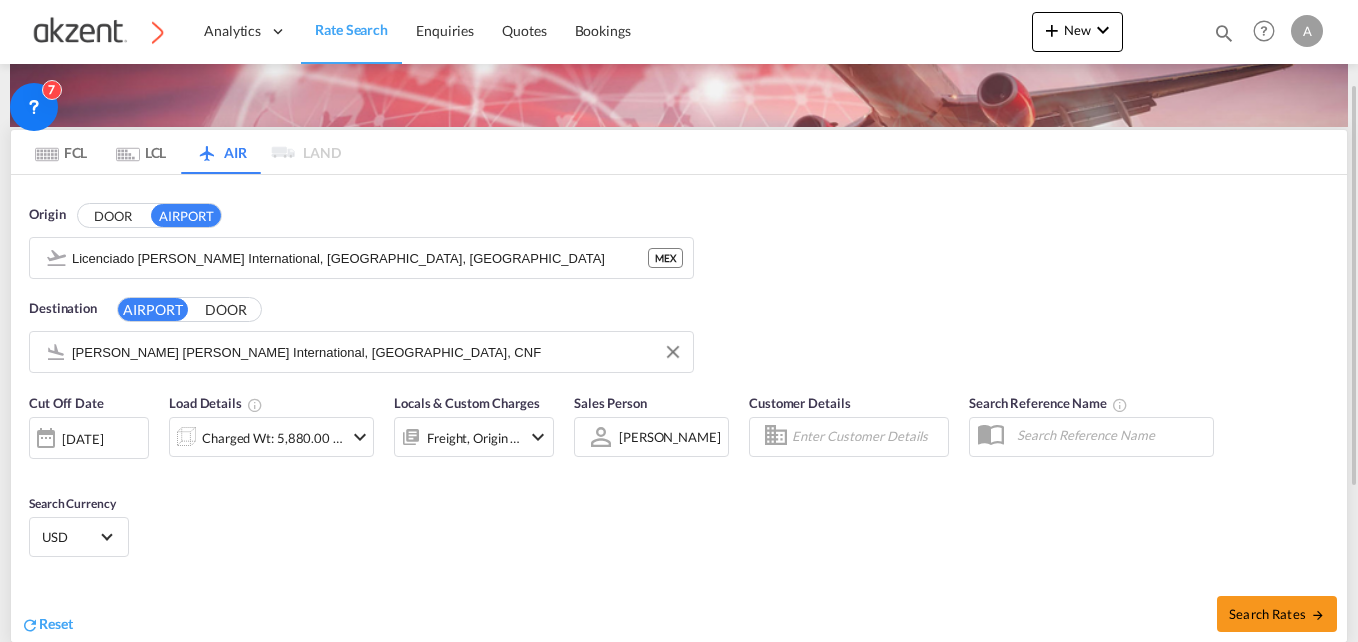 scroll, scrollTop: 134, scrollLeft: 0, axis: vertical 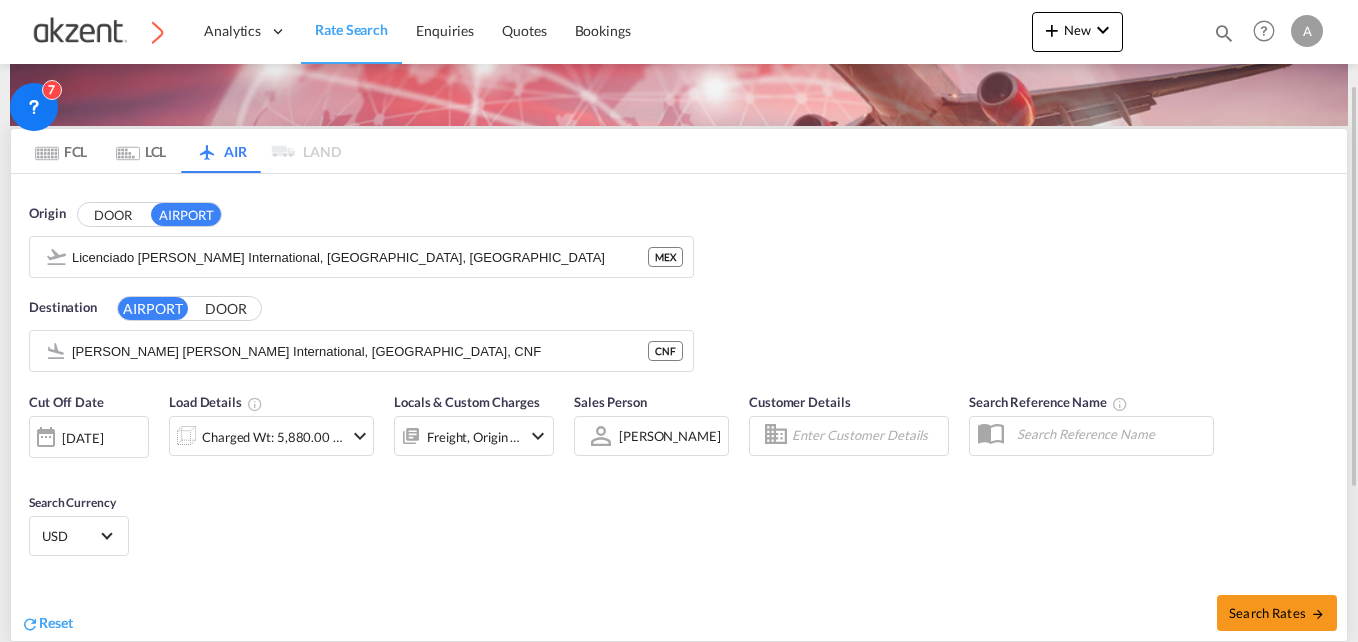 click on "Charged Wt: 5,880.00 KG" at bounding box center (271, 436) 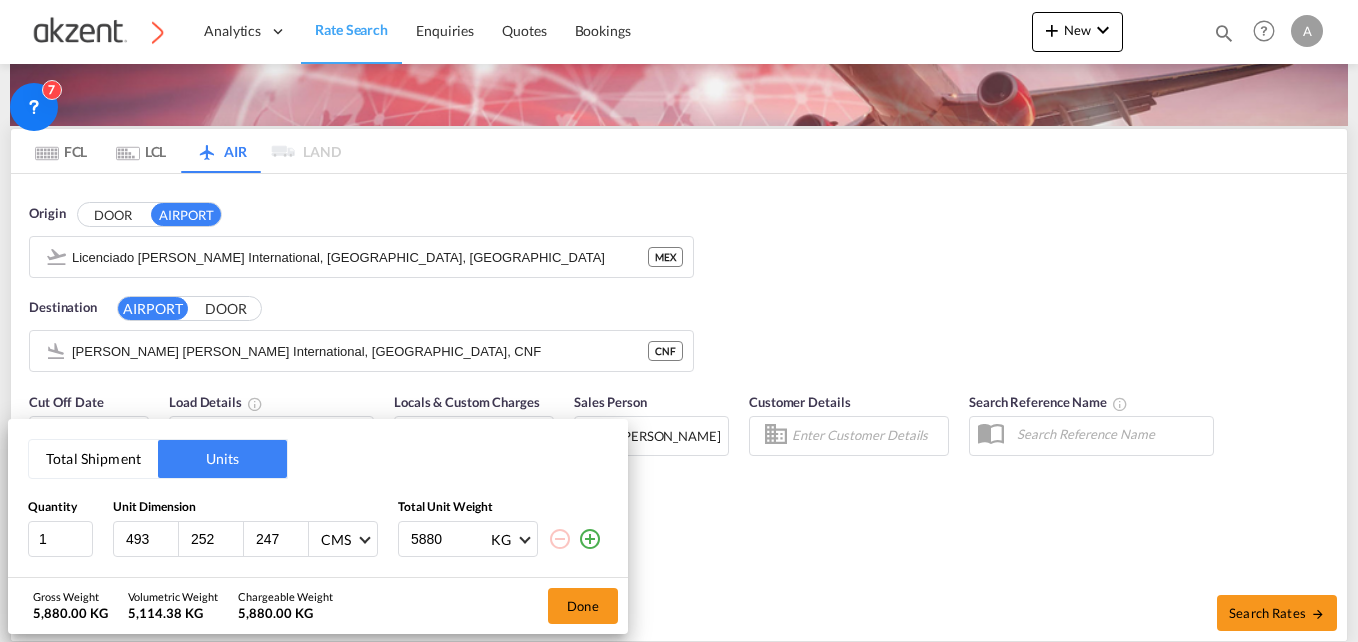 click on "Total Shipment
Units Quantity Unit Dimension Total Unit Weight
1 493 252 247 CMS
CMS Inches 5880 KG
KG [PERSON_NAME] Weight
5,880.00 KG
Volumetric Weight
5,114.38 KG
Chargeable Weight
5,880.00 KG
Done" at bounding box center (679, 321) 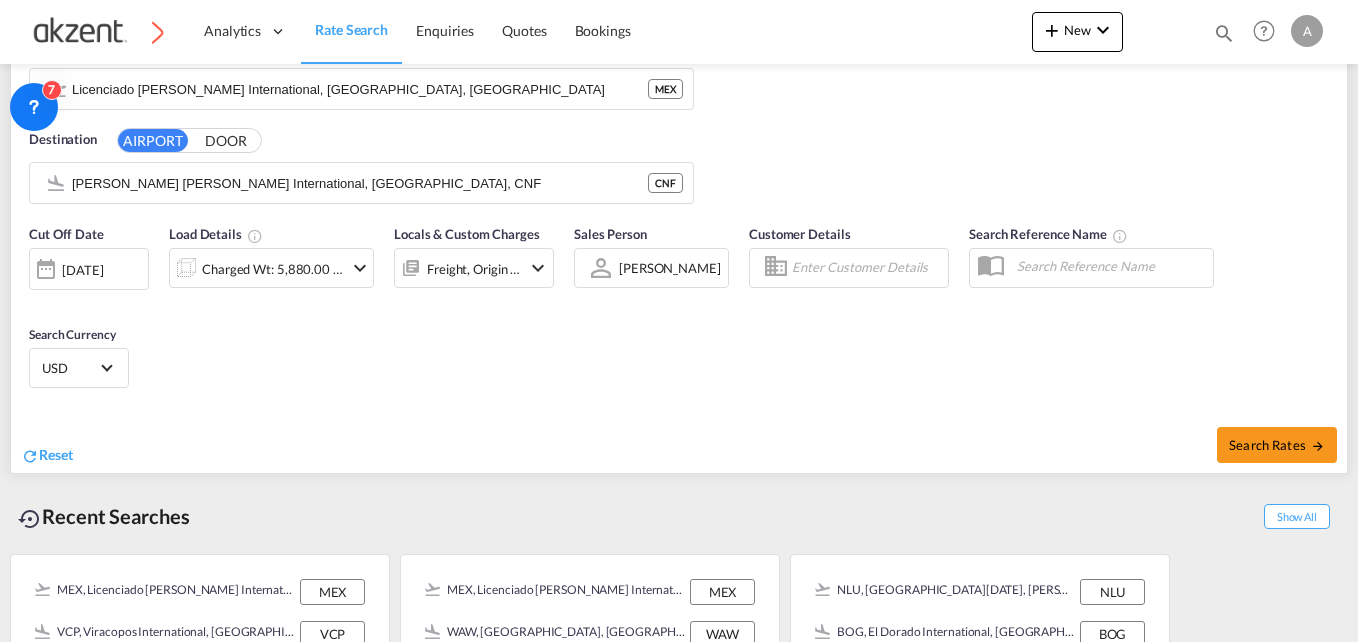 scroll, scrollTop: 303, scrollLeft: 0, axis: vertical 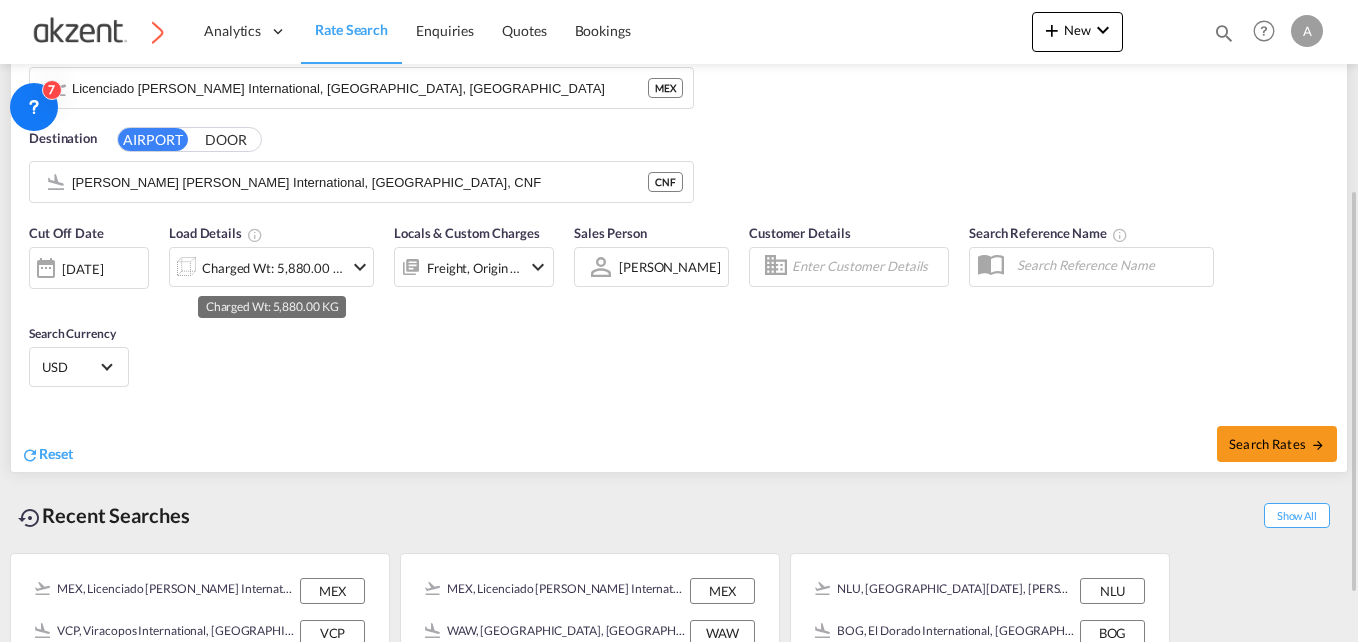 click on "Charged Wt: 5,880.00 KG" at bounding box center (272, 268) 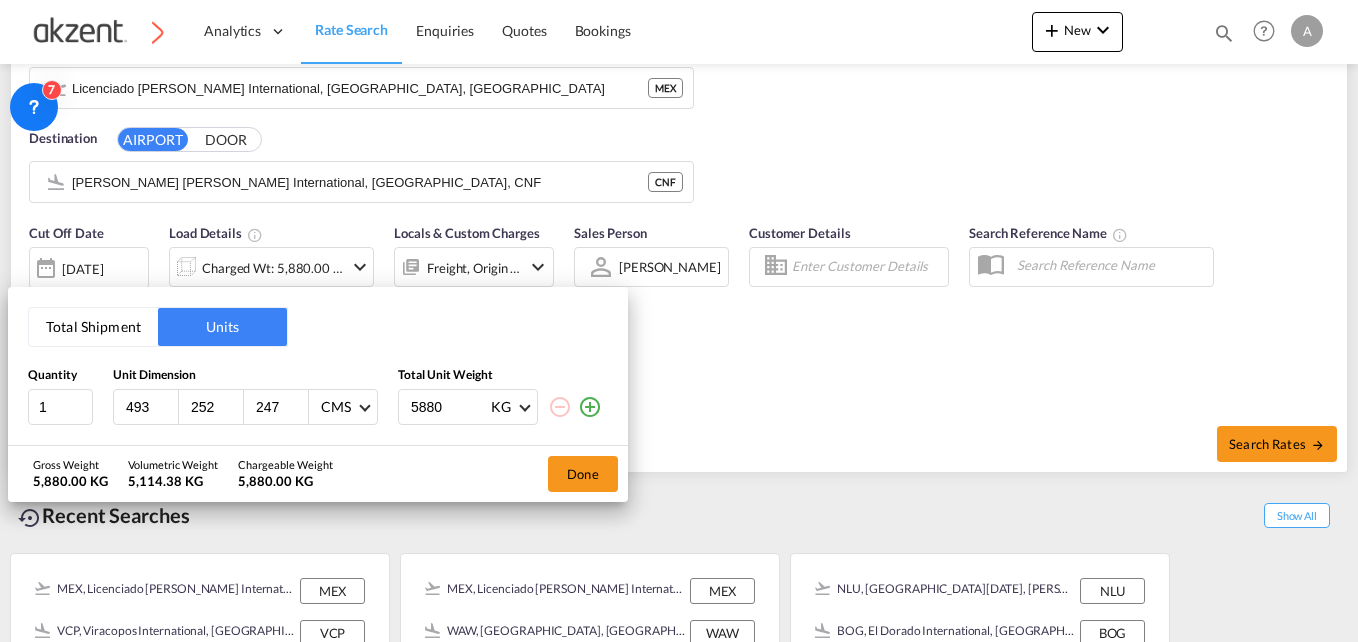 click at bounding box center [590, 407] 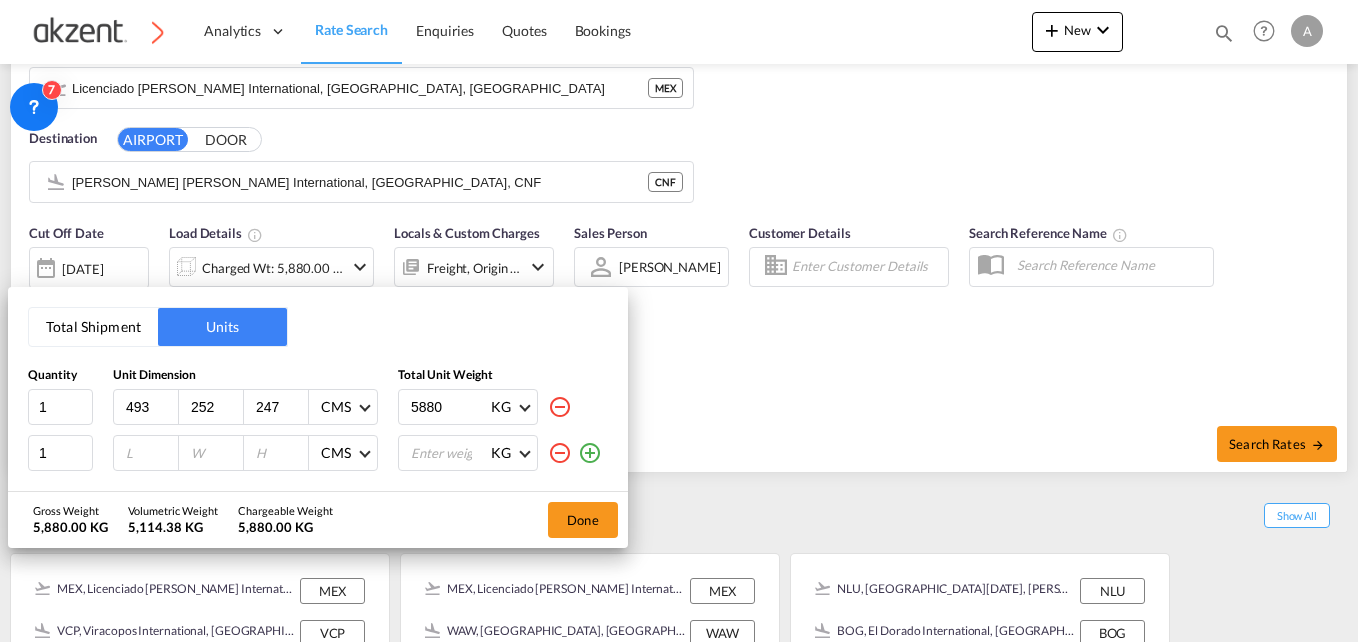 click at bounding box center [590, 453] 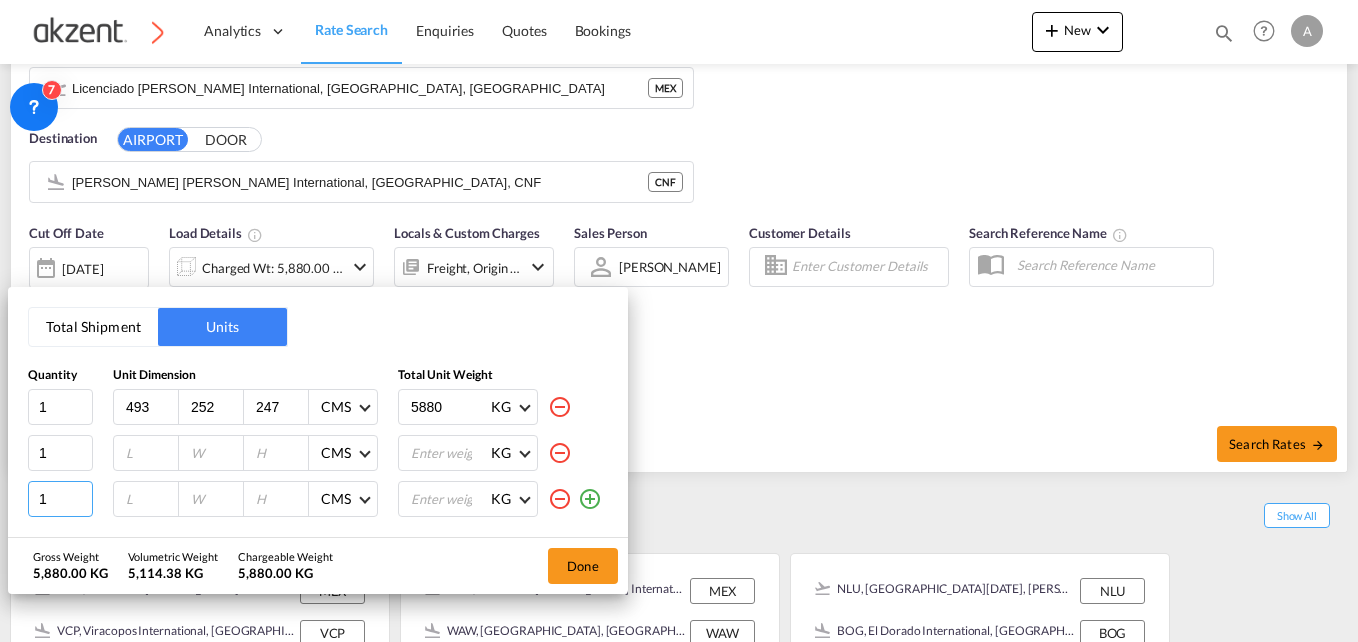 click on "1" at bounding box center (60, 499) 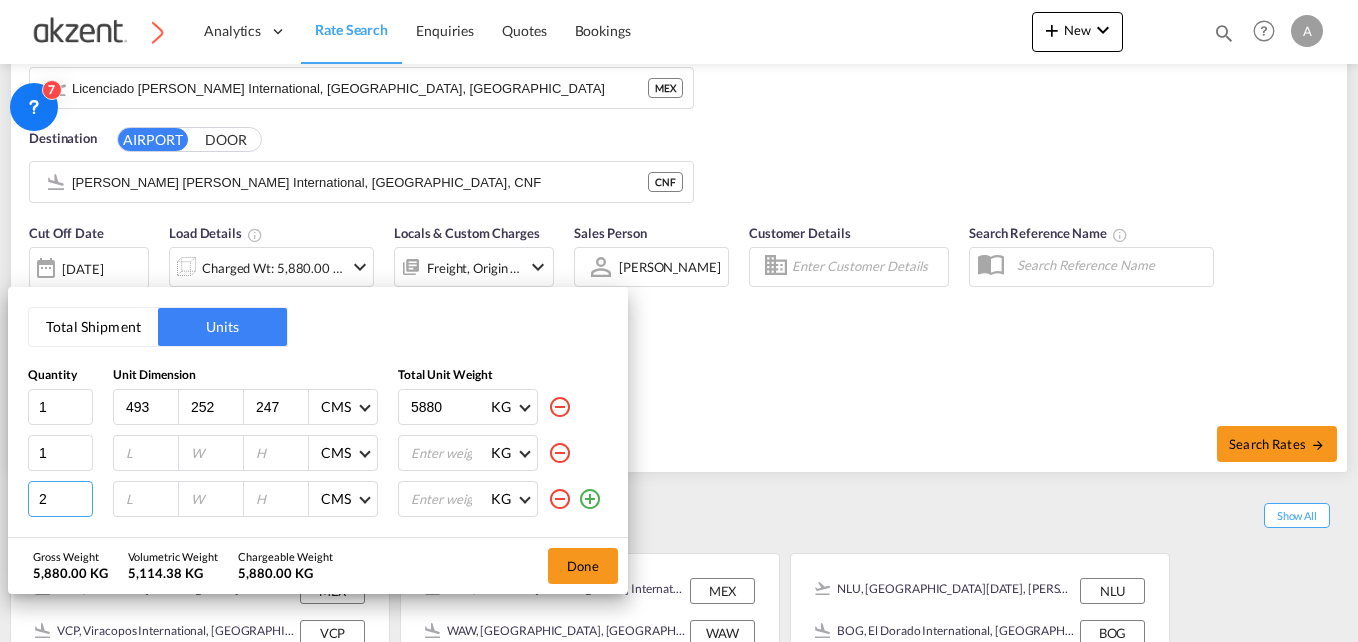 type on "2" 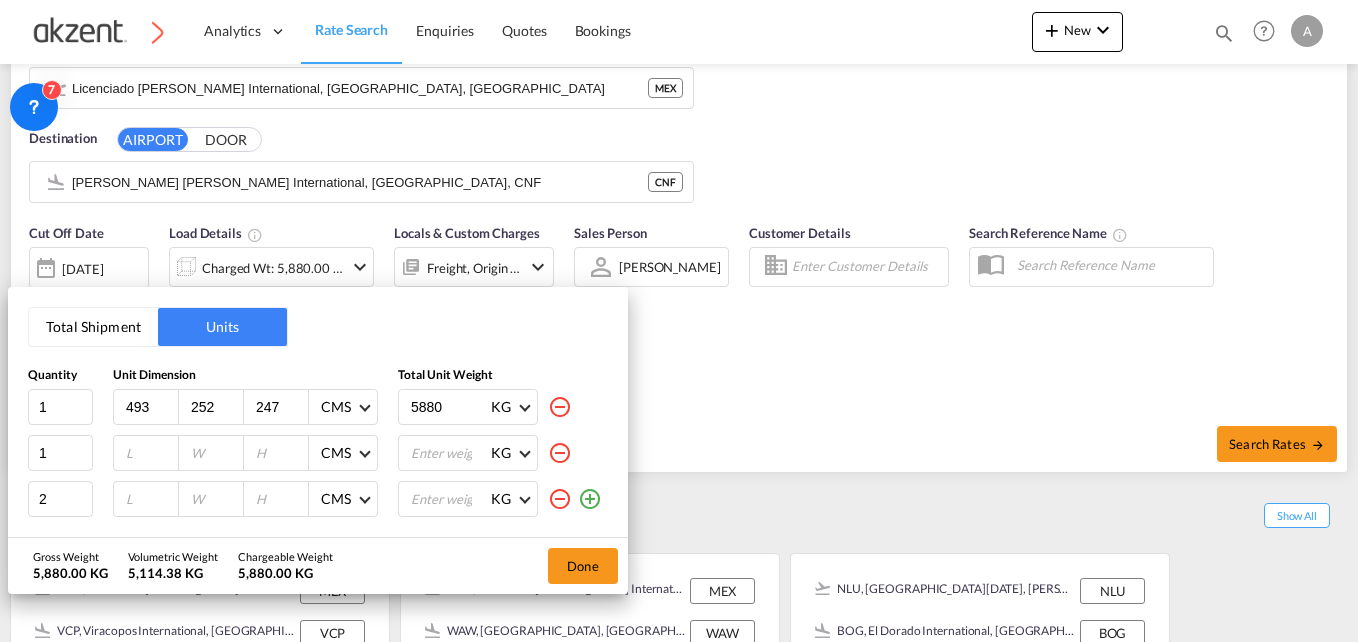 click on "493" at bounding box center (151, 407) 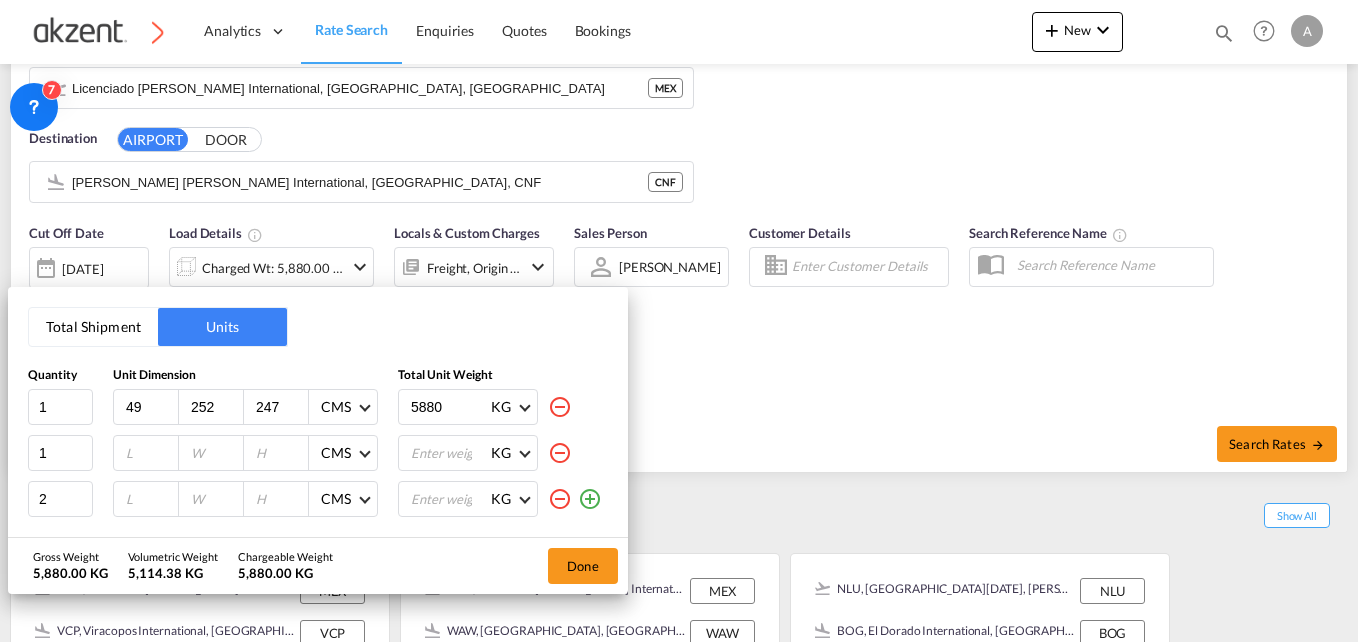 type on "4" 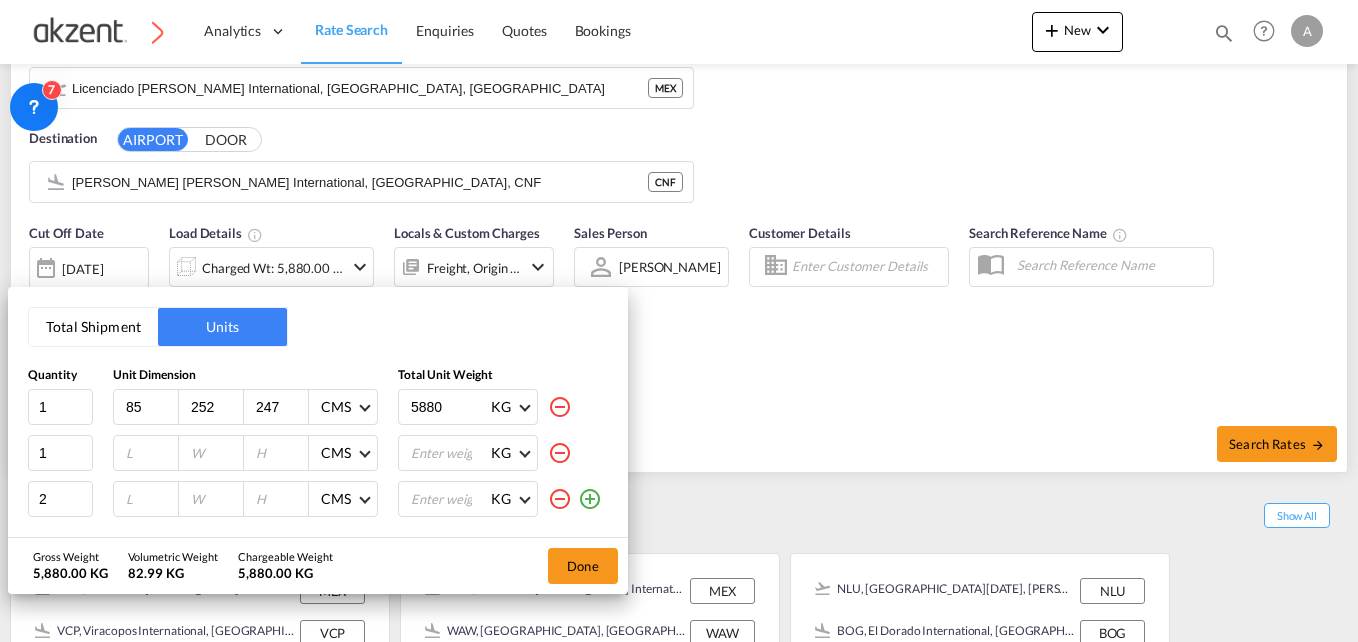 type on "85" 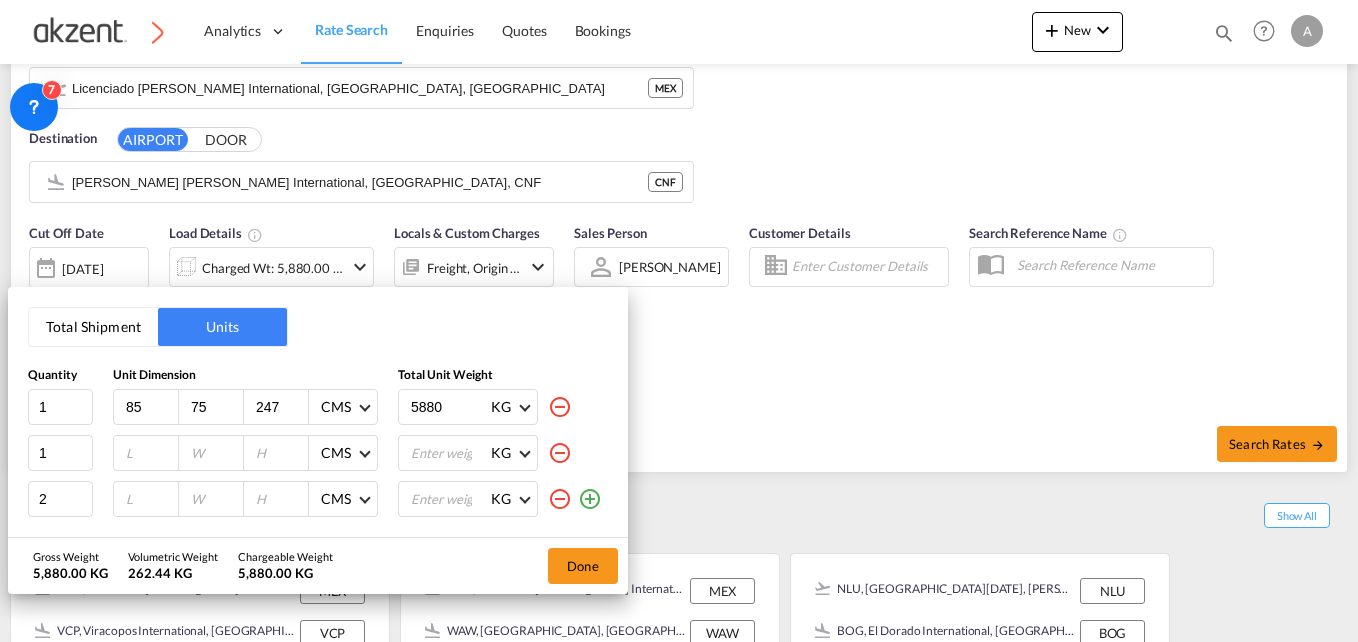 type on "75" 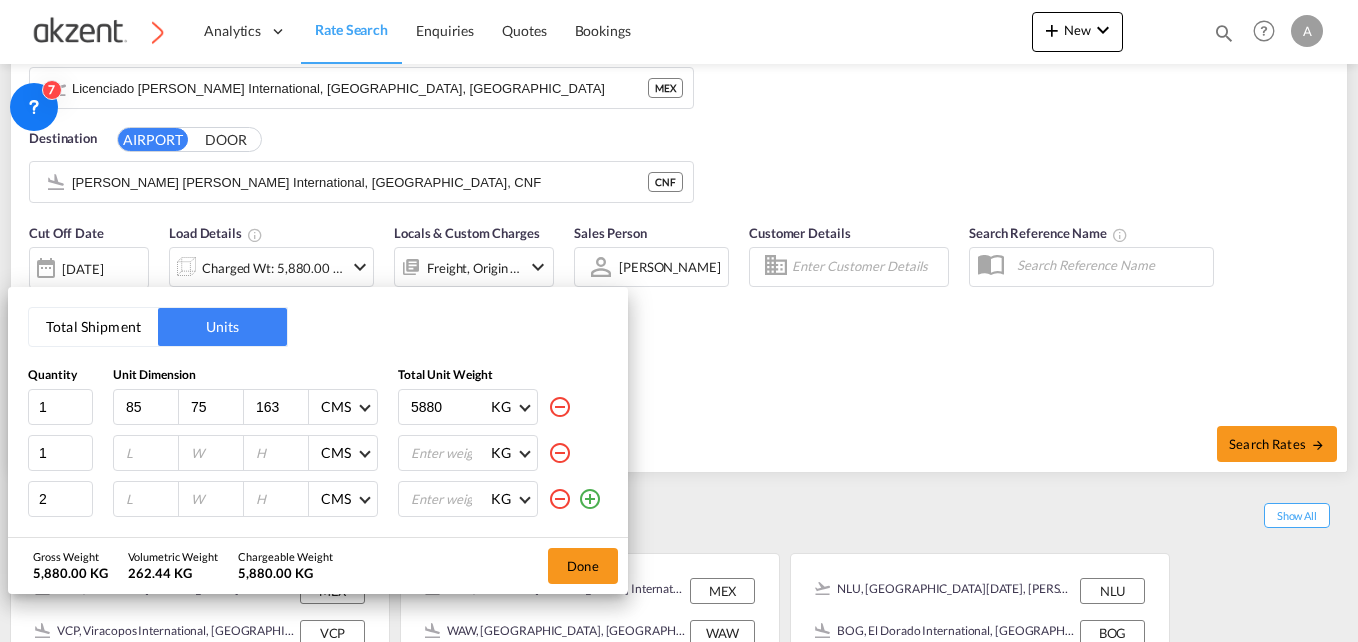 type on "163" 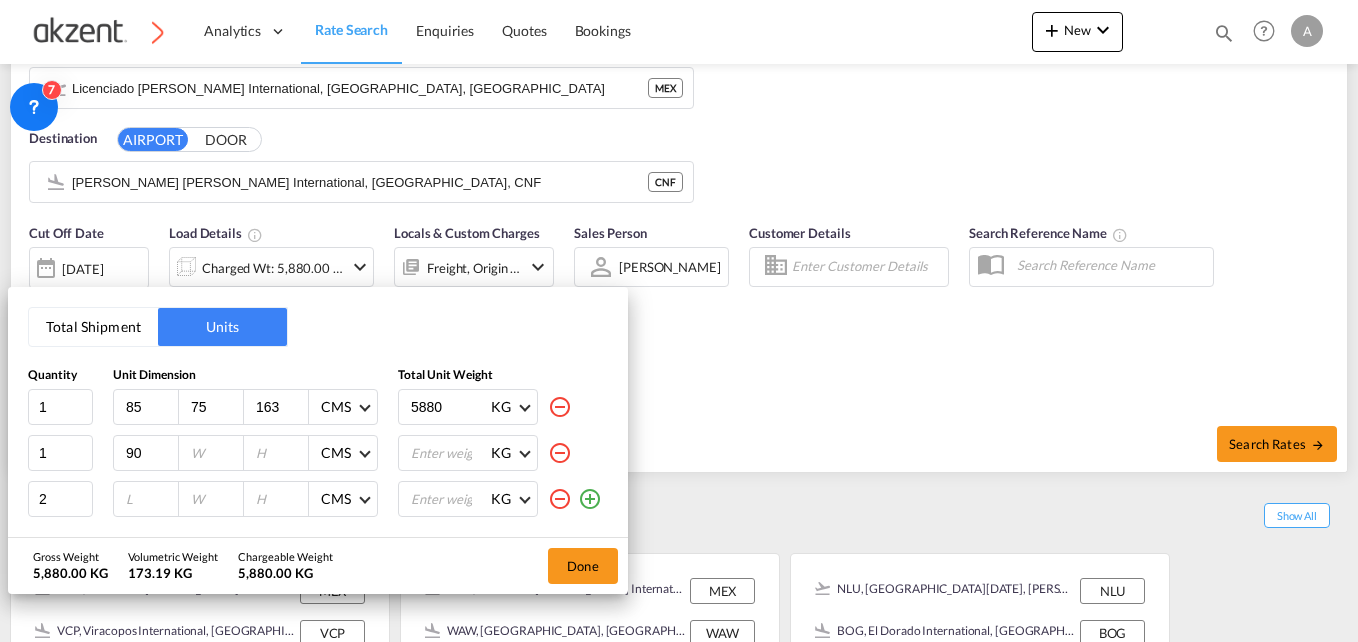 type on "90" 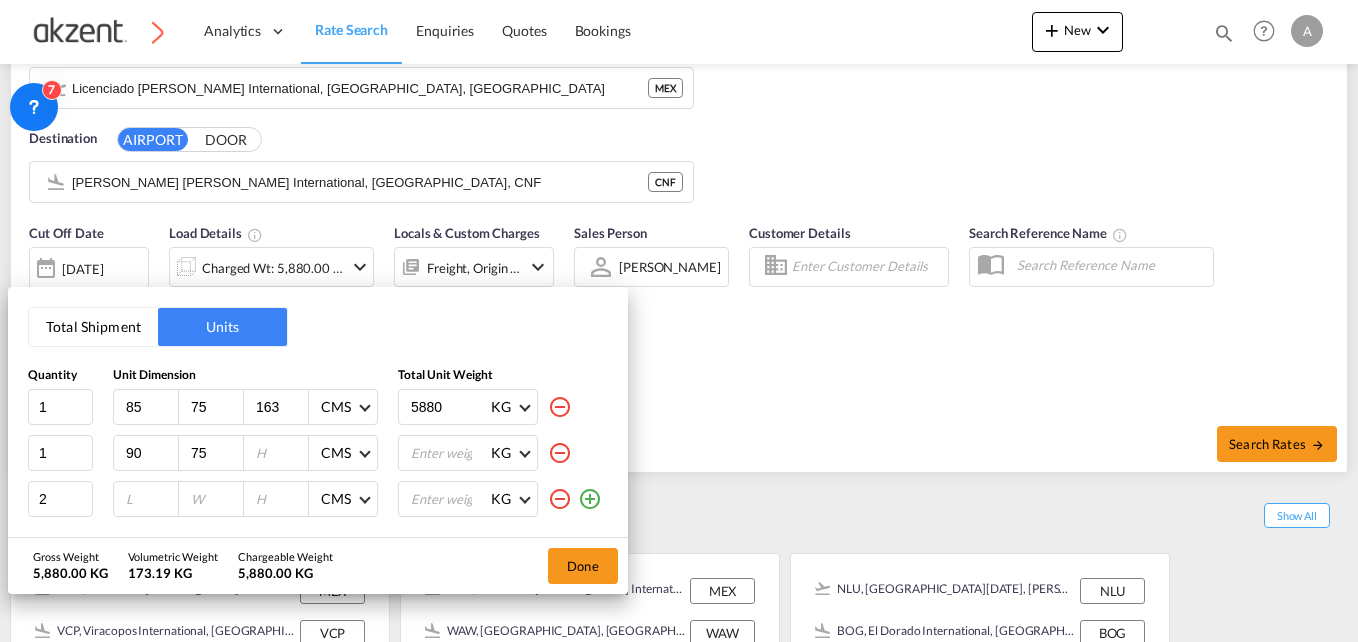 type on "75" 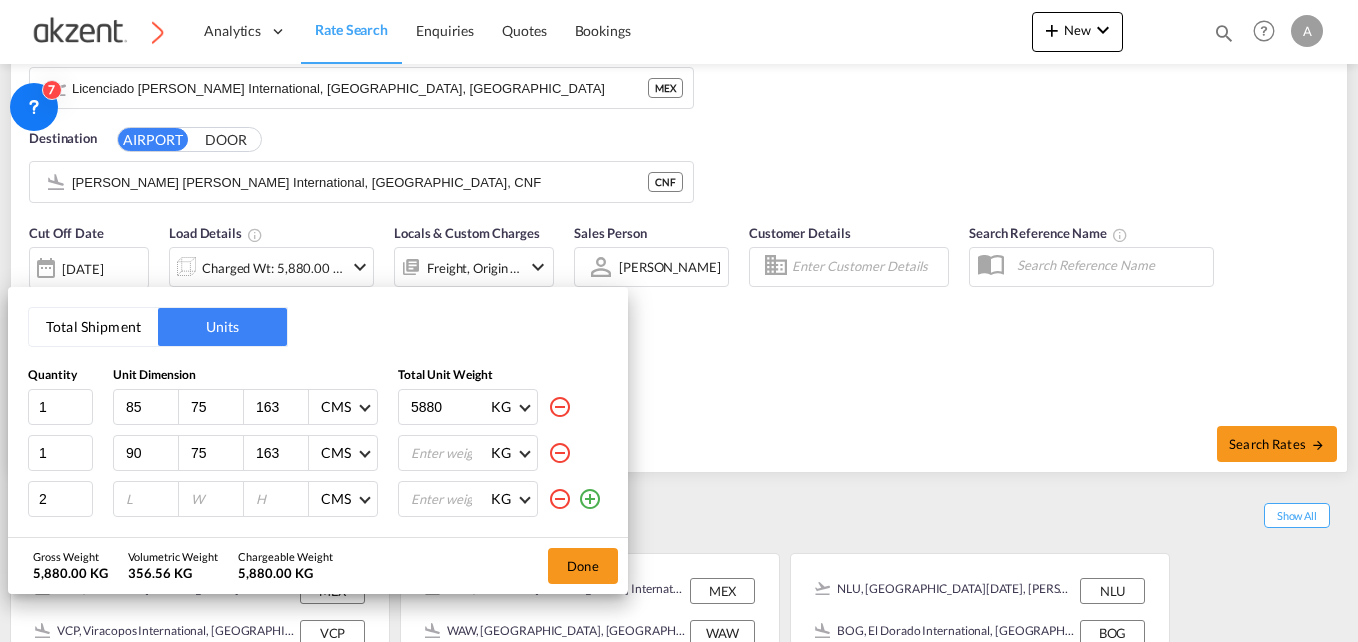 type on "163" 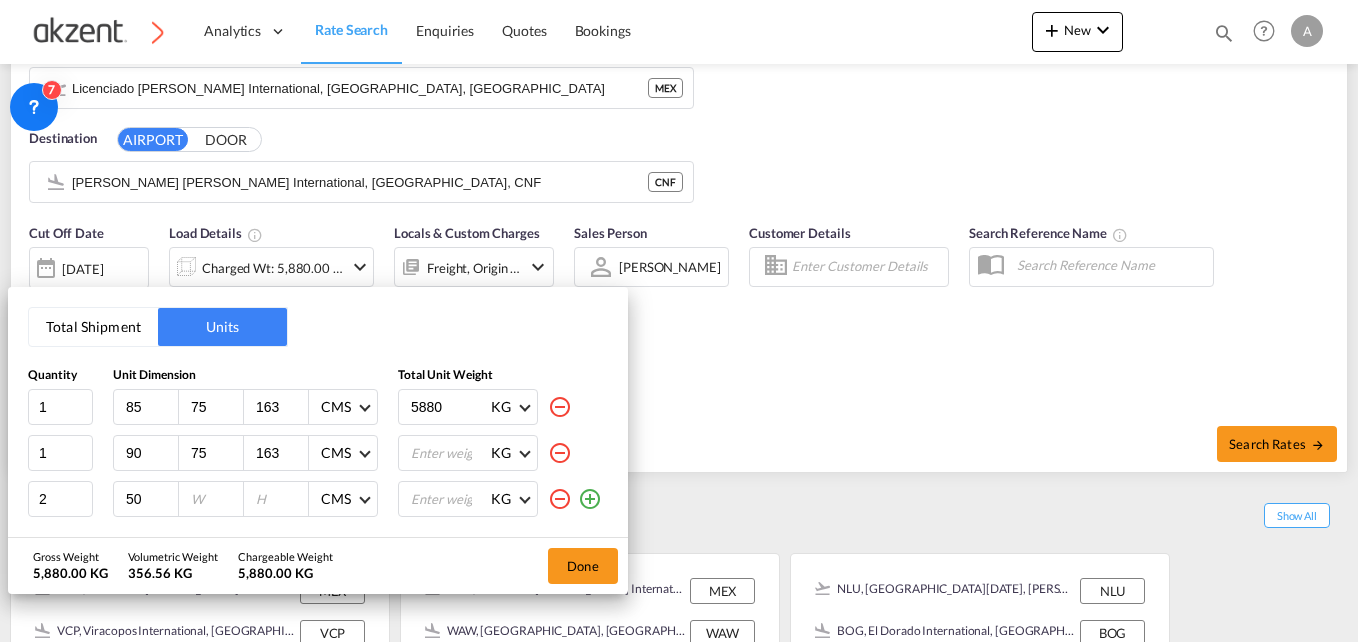 type on "50" 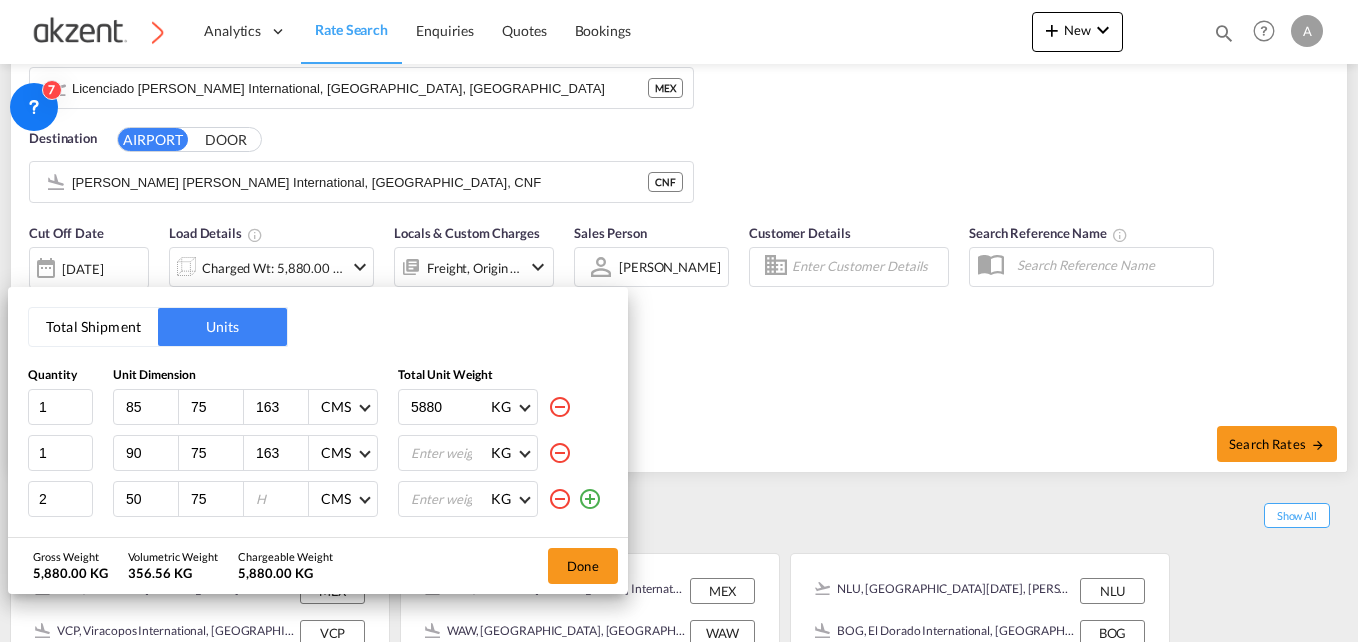 type on "75" 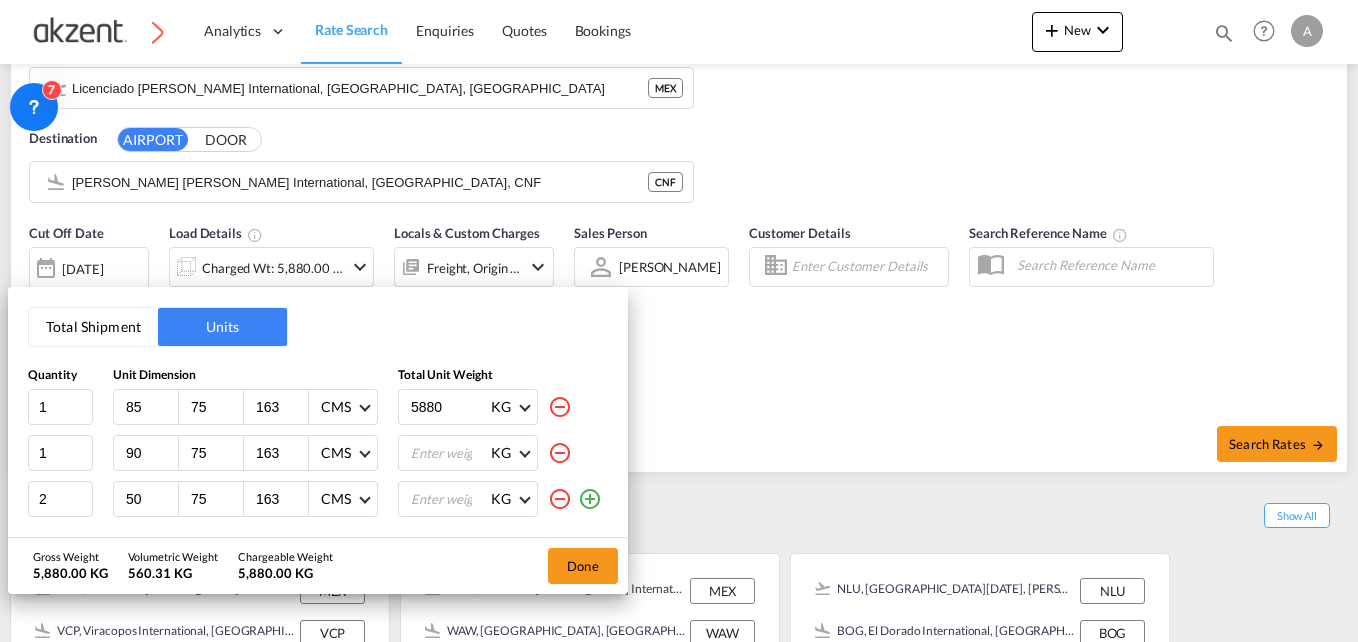 type on "163" 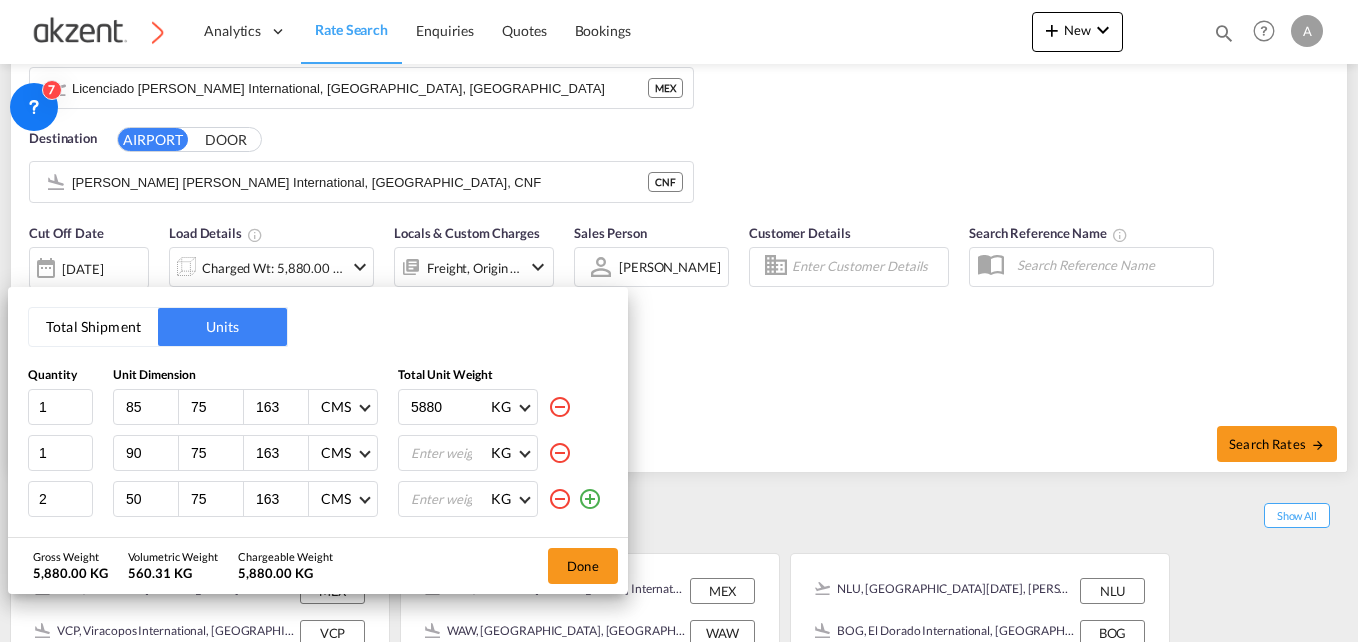 click on "5880" at bounding box center (449, 407) 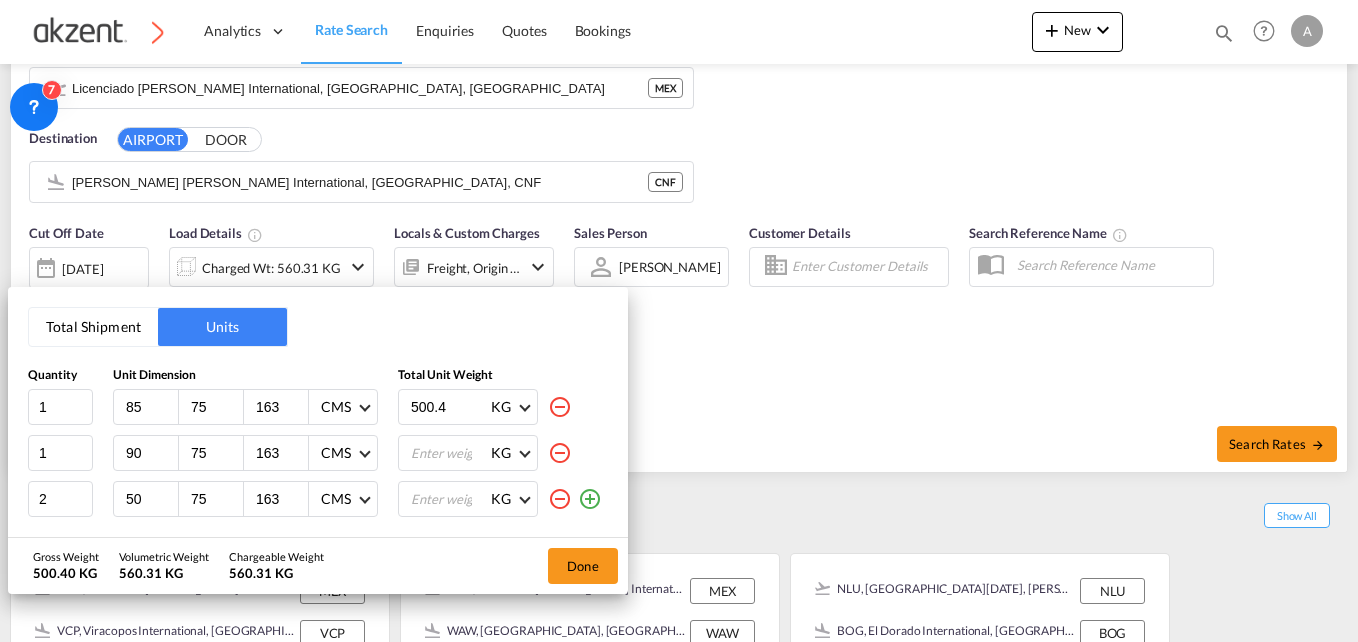 type on "500.4" 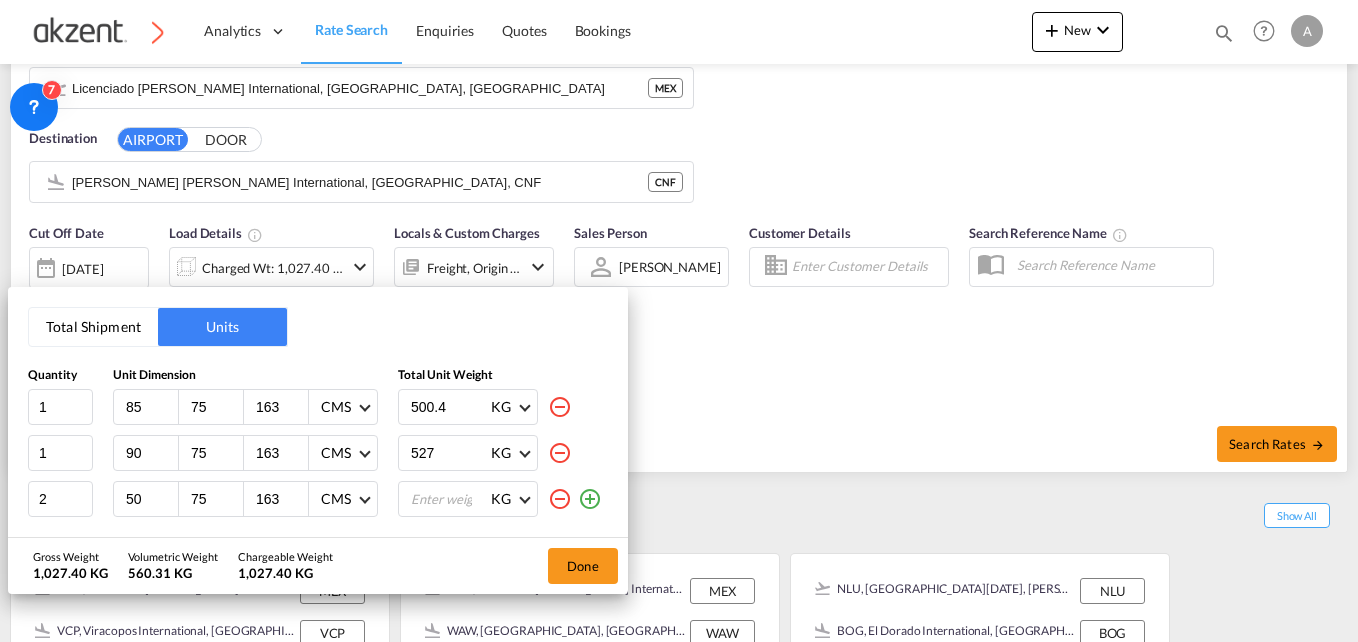 type on "527" 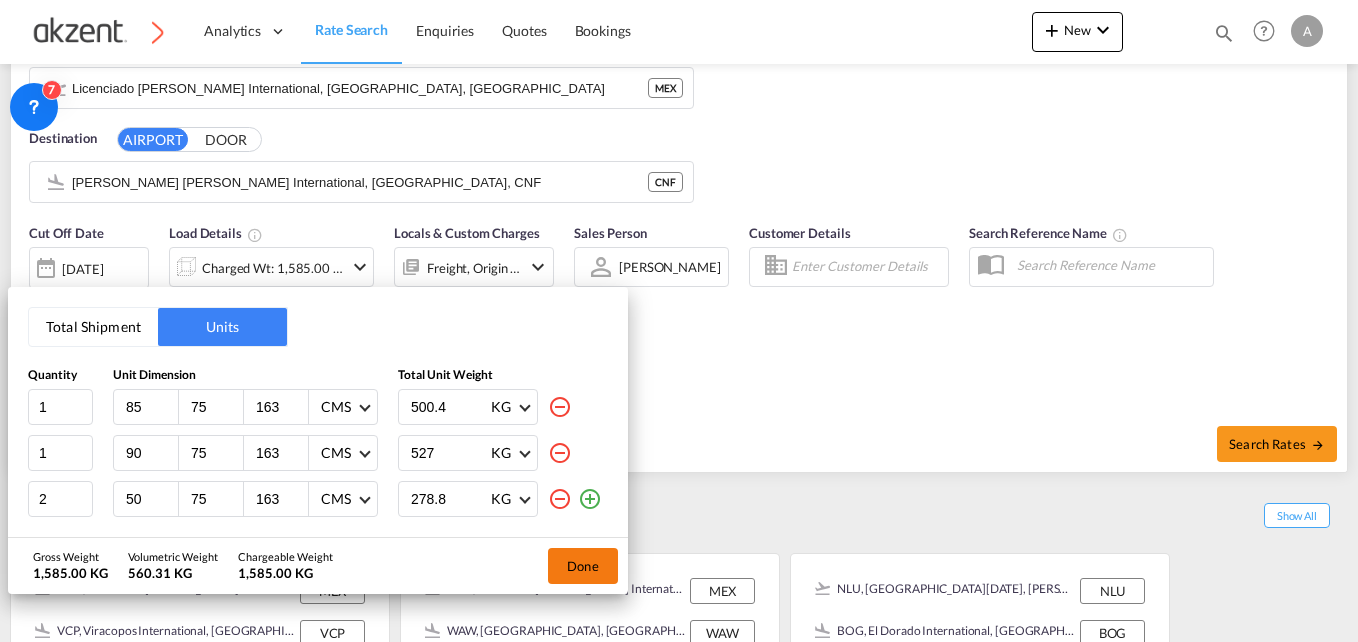 type on "278.8" 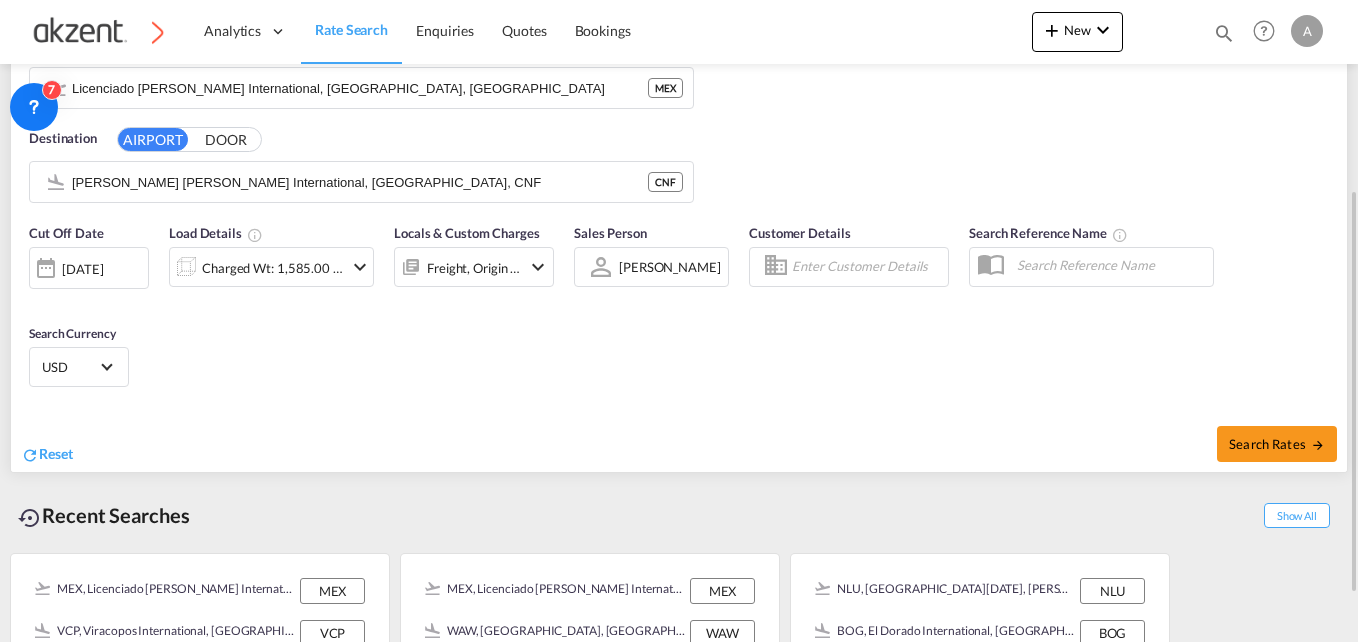 click on "Freight,  Origin +1" at bounding box center (474, 267) 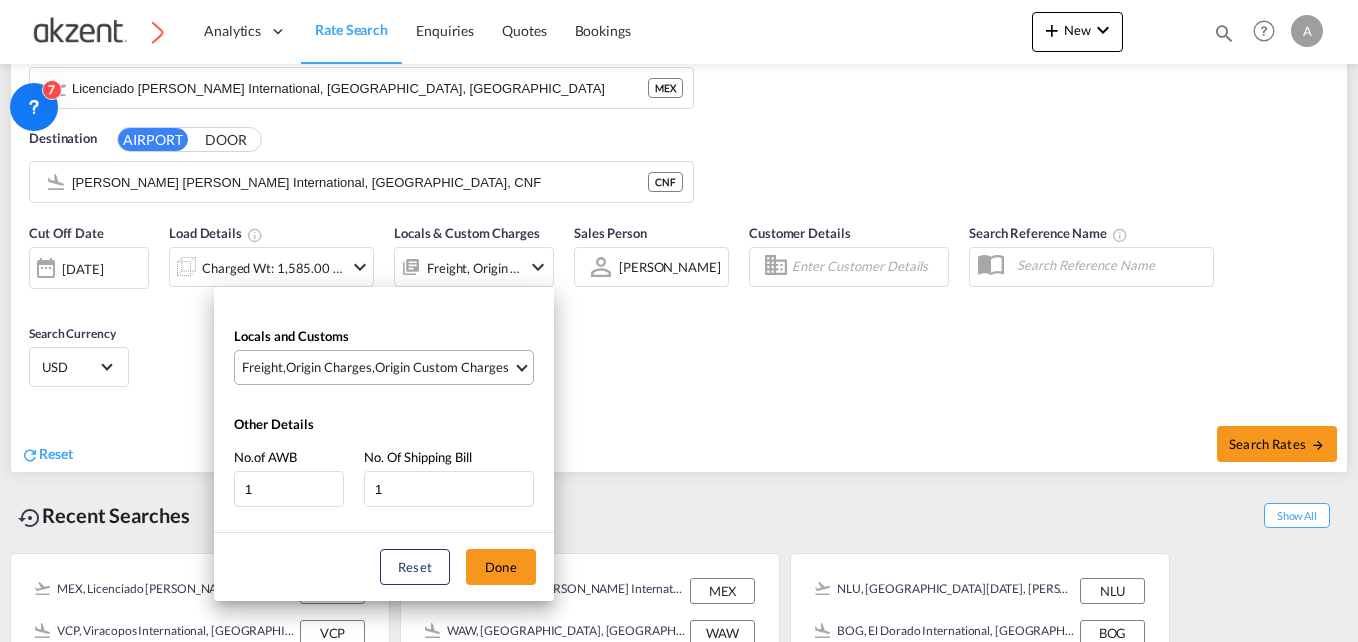click on "Freight ,
Origin Charges ,
Origin Custom Charges" at bounding box center (386, 367) 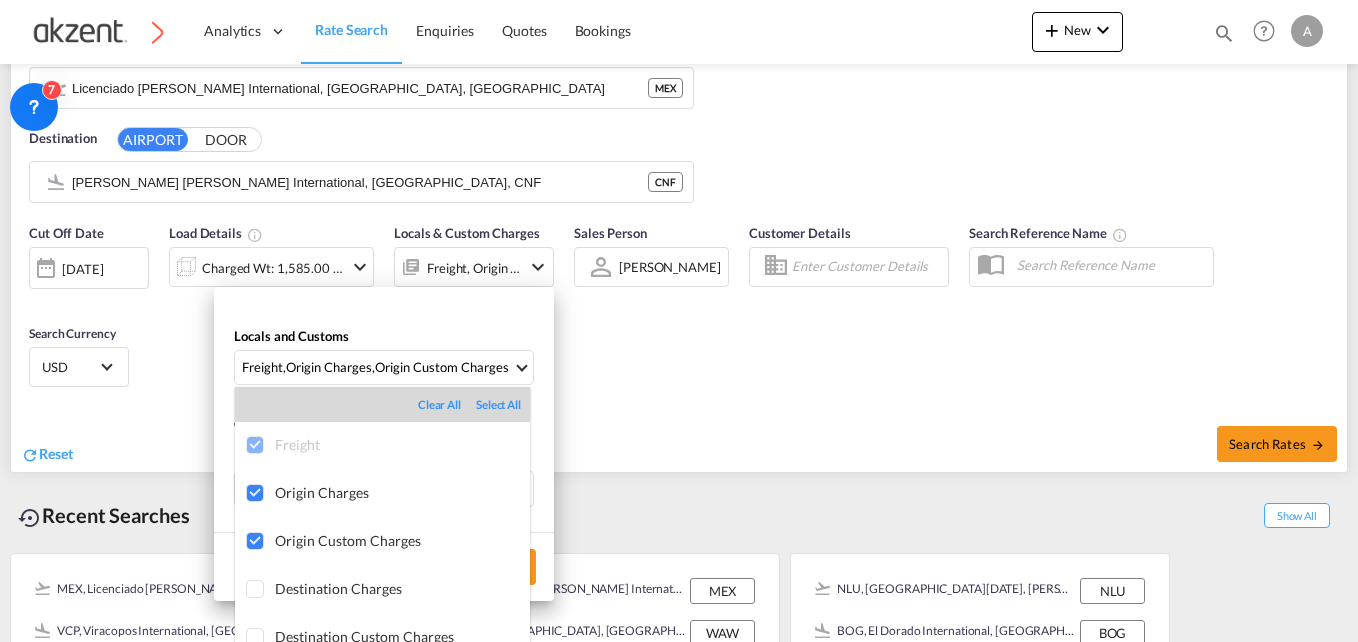 click at bounding box center (679, 321) 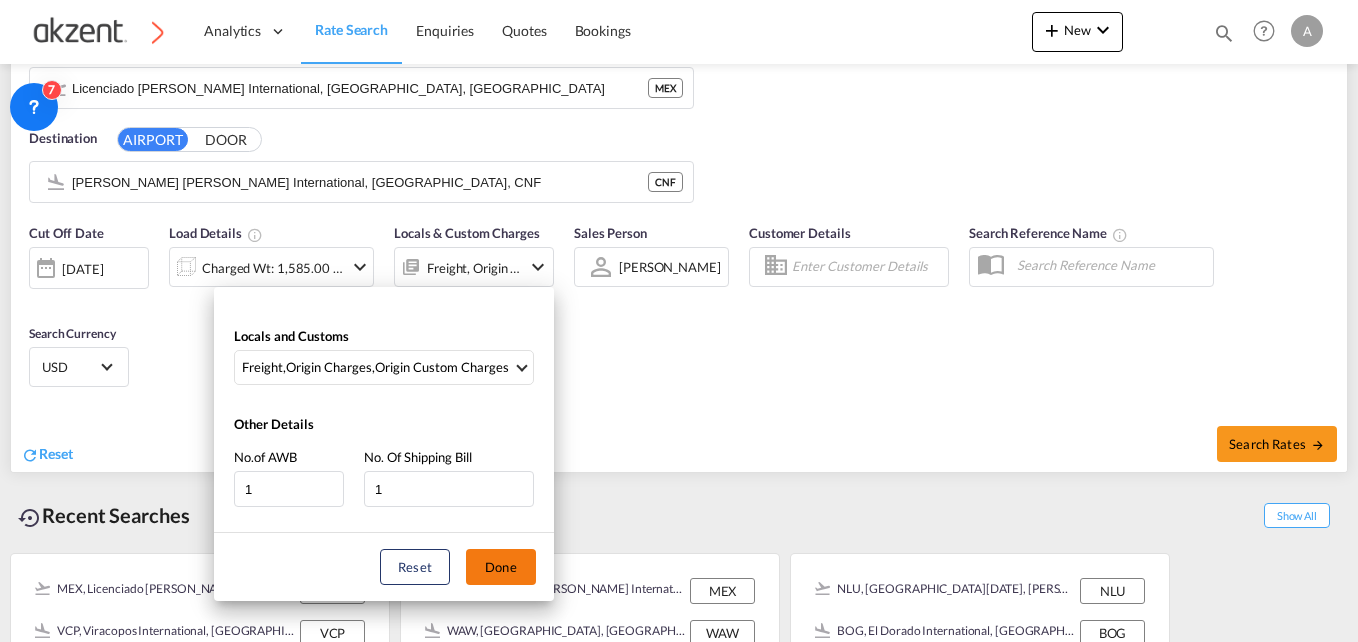 click on "Done" at bounding box center (501, 567) 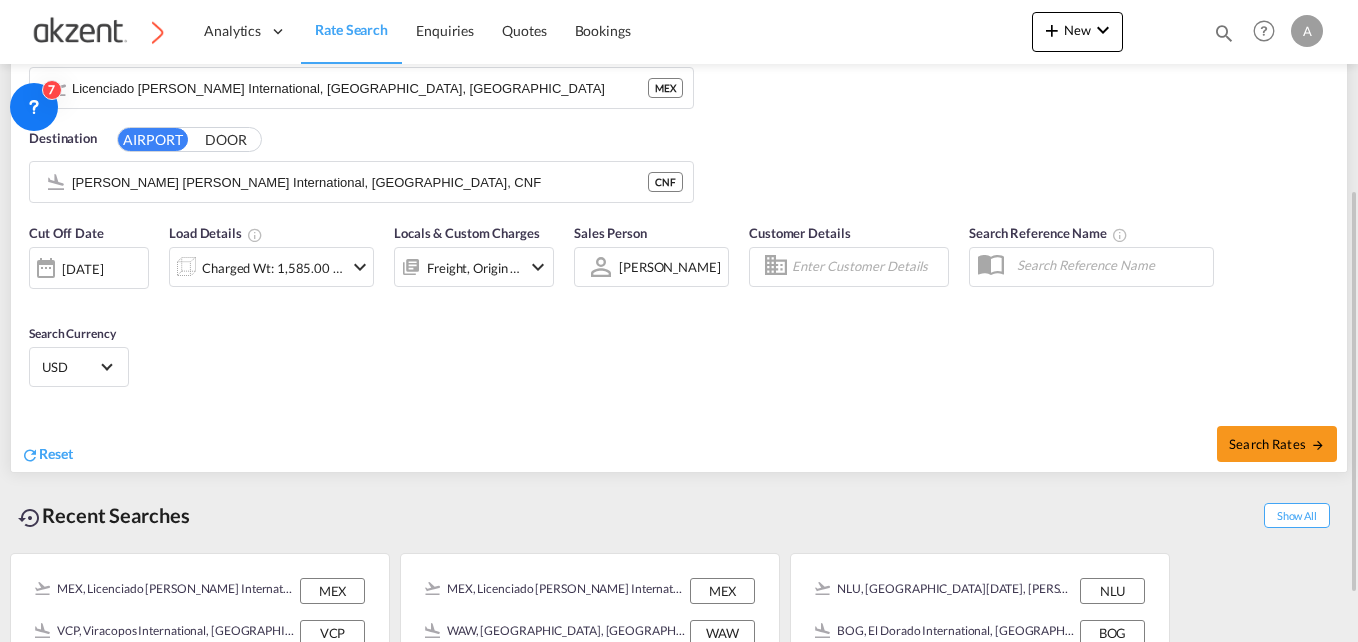scroll, scrollTop: 177, scrollLeft: 0, axis: vertical 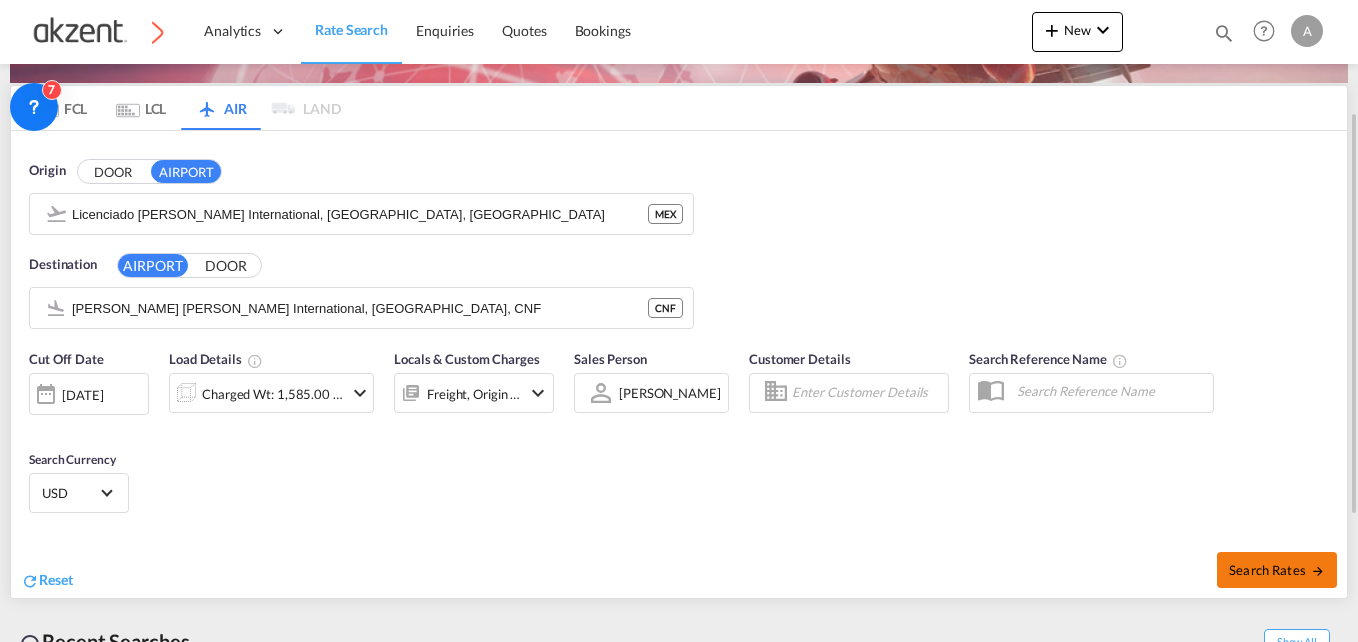 click on "Search Rates" at bounding box center [1277, 570] 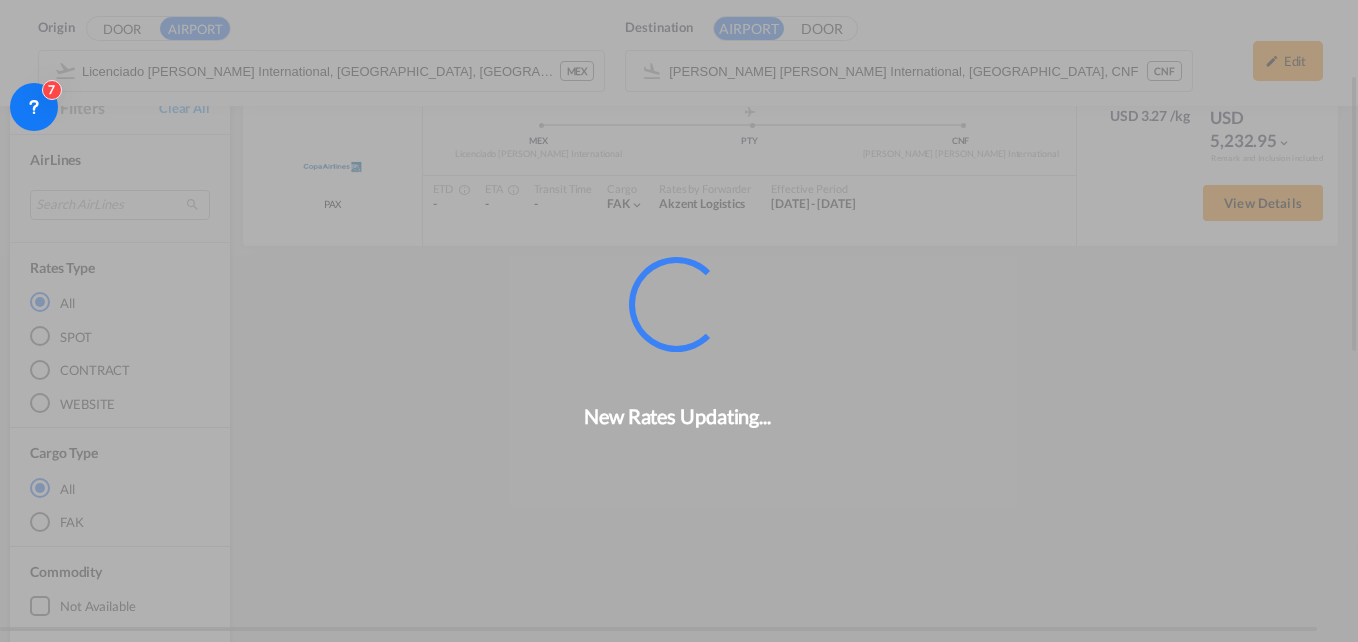 scroll, scrollTop: 182, scrollLeft: 0, axis: vertical 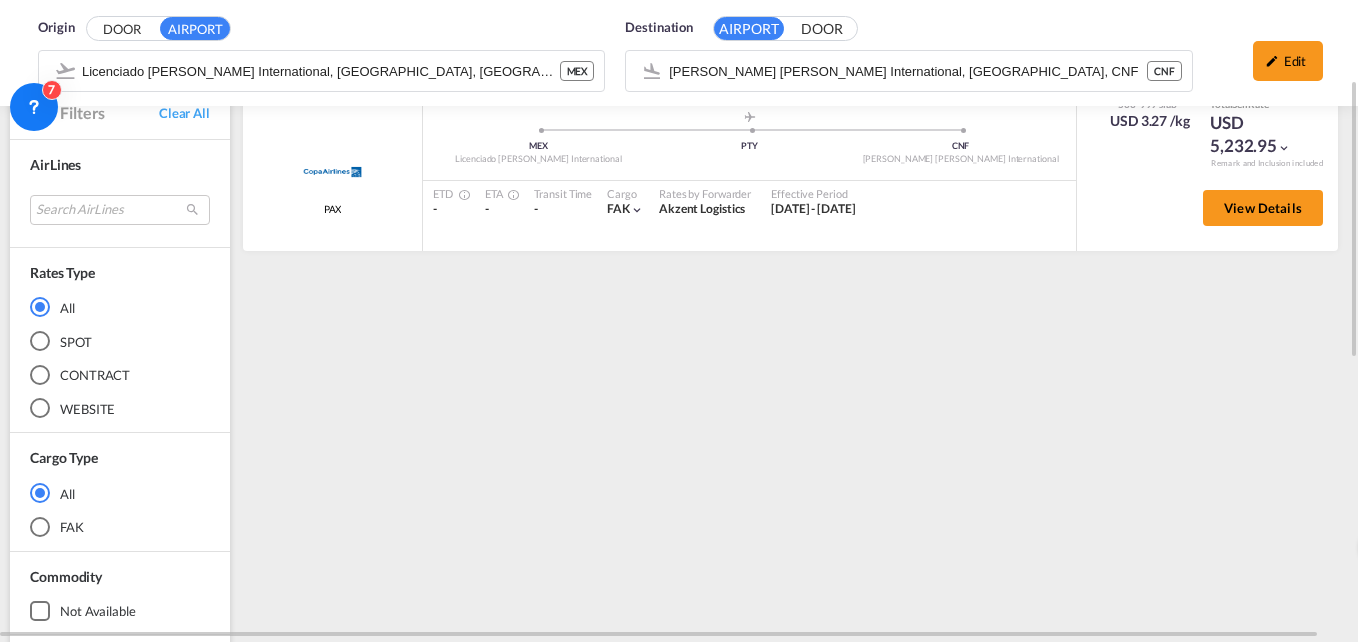 click on "PAX
added by you
.a{fill:#aaa8ad;} .a{fill:#aaa8ad;}
MEX Licenciado [PERSON_NAME] International
PTY
CNF [PERSON_NAME] [PERSON_NAME] International
ETD
-
ETA
-
Transit Time
-
Cargo
FAK  |
Rates by Forwarder
Akzent Logistics
Effective Period
[DATE] - [DATE]
500-999 slab
USD 3.27 /kg
Total  Sell
Rate
USD 5,232.95
Remark and Inclusion included
View Details
Do you want to delete this rate card ?
Tap to Undo Delete" at bounding box center [794, 682] 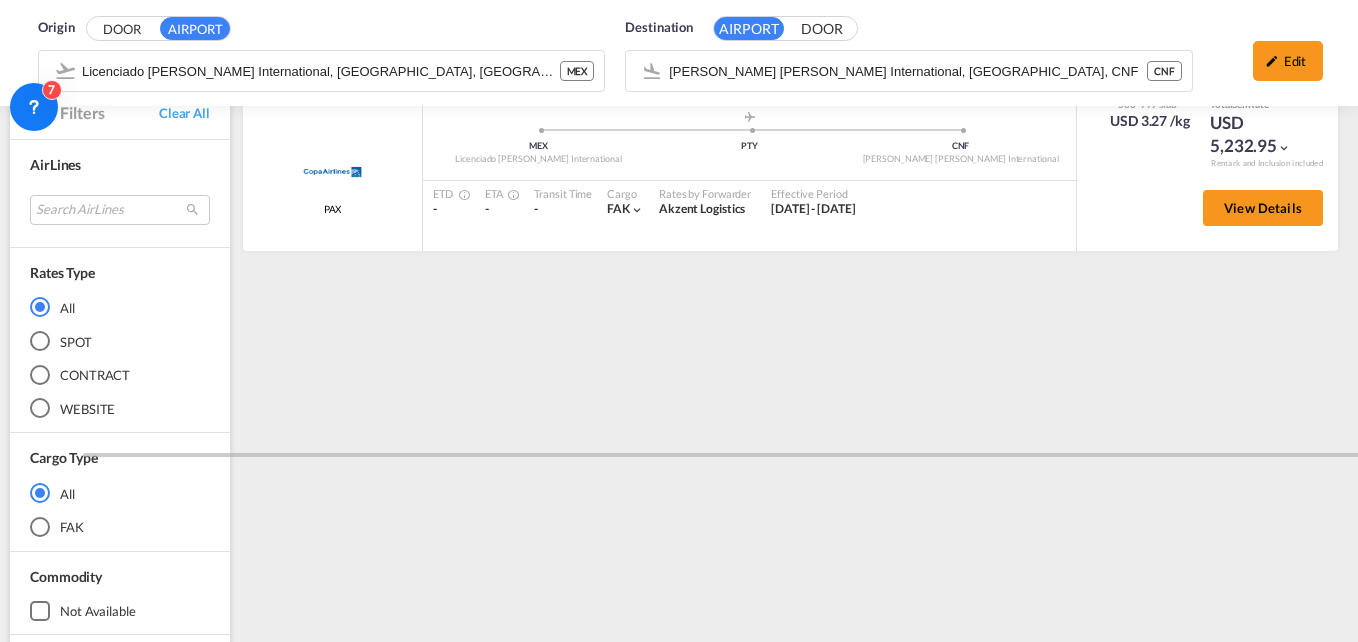 scroll, scrollTop: 0, scrollLeft: 42, axis: horizontal 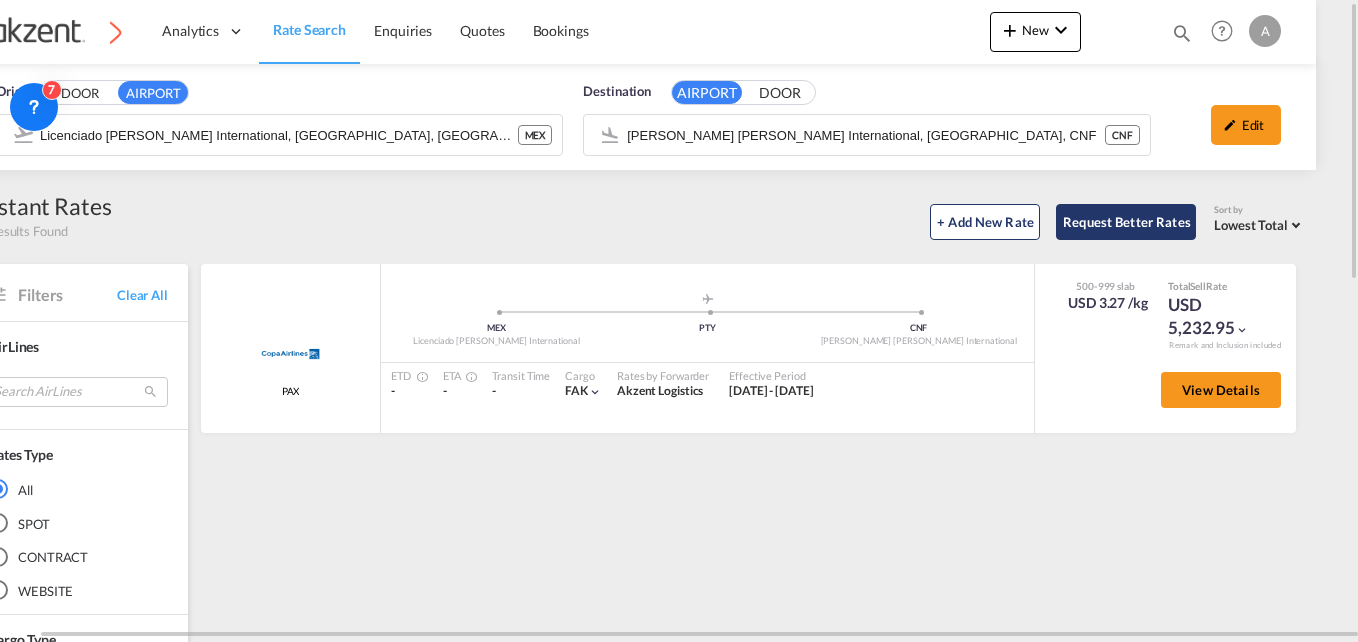 click on "Request Better Rates" at bounding box center [1126, 222] 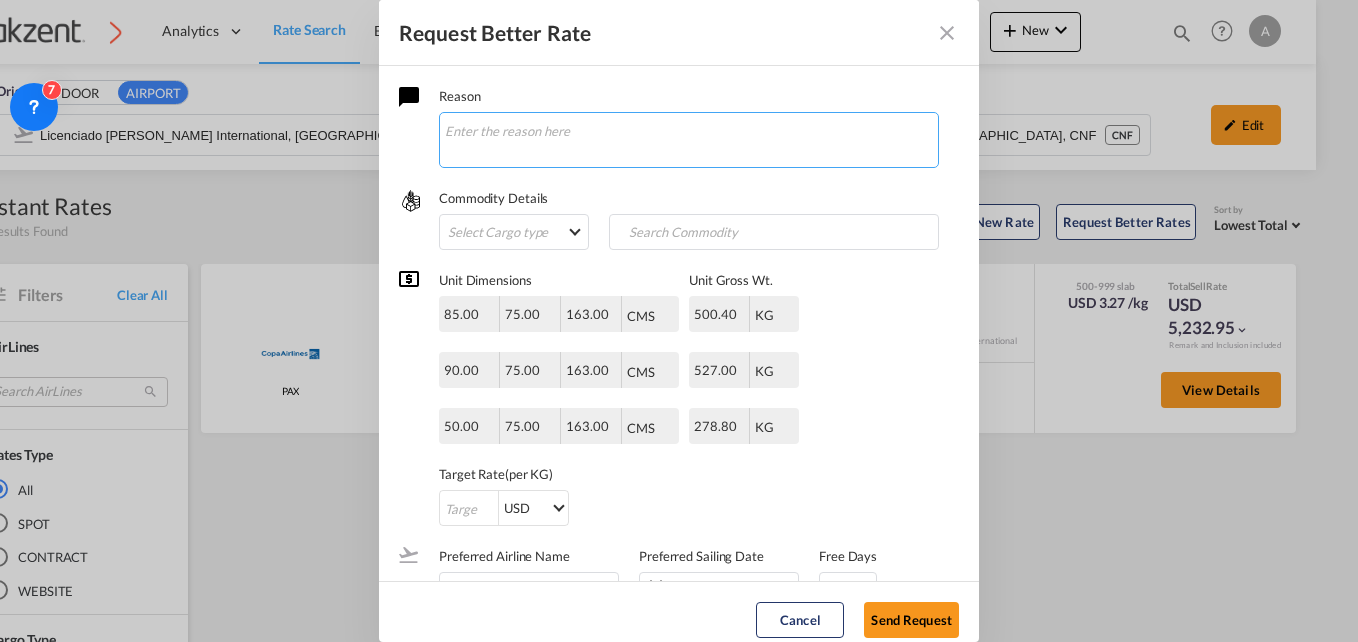 click at bounding box center (689, 140) 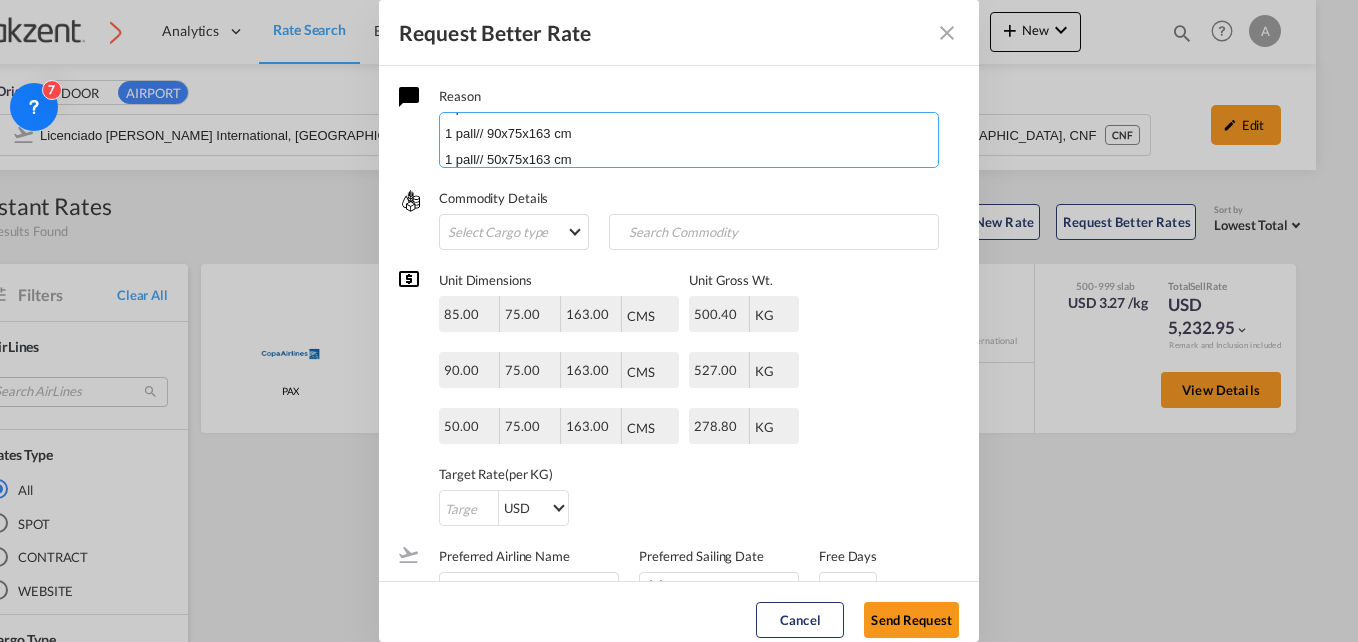 scroll, scrollTop: 28, scrollLeft: 0, axis: vertical 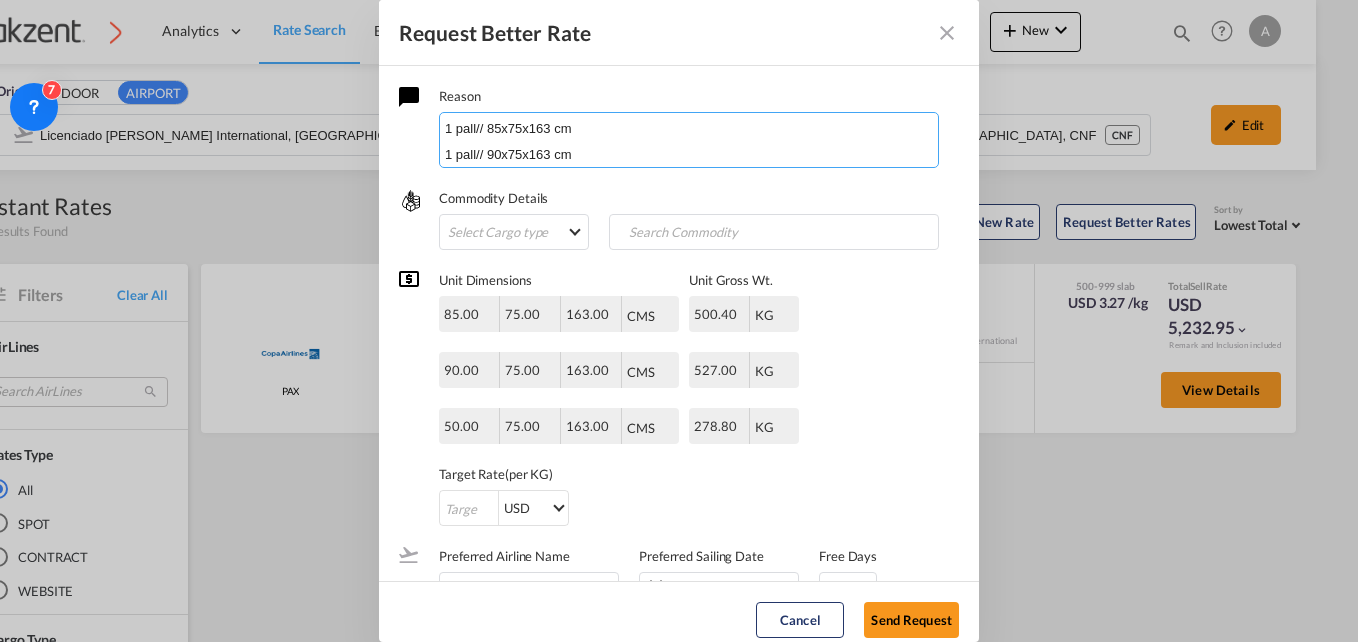 click on "Cotizacion EXW
1 pall// 85x75x163 cm
1 pall// 90x75x163 cm
1 pall// 50x75x163 cm" at bounding box center (689, 140) 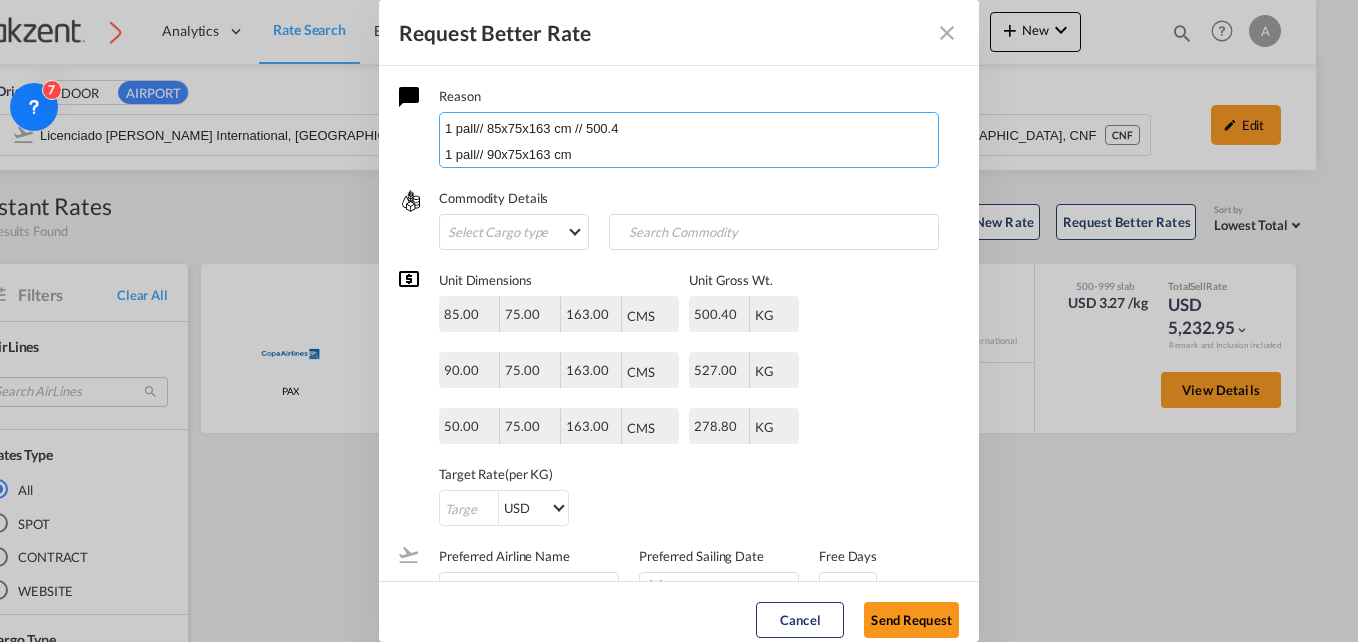 click on "Cotizacion EXW
1 pall// 85x75x163 cm // 500.4
1 pall// 90x75x163 cm
1 pall// 50x75x163 cm" at bounding box center (689, 140) 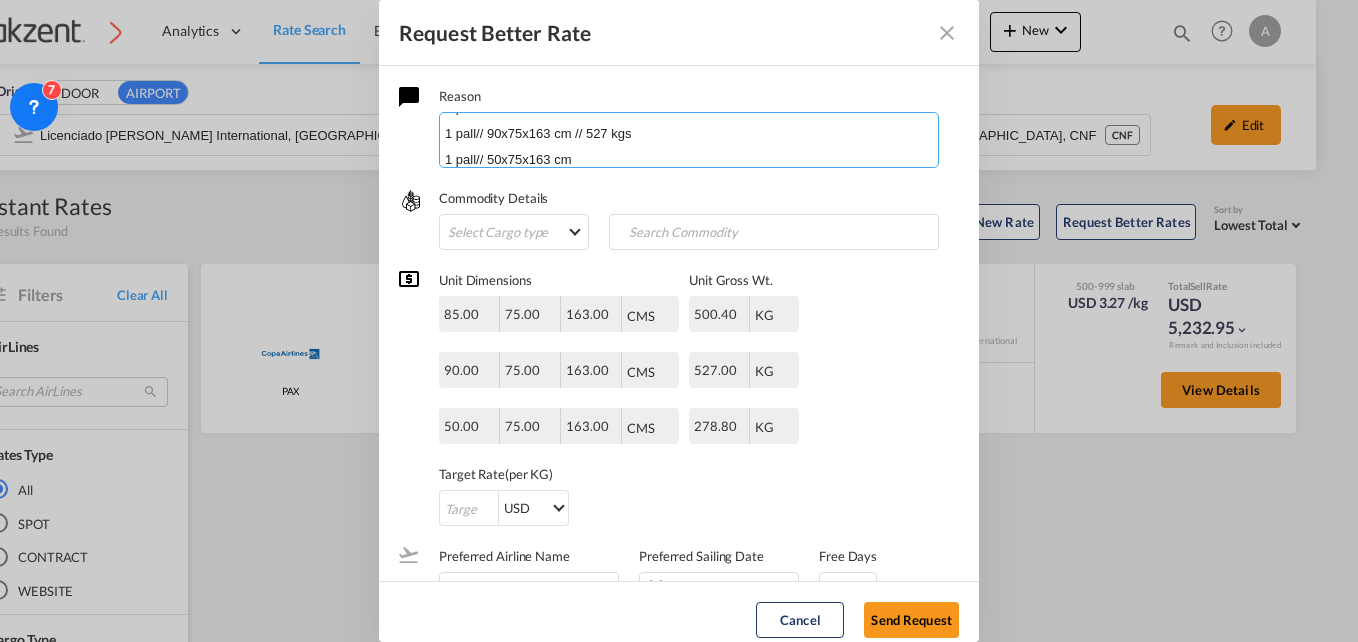 scroll, scrollTop: 0, scrollLeft: 0, axis: both 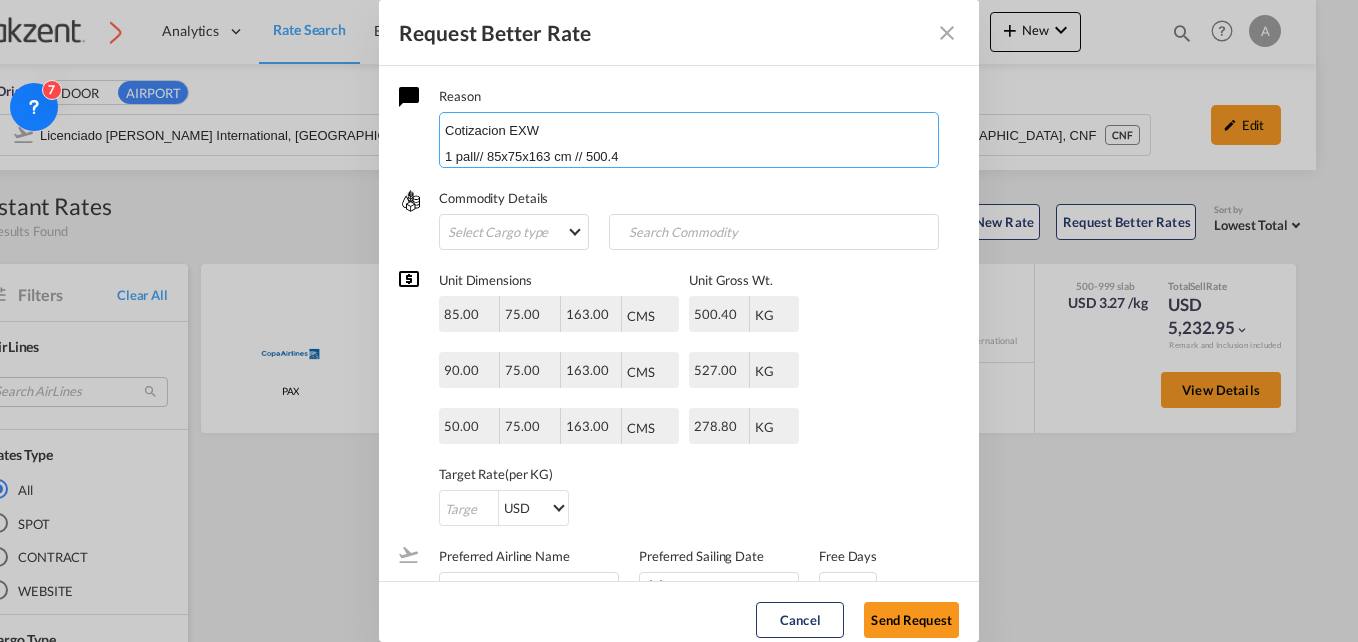 click on "Cotizacion EXW
1 pall// 85x75x163 cm // 500.4
1 pall// 90x75x163 cm // 527 kgs
1 pall// 50x75x163 cm" at bounding box center (689, 140) 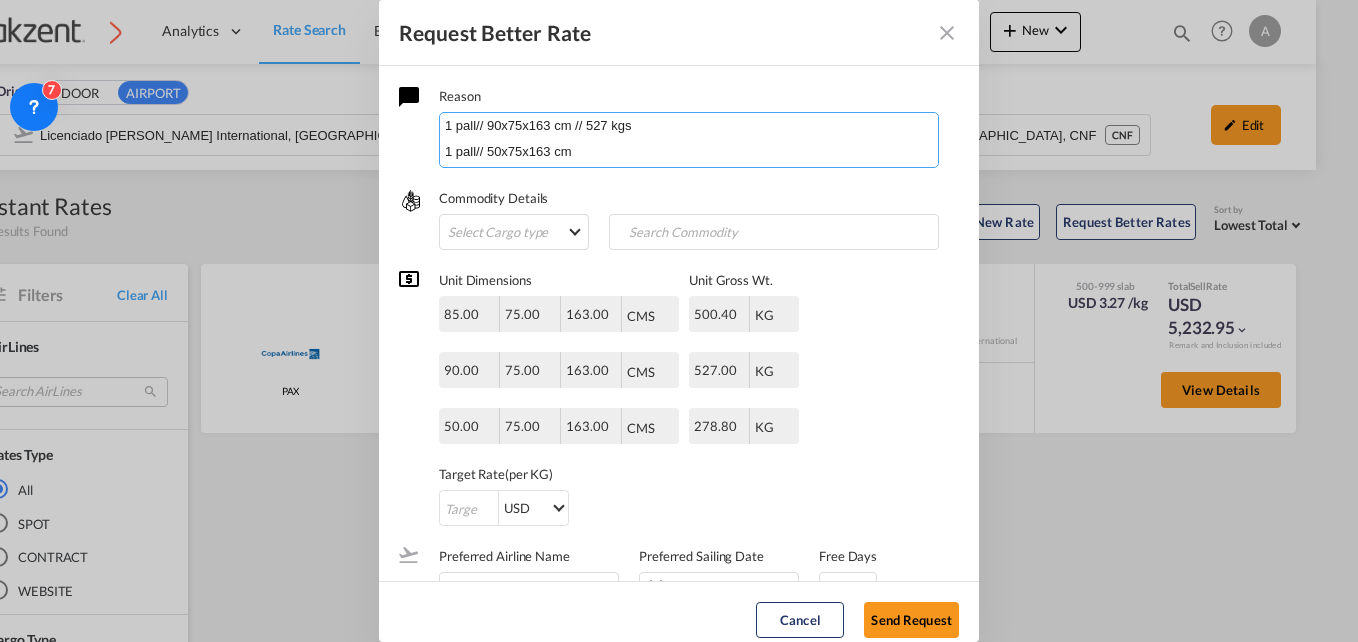 scroll, scrollTop: 60, scrollLeft: 0, axis: vertical 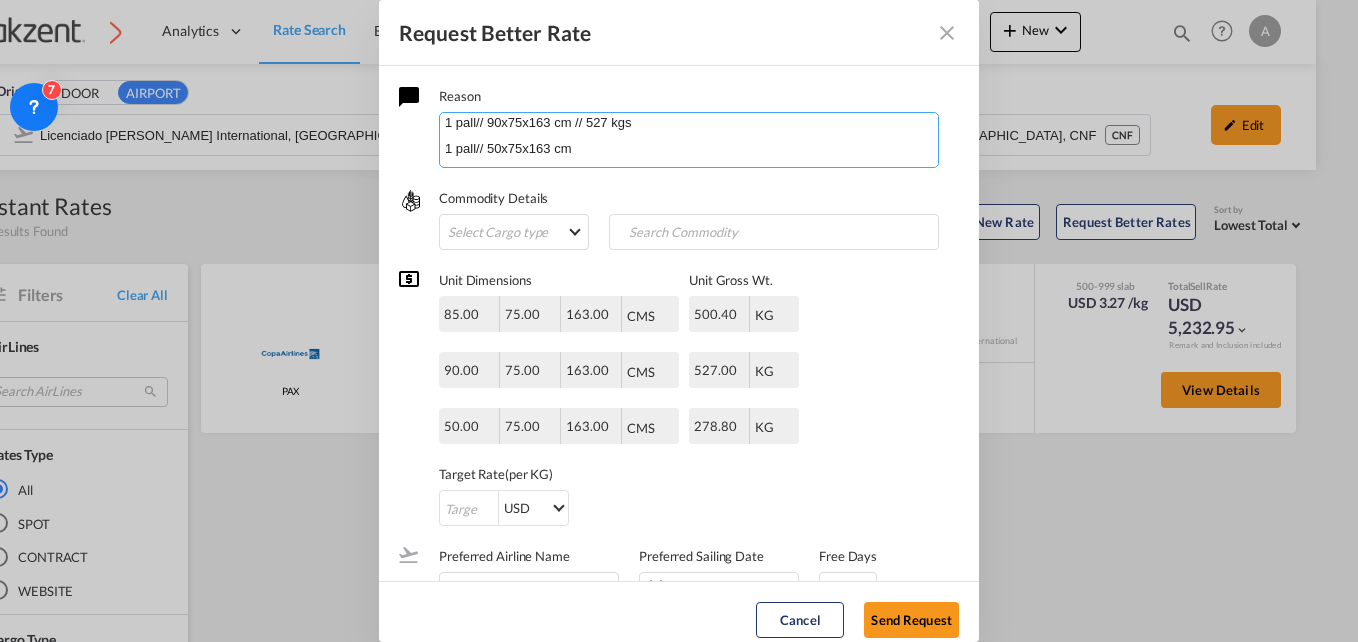 click on "Cotizacion EXW
1 pall// 85x75x163 cm // 500.4 kgs
1 pall// 90x75x163 cm // 527 kgs
1 pall// 50x75x163 cm" at bounding box center [689, 140] 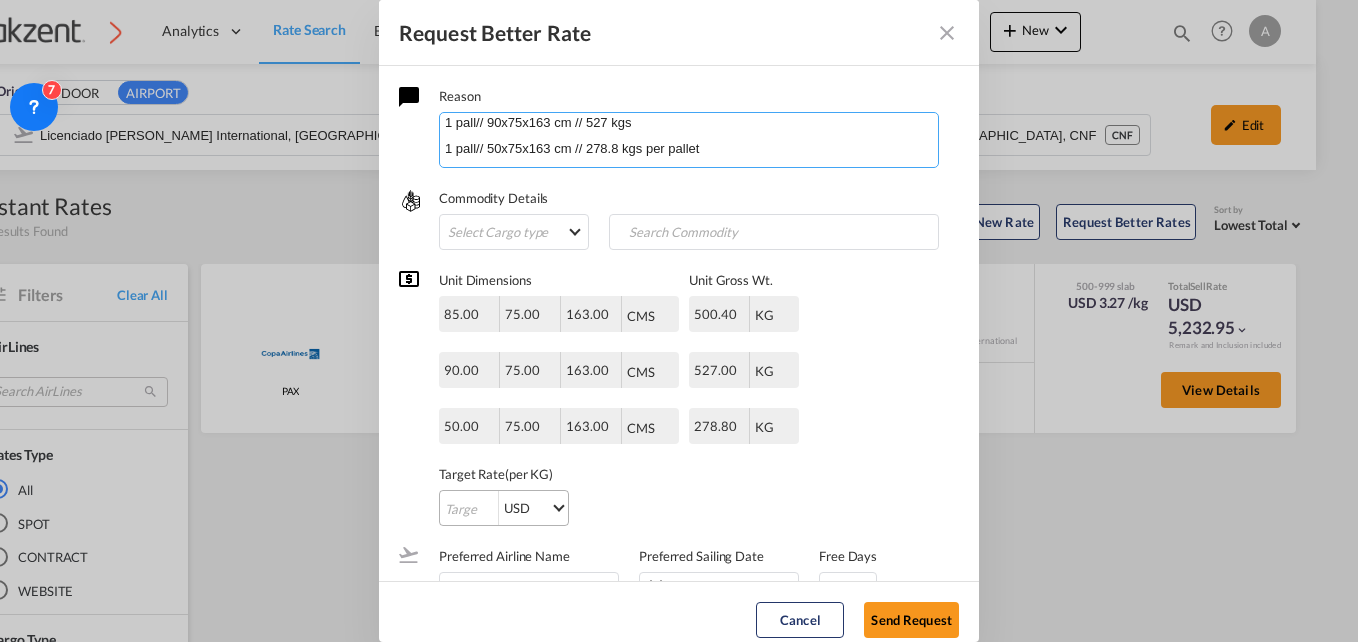 type on "Cotizacion EXW
1 pall// 85x75x163 cm // 500.4 kgs
1 pall// 90x75x163 cm // 527 kgs
1 pall// 50x75x163 cm // 278.8 kgs per pallet" 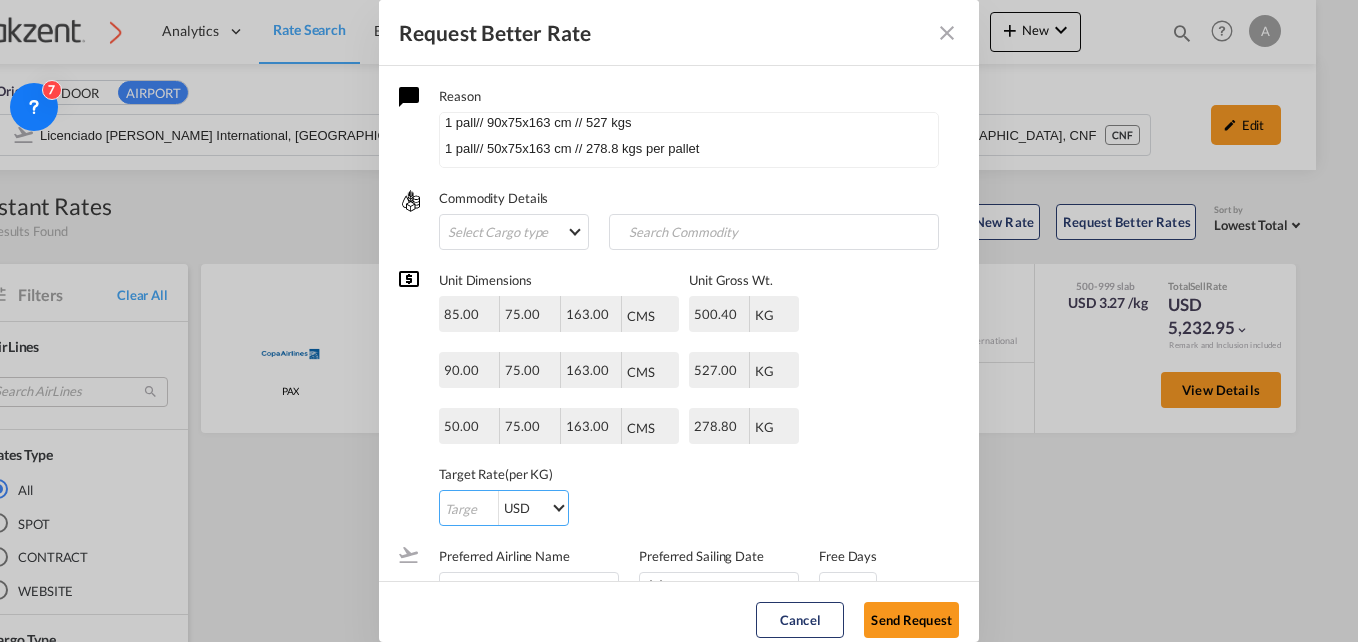 click at bounding box center (469, 509) 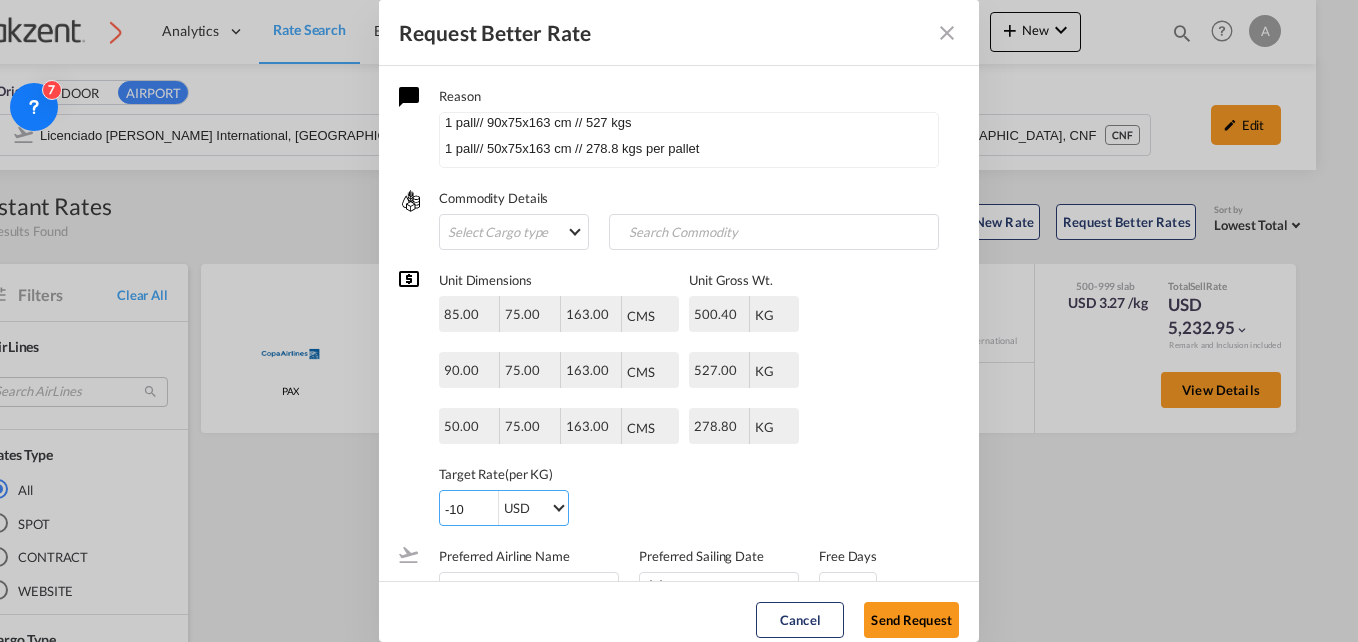 click on "-10" at bounding box center (469, 509) 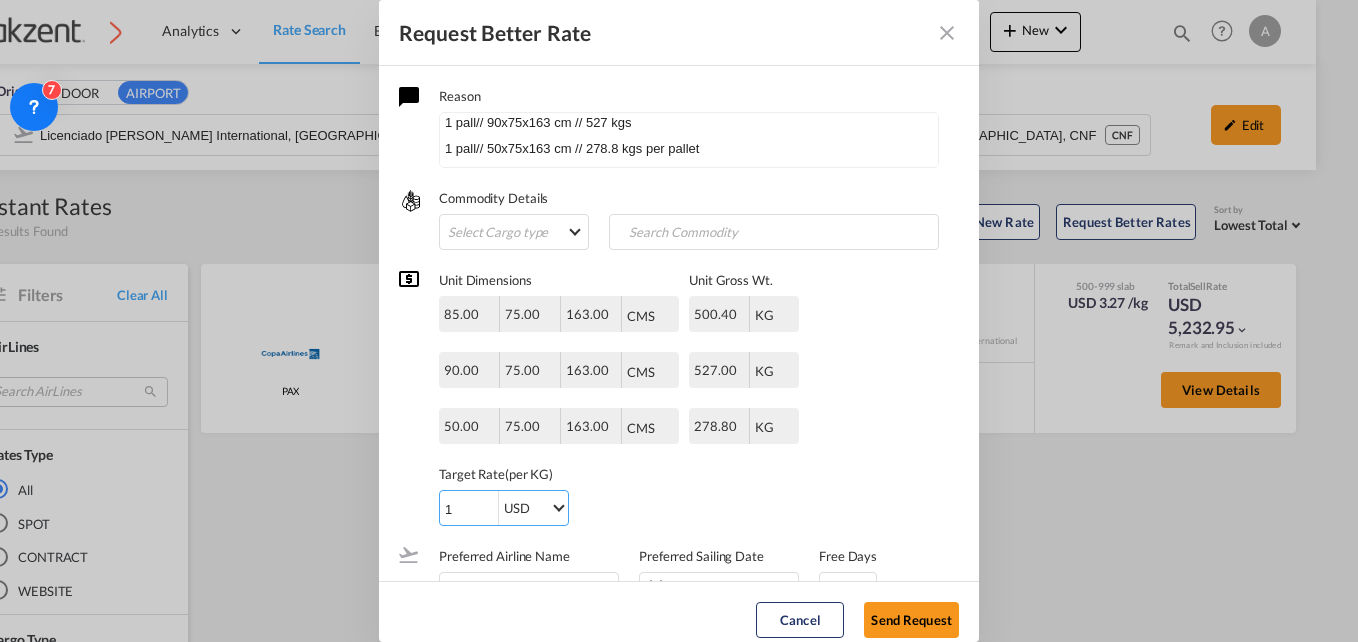 type on "1" 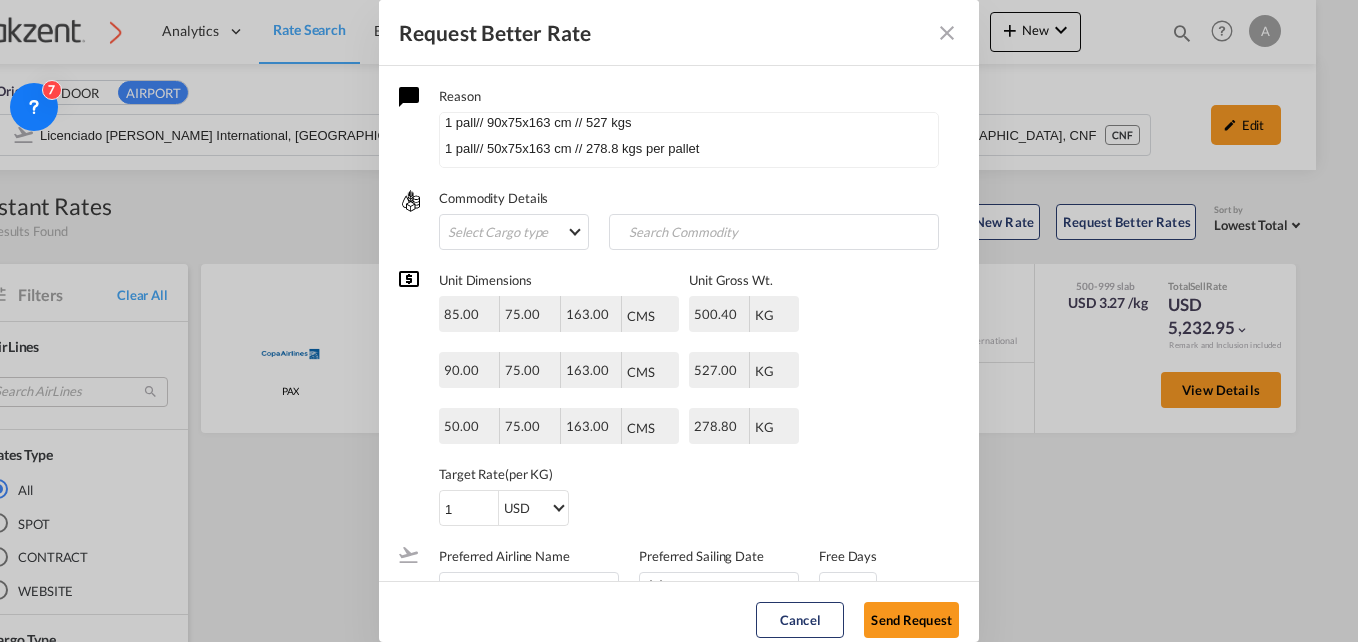 click on "Target Rate  (per KG)
1 USD AED AFN ALL AMD ANG AOA ARS AUD AWG AZN BAM BBD BDT BGN BHD BIF BMD BND [PERSON_NAME] BRL BSD BTN BWP BYN BZD CAD CDF CHF CLP CNY COP CRC CUC CUP CVE CZK DJF DKK DOP DZD EGP ERN ETB EUR FJD FKP FOK GBP GEL GGP GHS GIP GMD GNF GTQ GYD HKD HNL HRK HTG HUF IDR ILS IMP INR IQD IRR ISK JMD JOD JPY KES KGS KHR KID KMF KRW KWD KYD KZT LAK LBP LKR LRD LSL LYD MAD MDL MGA MKD MMK MNT MOP MRU MUR MVR MWK MXN MYR MZN NAD NGN NIO NOK NPR NZD OMR PAB PEN PGK PHP PKR PLN PYG QAR [PERSON_NAME] RSD RUB RWF SAR SBD SCR SDG SEK SGD SHP SLL SOS SRD SSP STN SYP SZL THB TJS TMT TND TOP TRY TTD TVD TWD TZS UAH UGX USD UYU UZS VES VND VUV WST XAF XCD XDR XOF XPF YER ZAR ZMW" at bounding box center (619, 485) 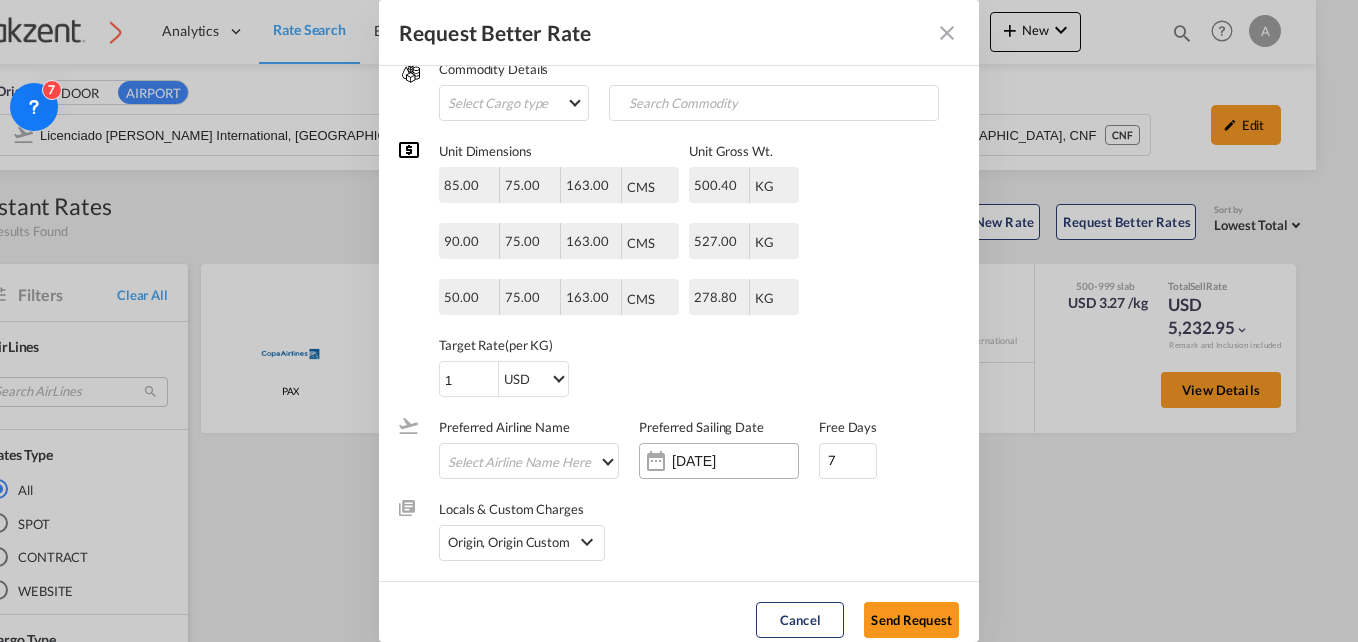 click on "[DATE]" at bounding box center (735, 461) 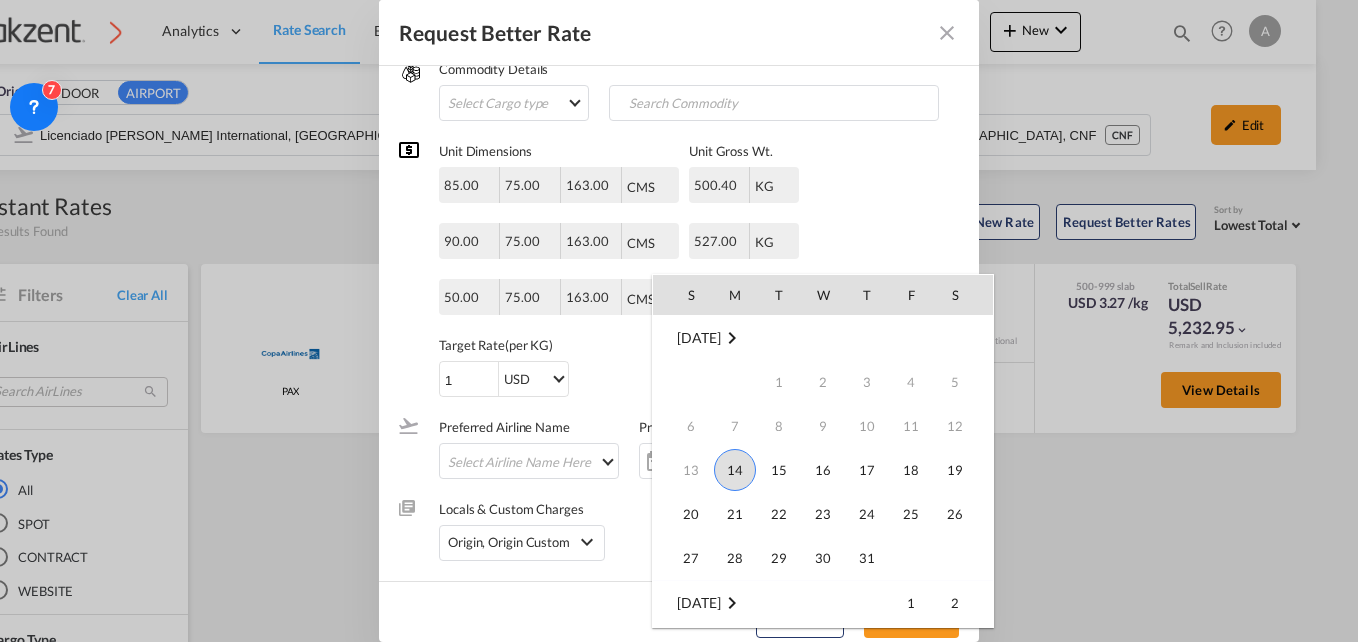 click on "14" at bounding box center [735, 470] 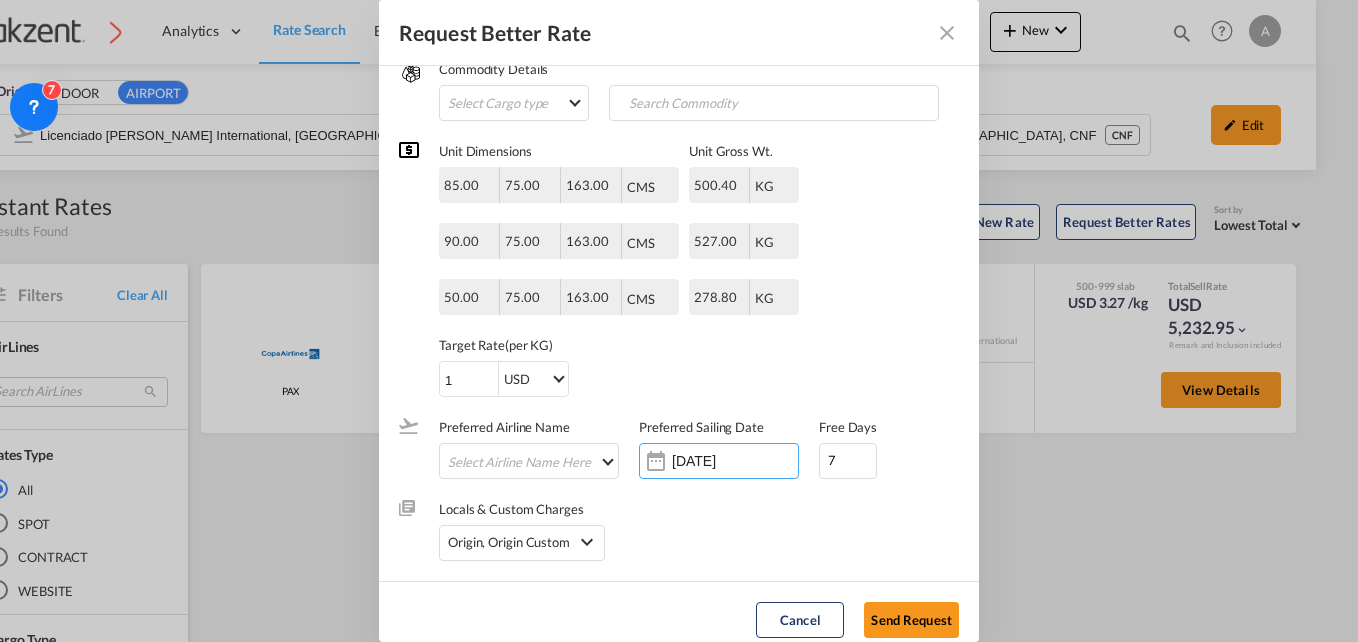 scroll, scrollTop: 0, scrollLeft: 0, axis: both 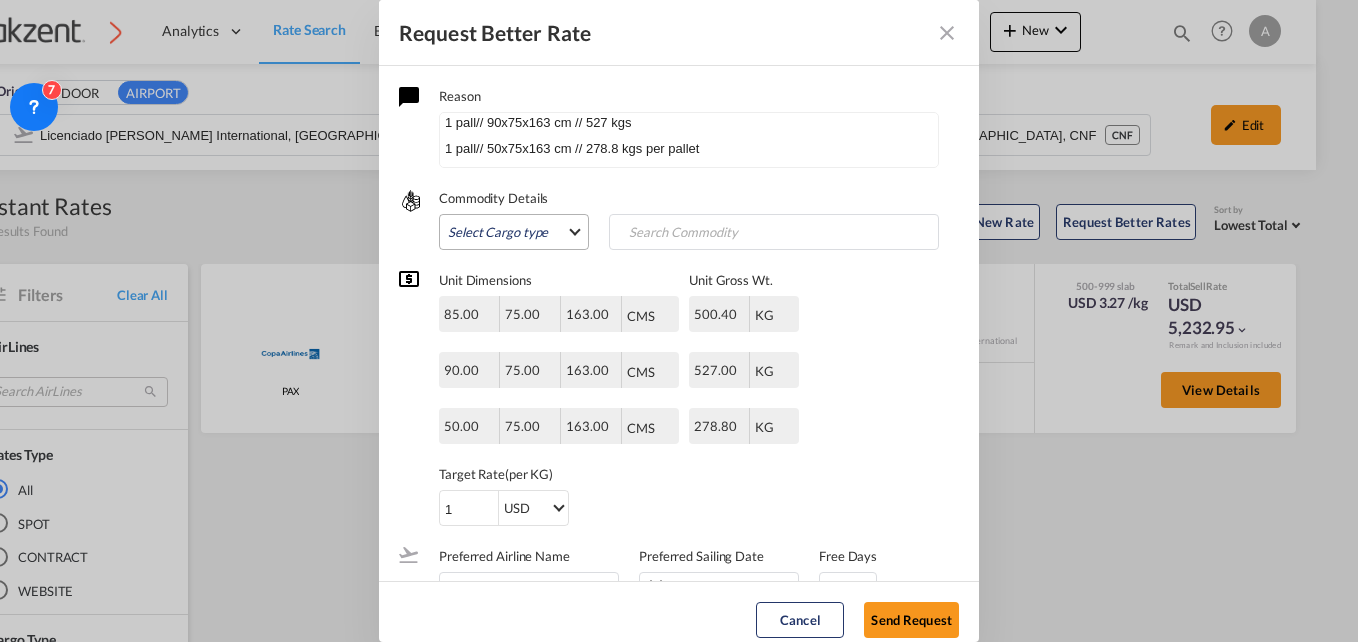 click on "Select Cargo type   FAK GCR GDSM General Cargo Hazardous Cargo Ambient Foodstuff Chilled Frozen Perishables Flexibags Out of Gauge Others Group NAC NAC Vehicles" at bounding box center [514, 232] 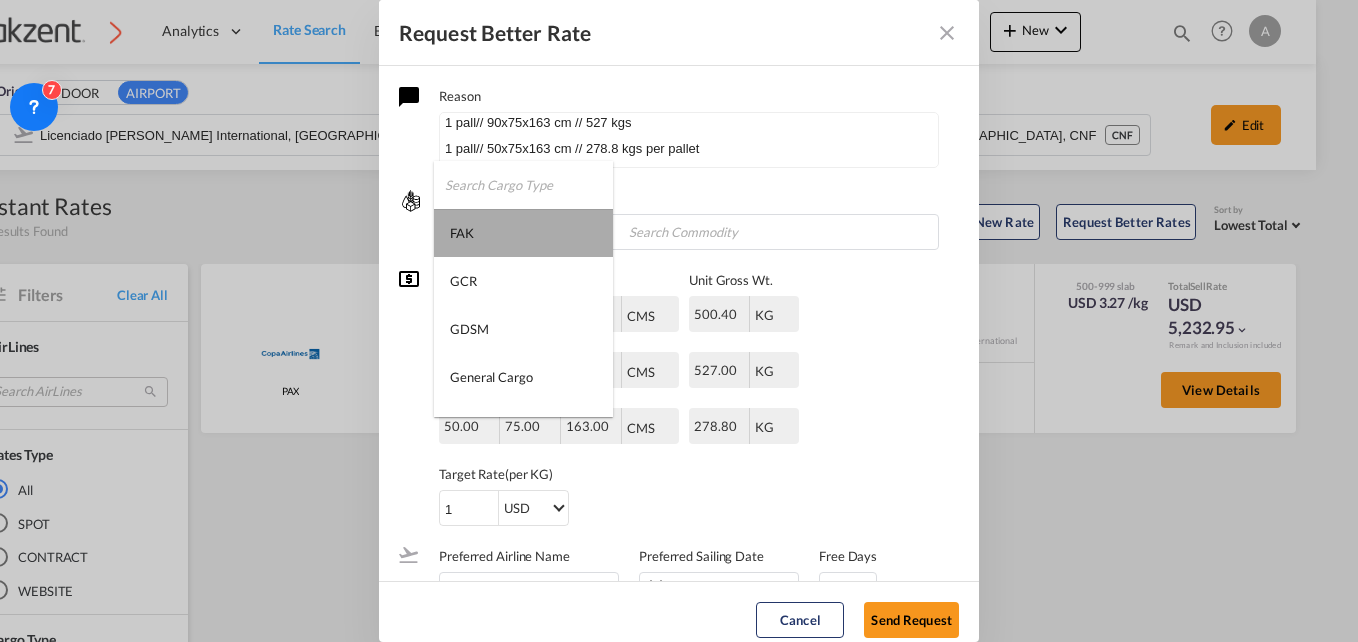 click on "FAK" at bounding box center [523, 233] 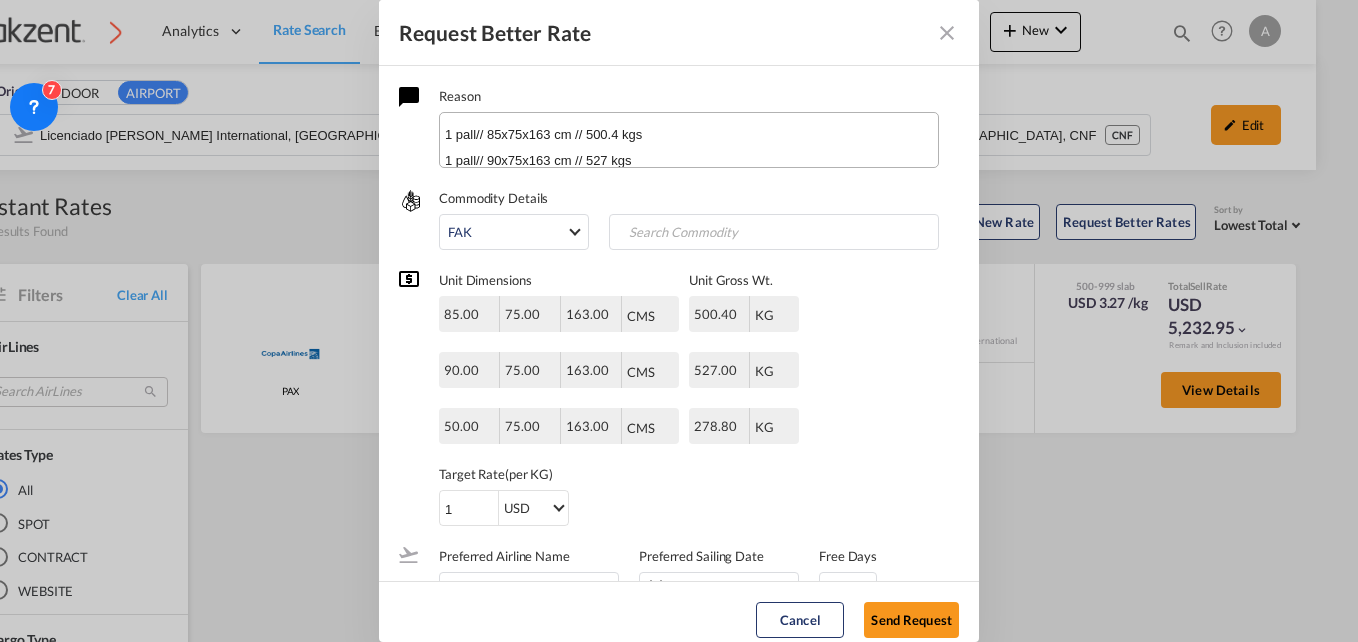 scroll, scrollTop: 38, scrollLeft: 0, axis: vertical 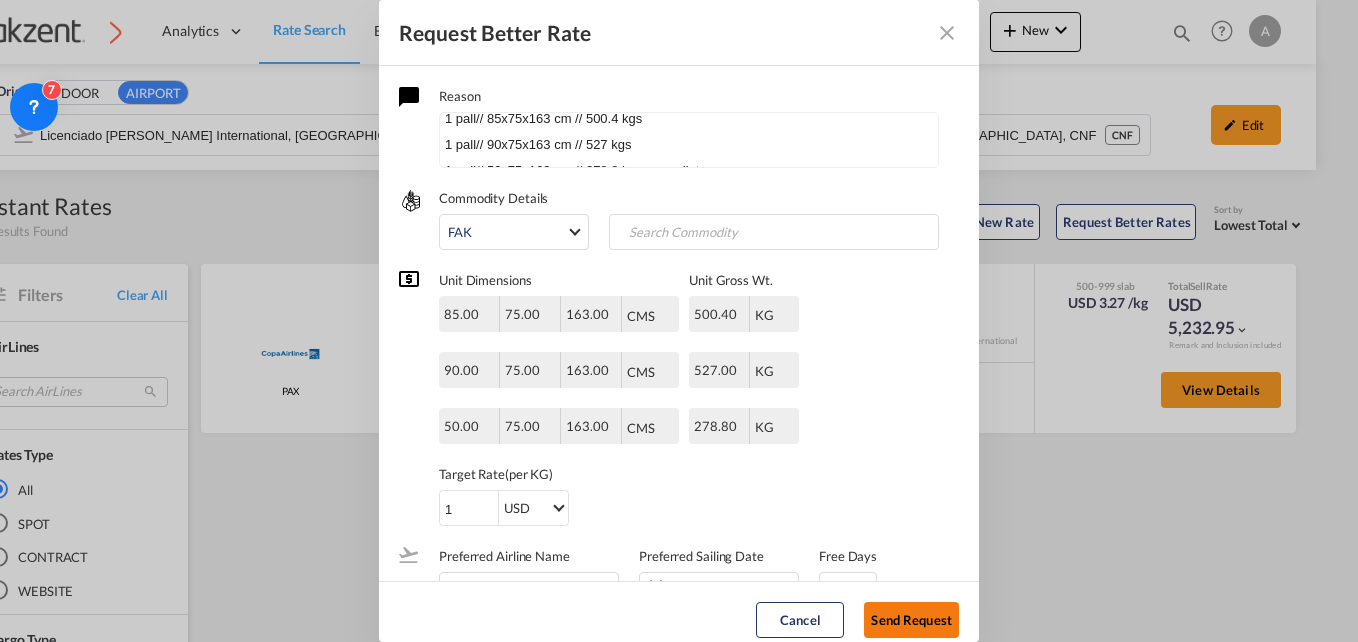 click on "Send Request" at bounding box center [911, 620] 